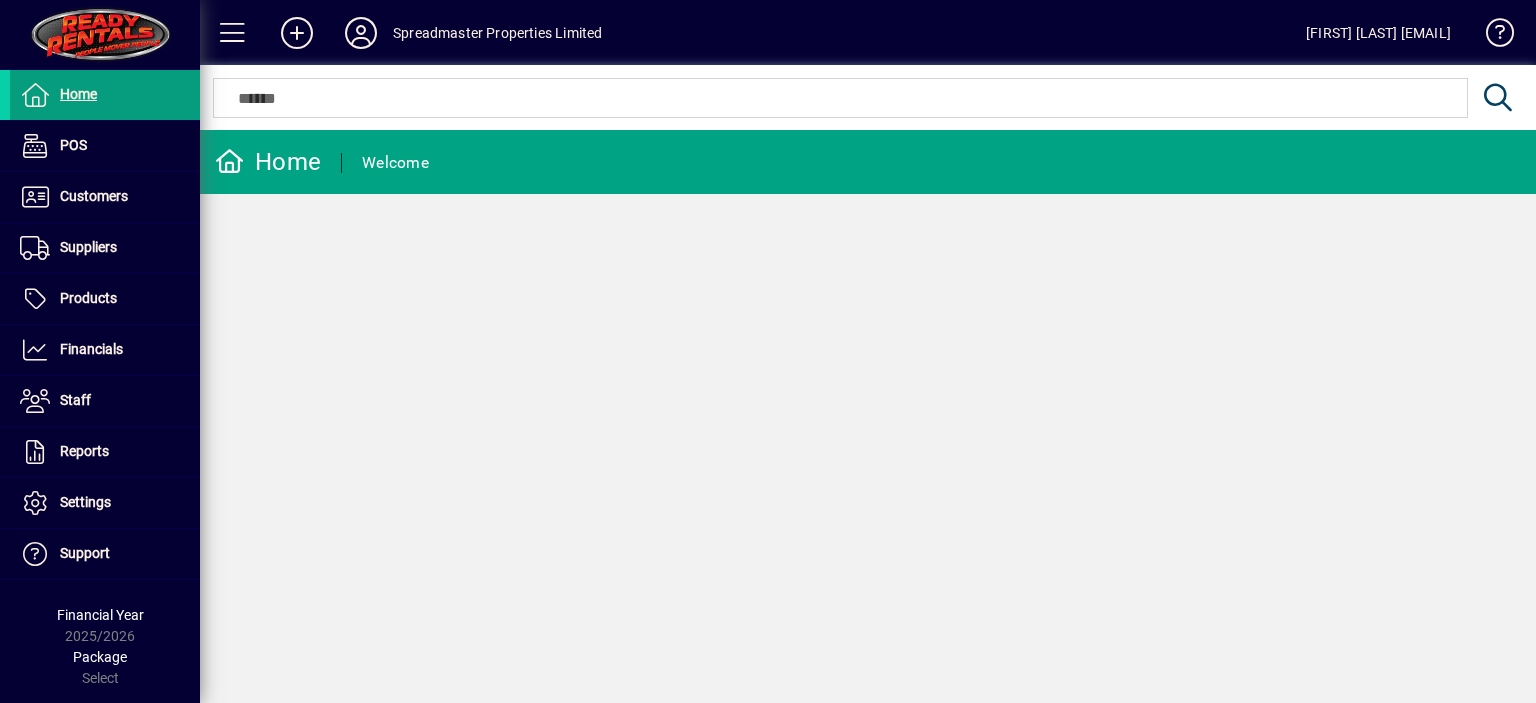 scroll, scrollTop: 0, scrollLeft: 0, axis: both 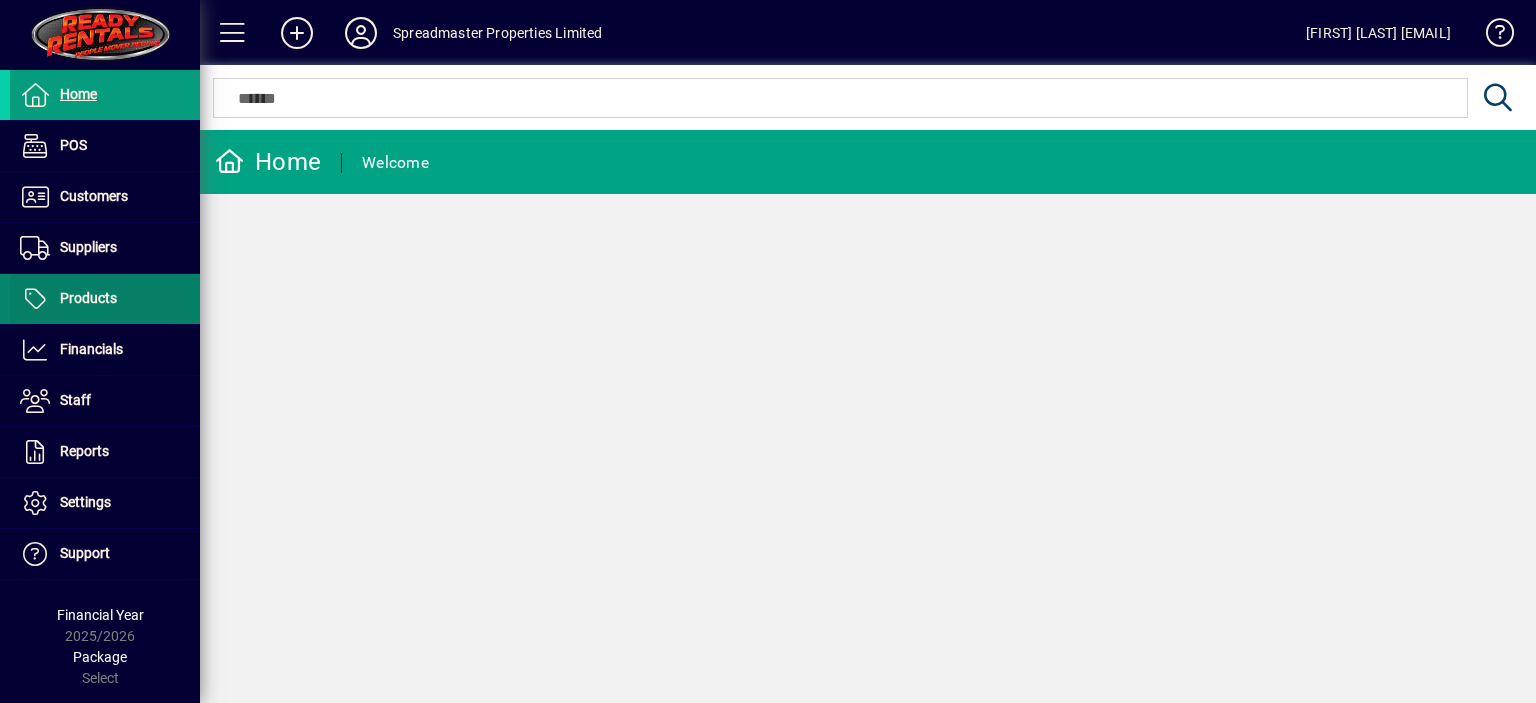 click on "Products" at bounding box center [88, 298] 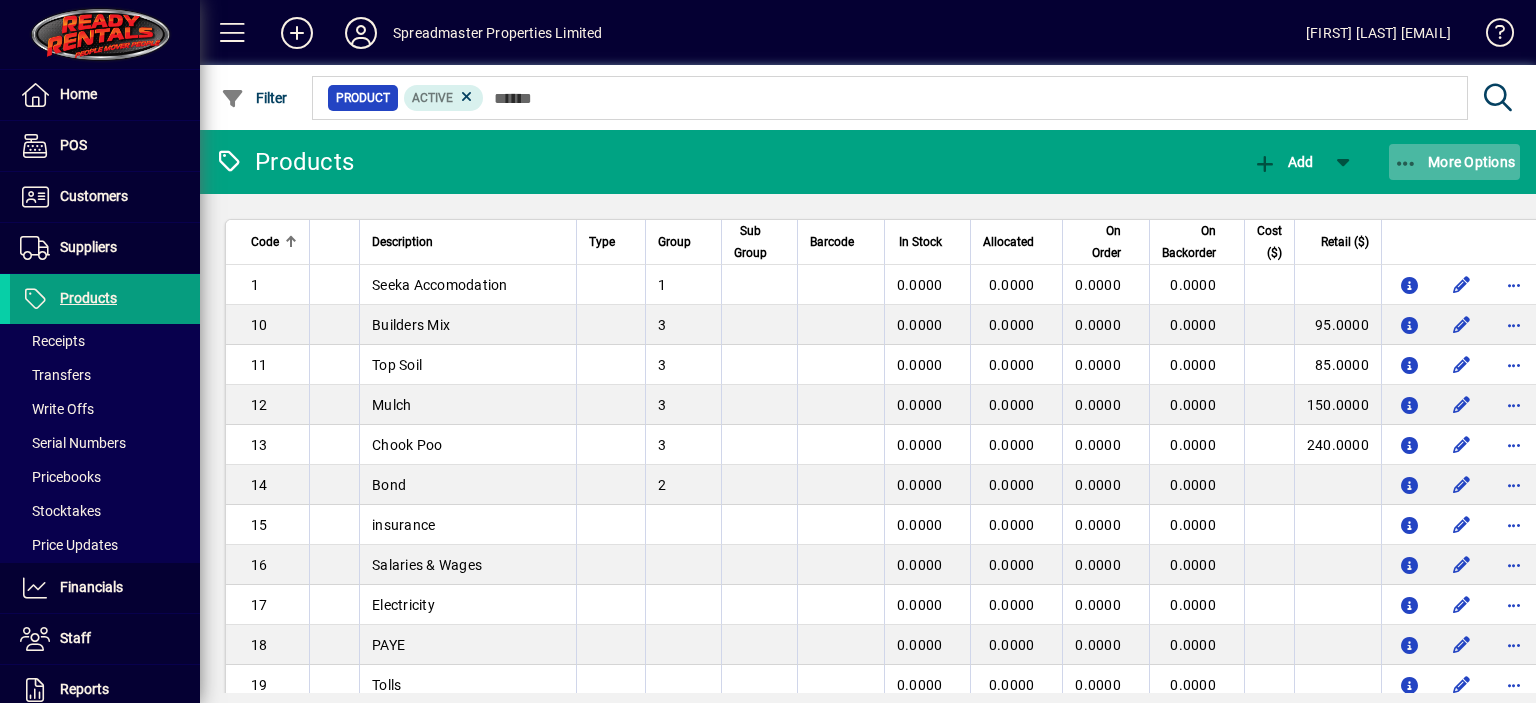 click on "More Options" 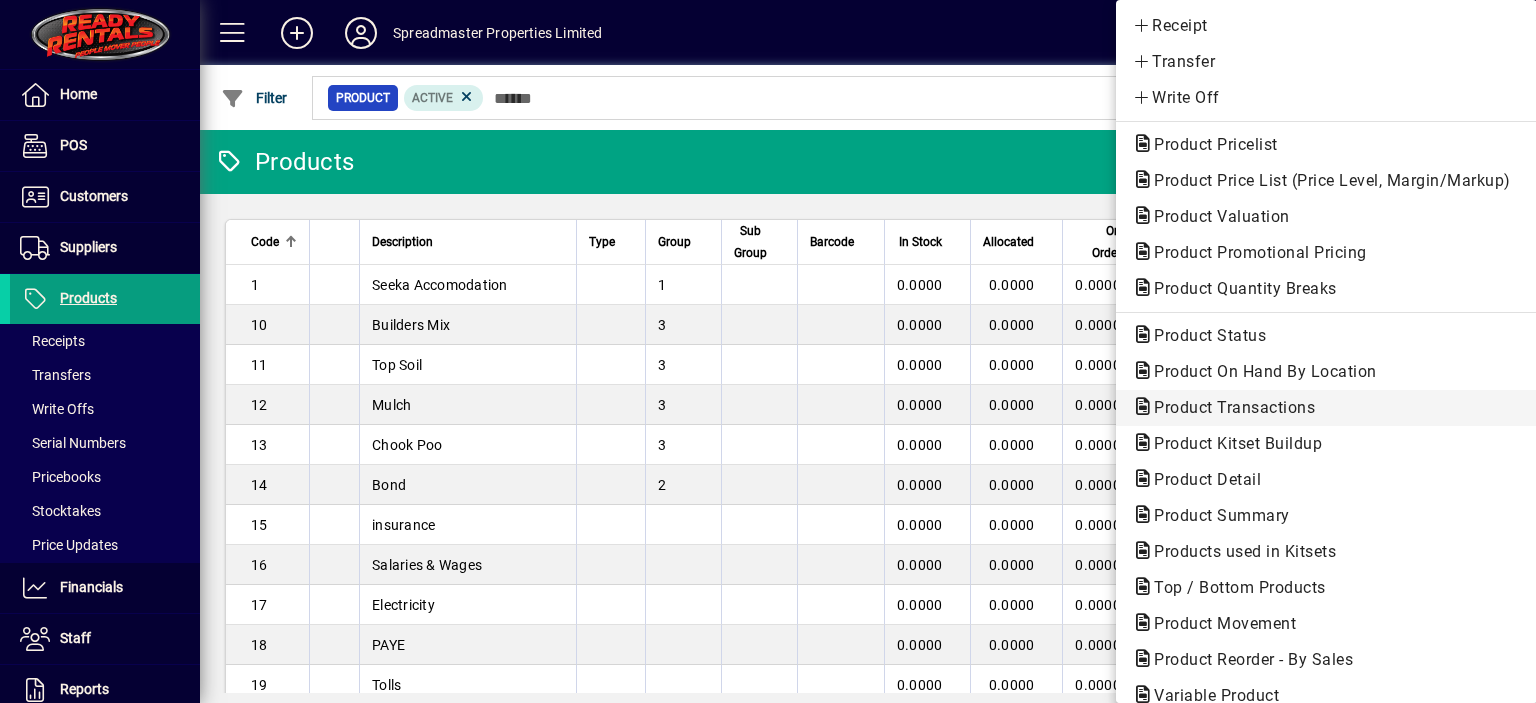 click on "Product Transactions" at bounding box center (1232, 443) 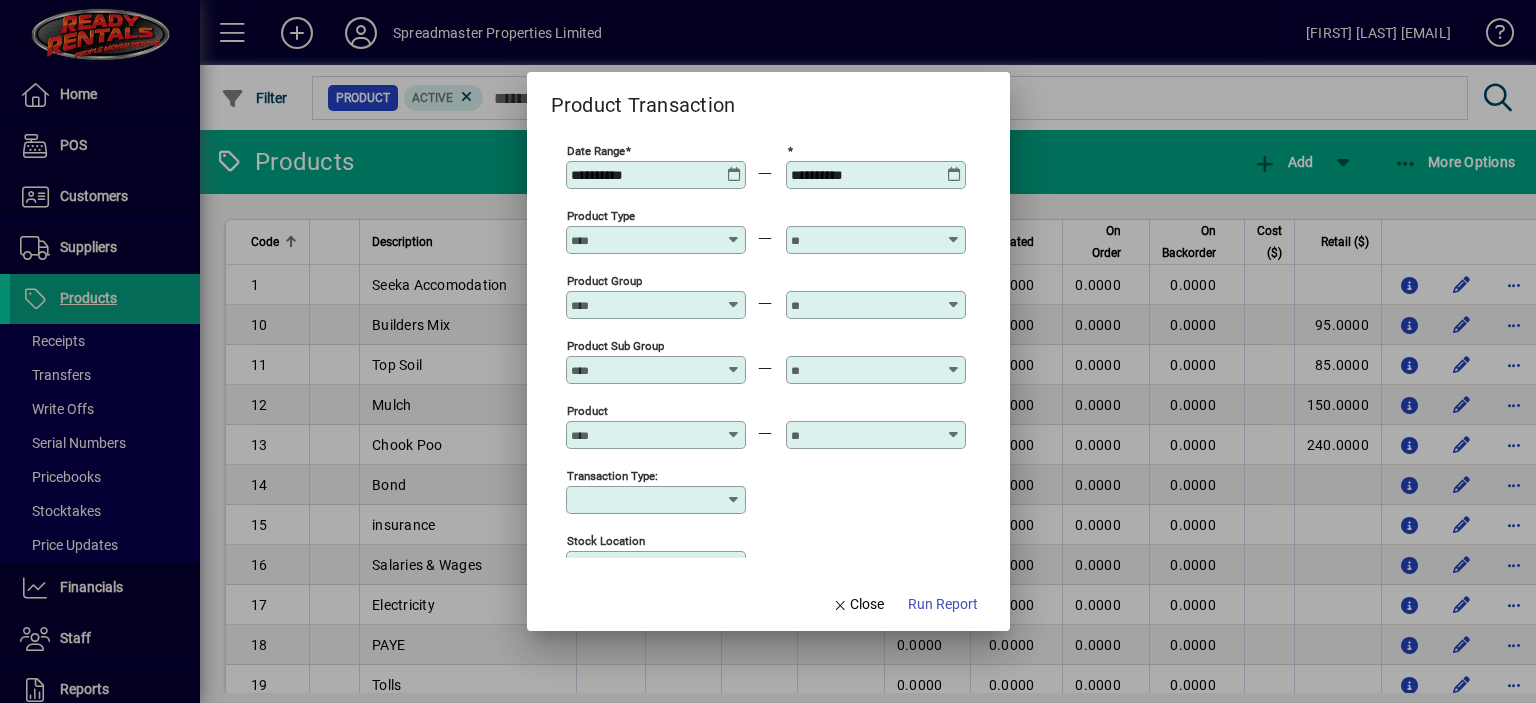 click at bounding box center [734, 167] 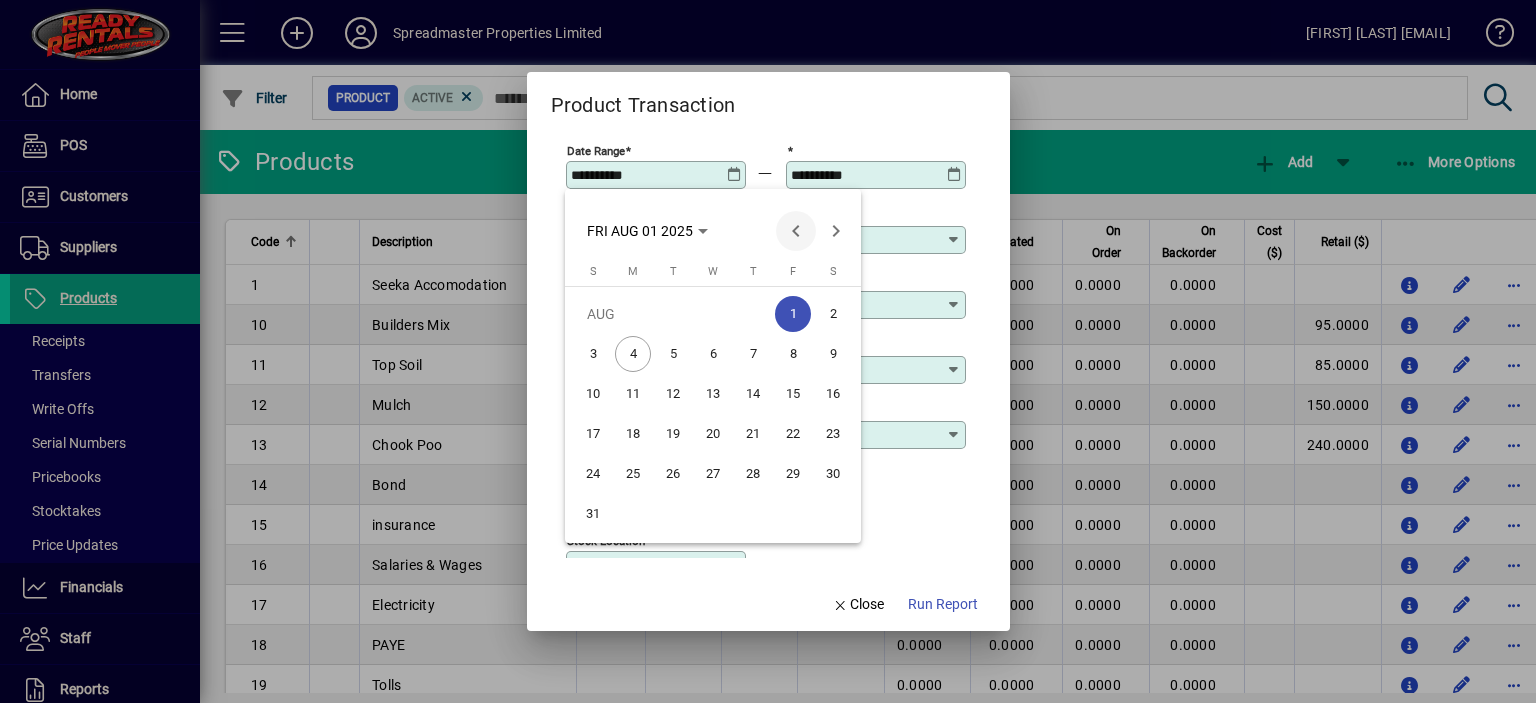 click at bounding box center (796, 231) 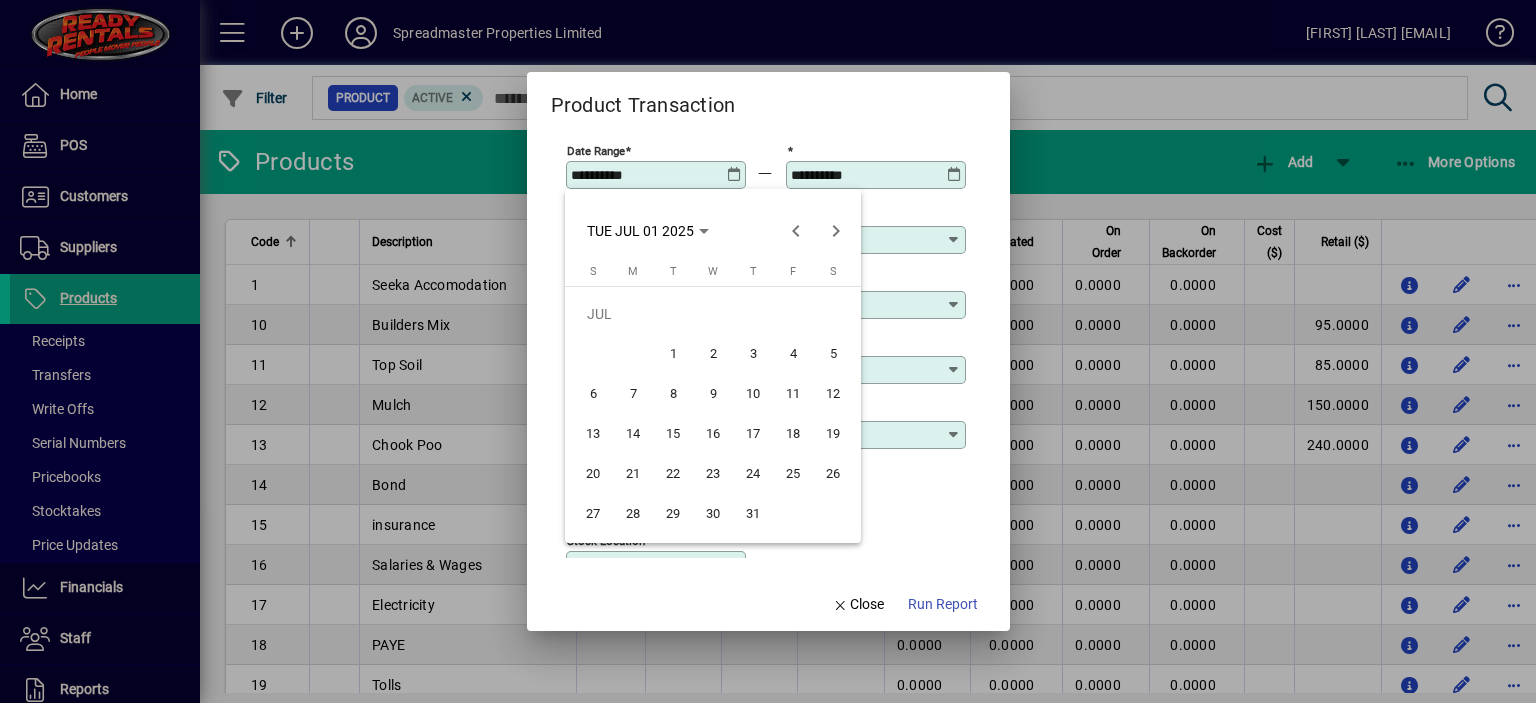 click on "1" at bounding box center (673, 354) 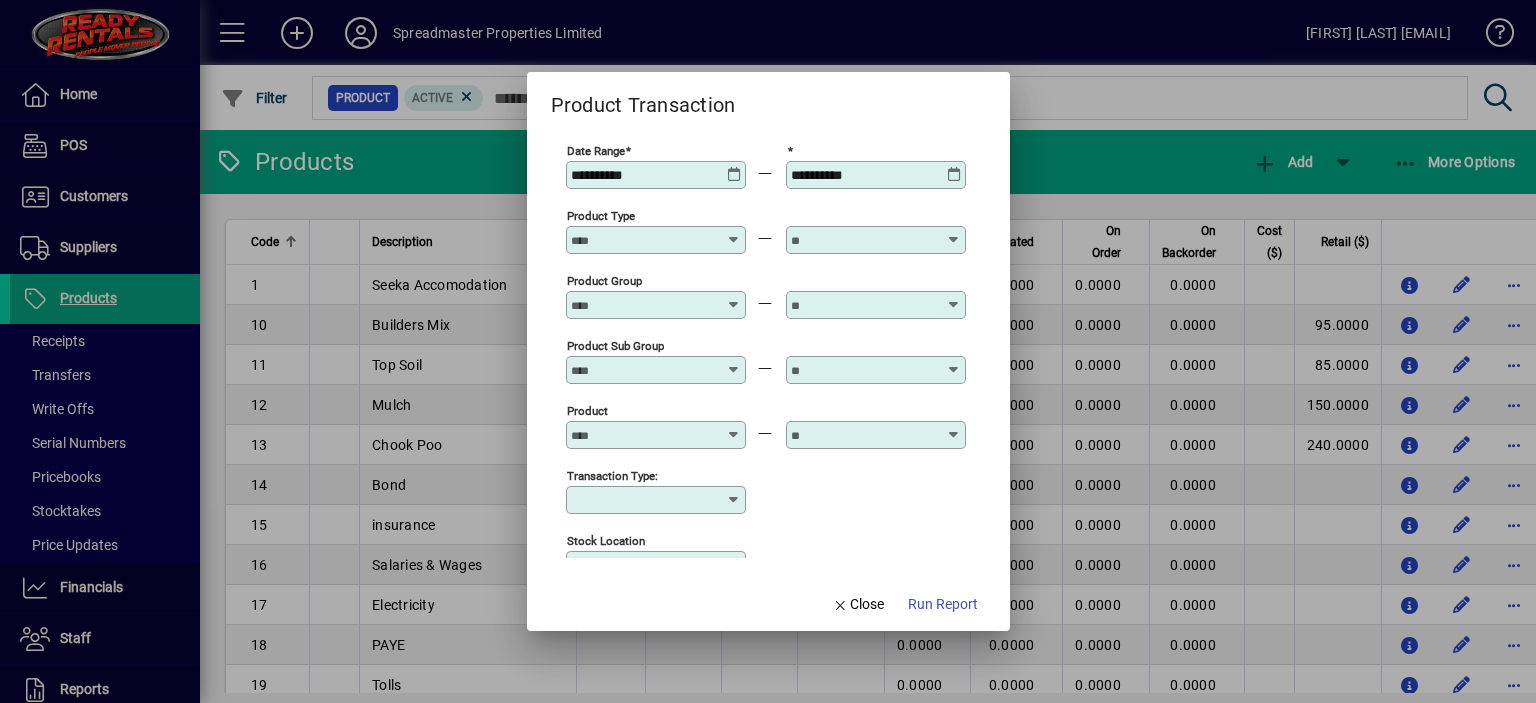 type on "**********" 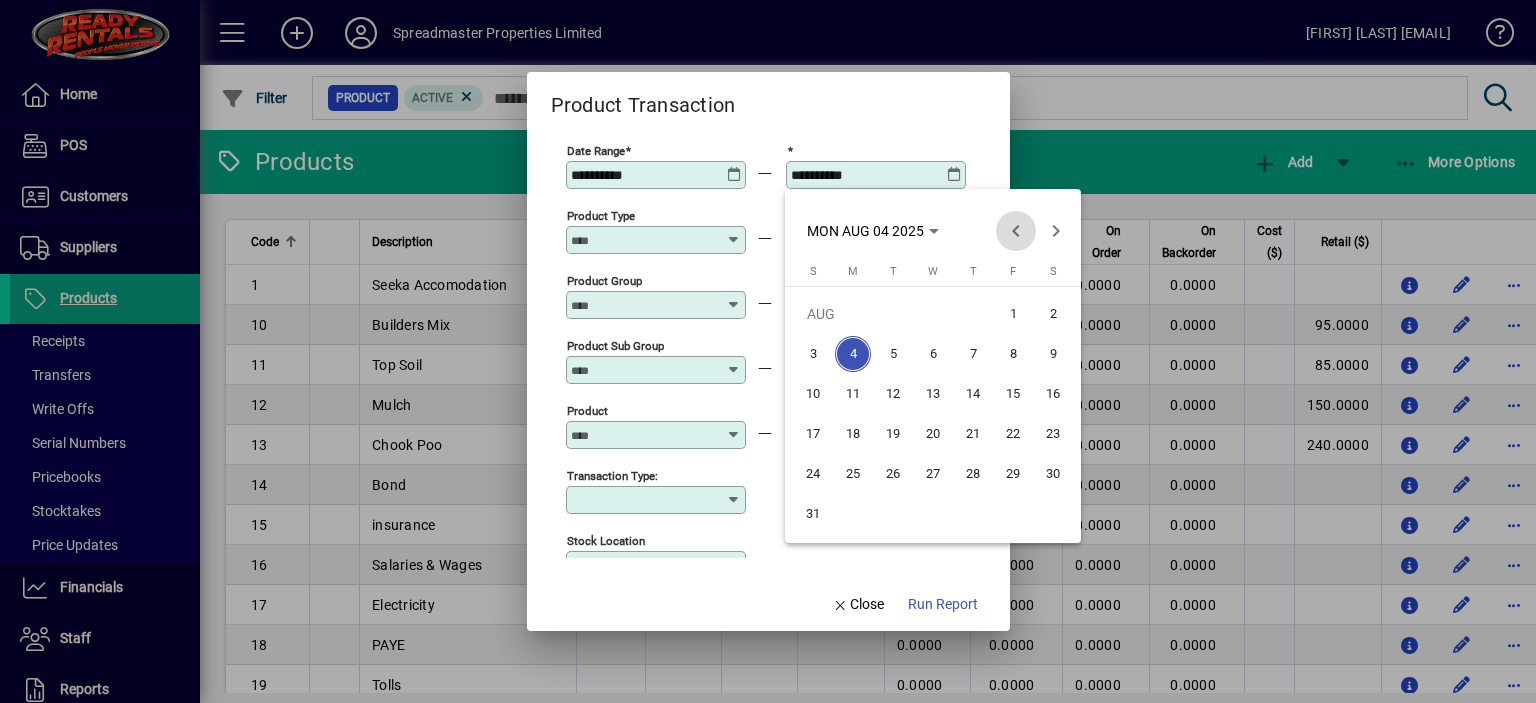 click at bounding box center (1016, 231) 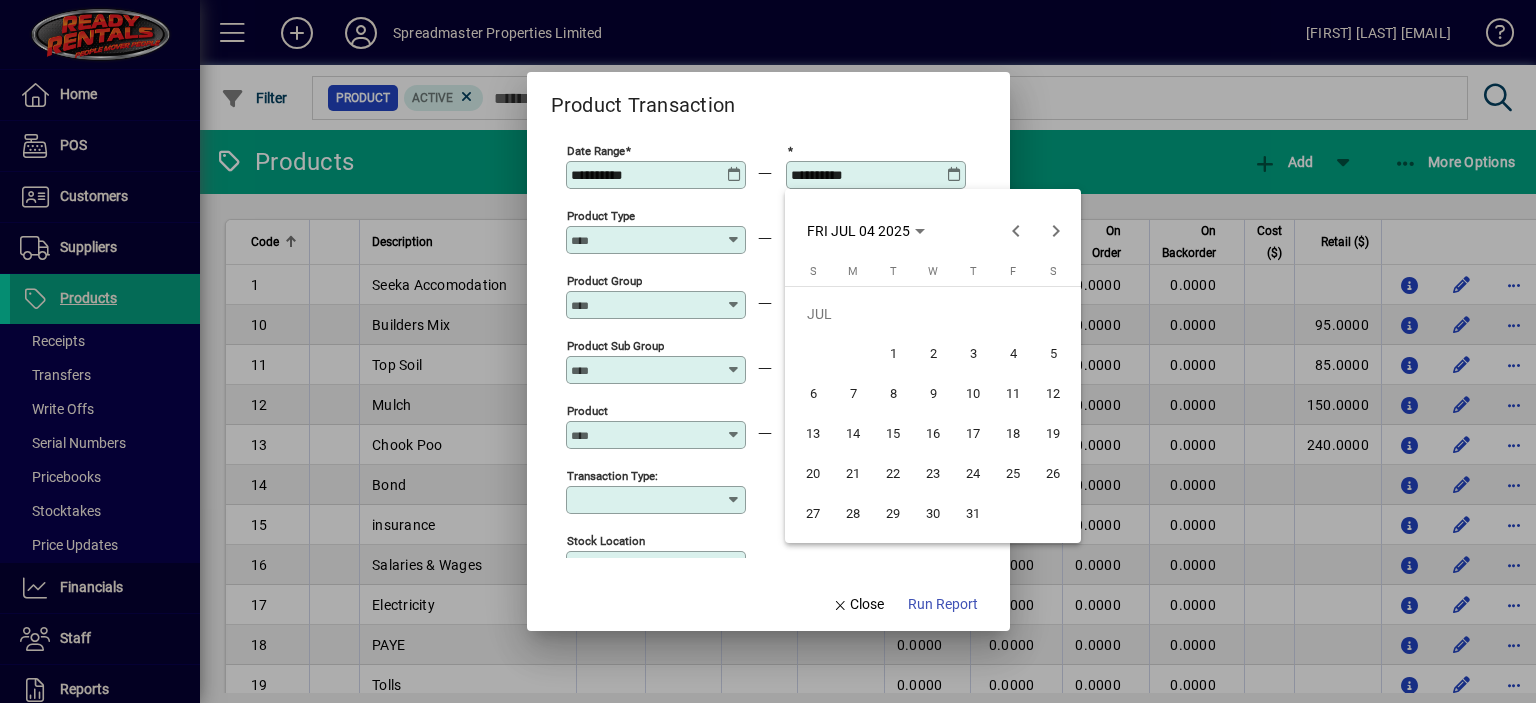 click on "31" at bounding box center [973, 514] 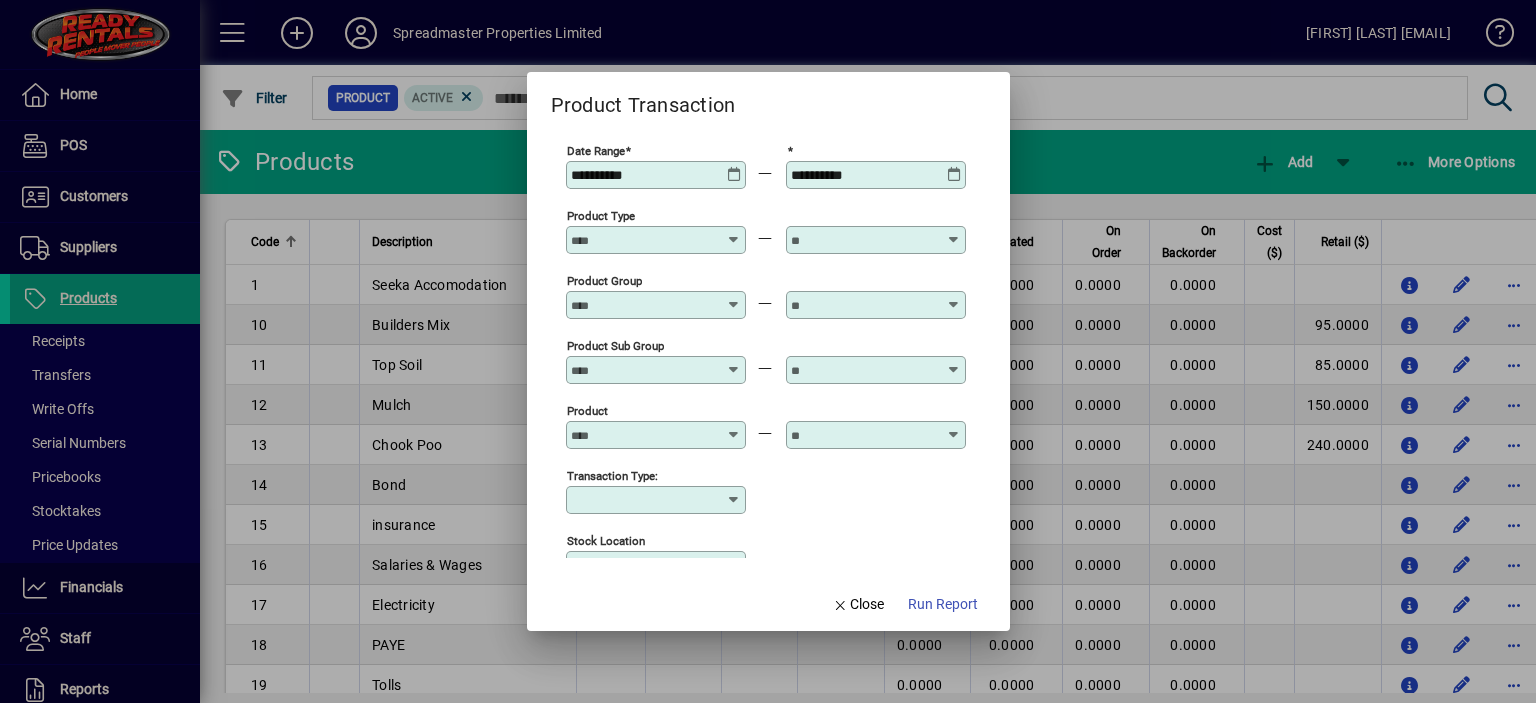 type on "**********" 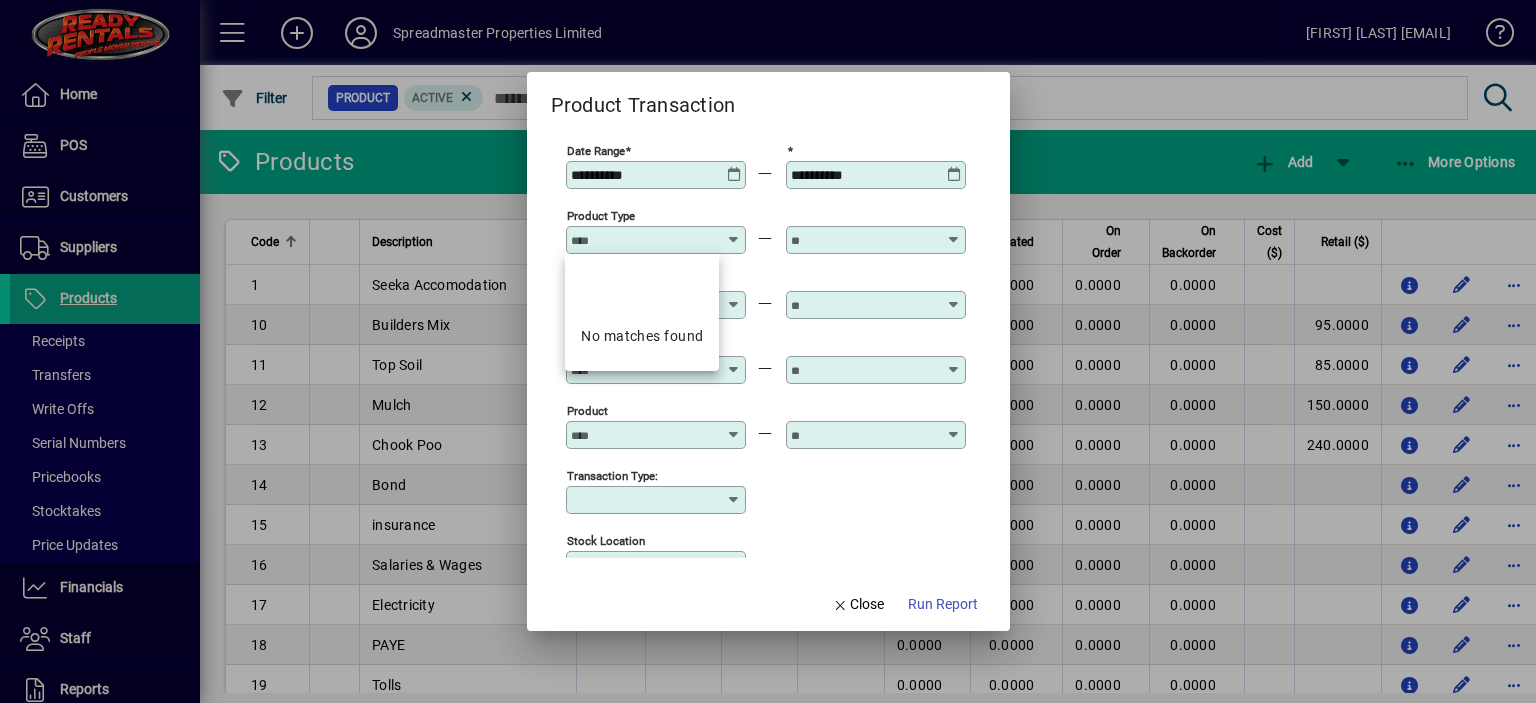 click at bounding box center [734, 232] 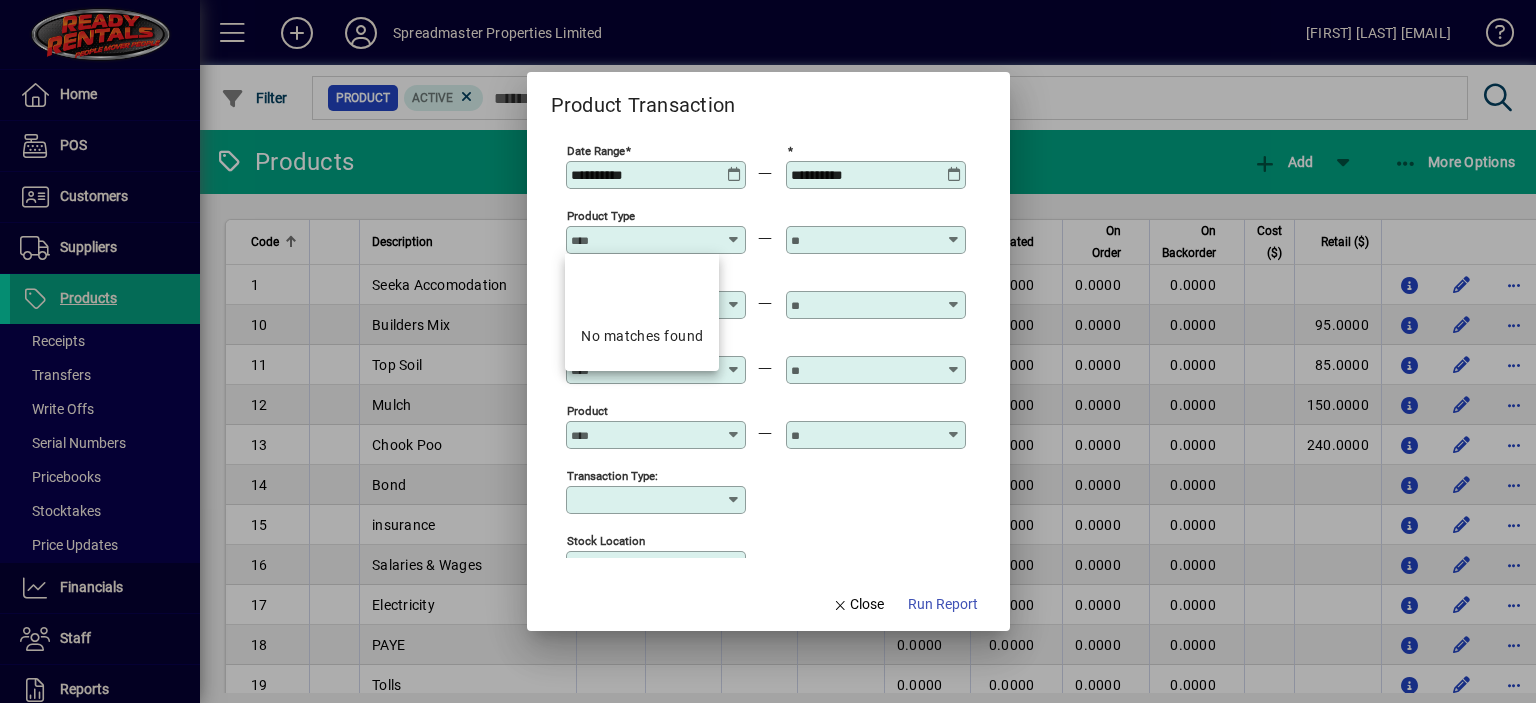 click on "**********" at bounding box center (766, 473) 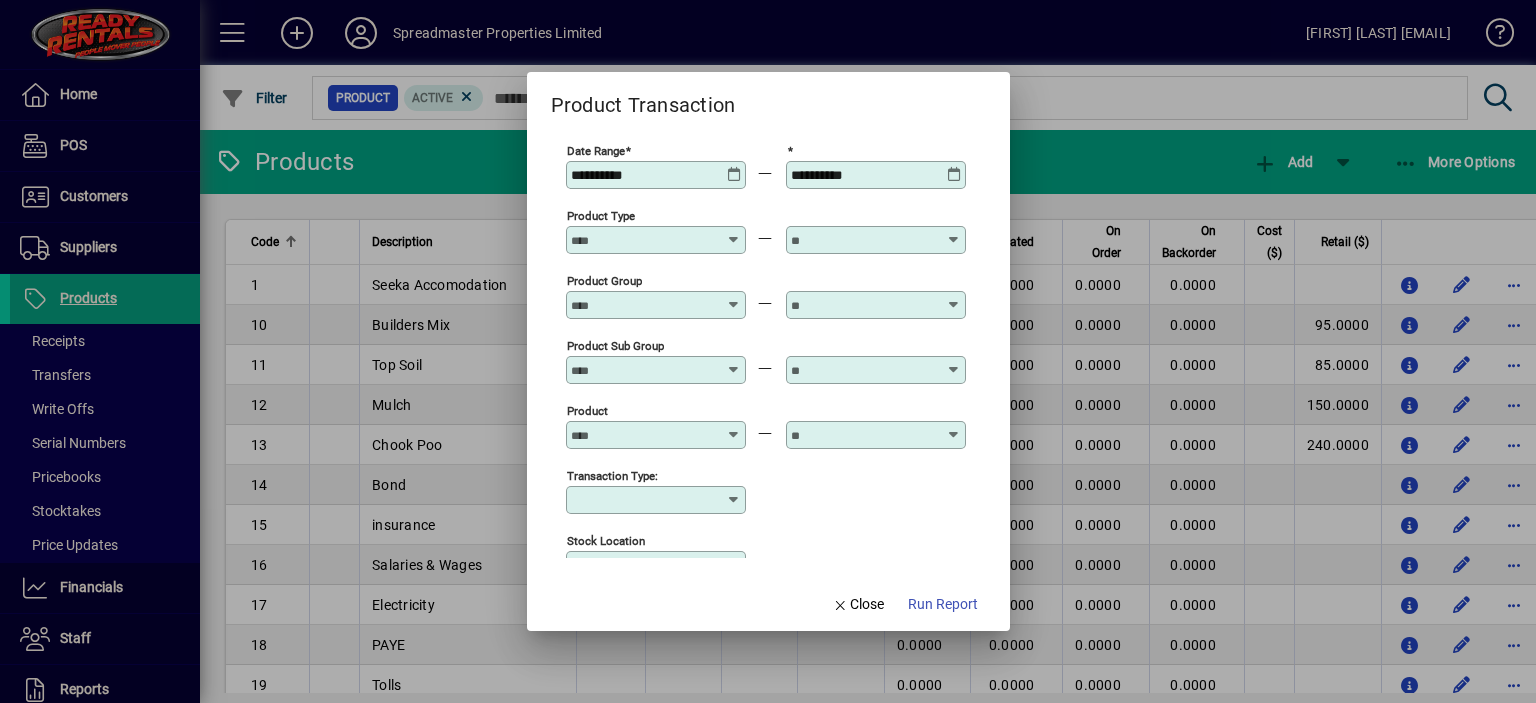 click at bounding box center (734, 427) 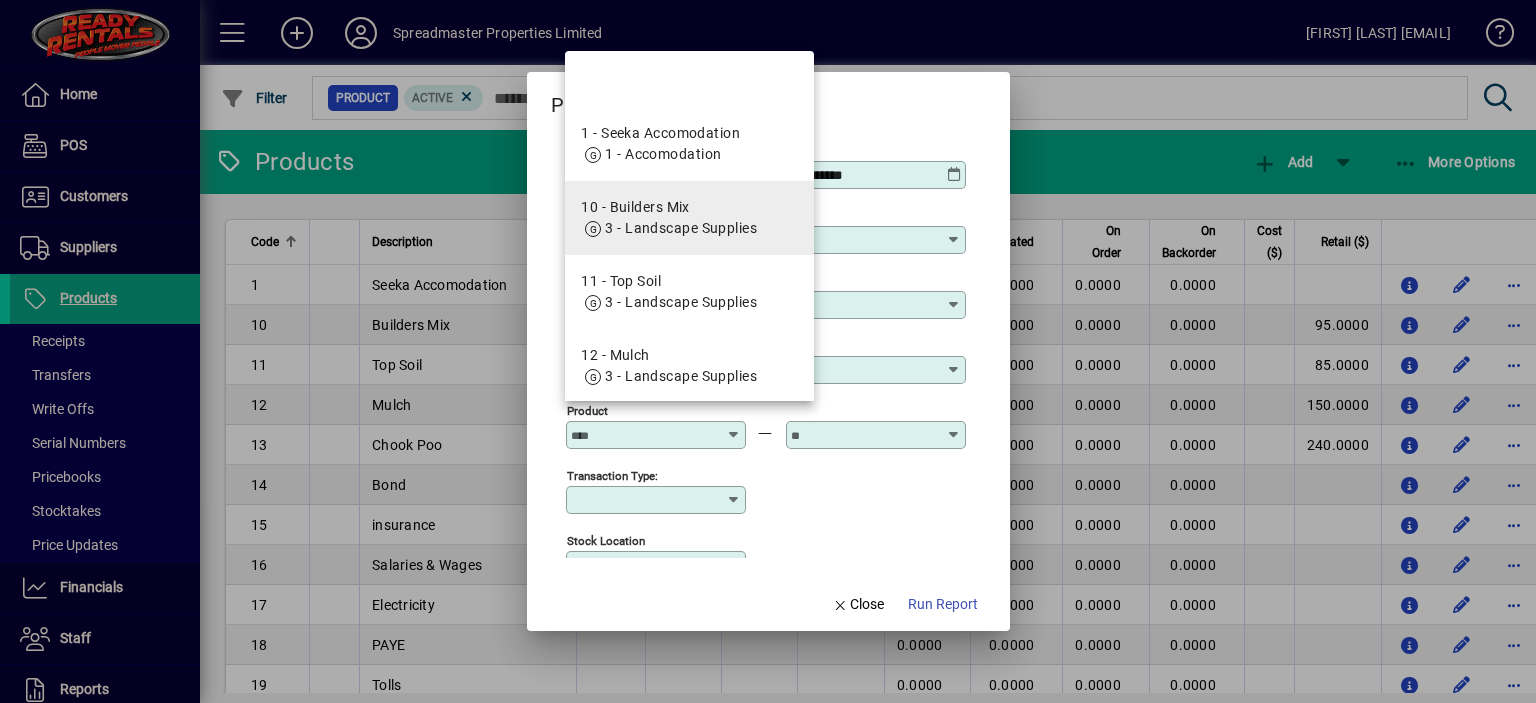 click on "10 - Builders Mix" at bounding box center [669, 207] 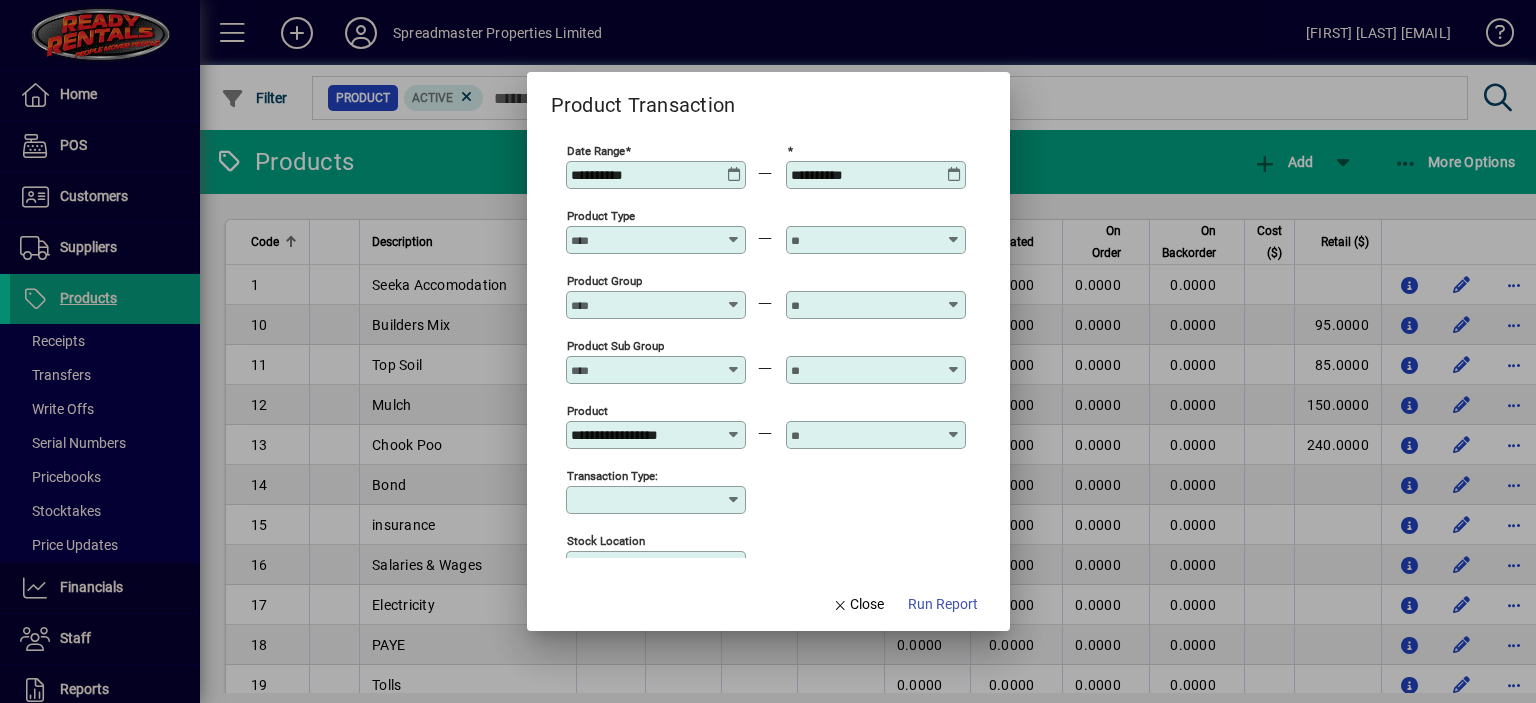 click at bounding box center (954, 427) 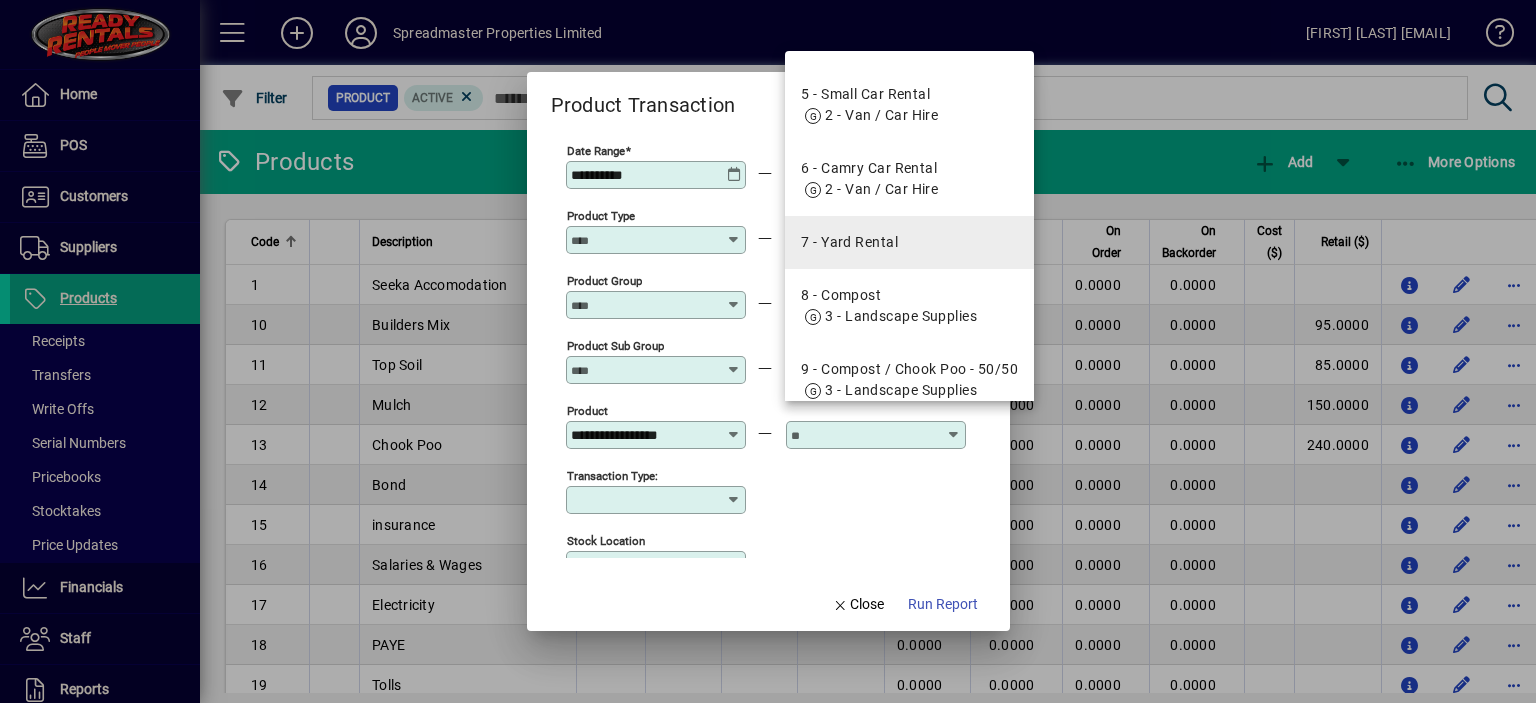 scroll, scrollTop: 1524, scrollLeft: 0, axis: vertical 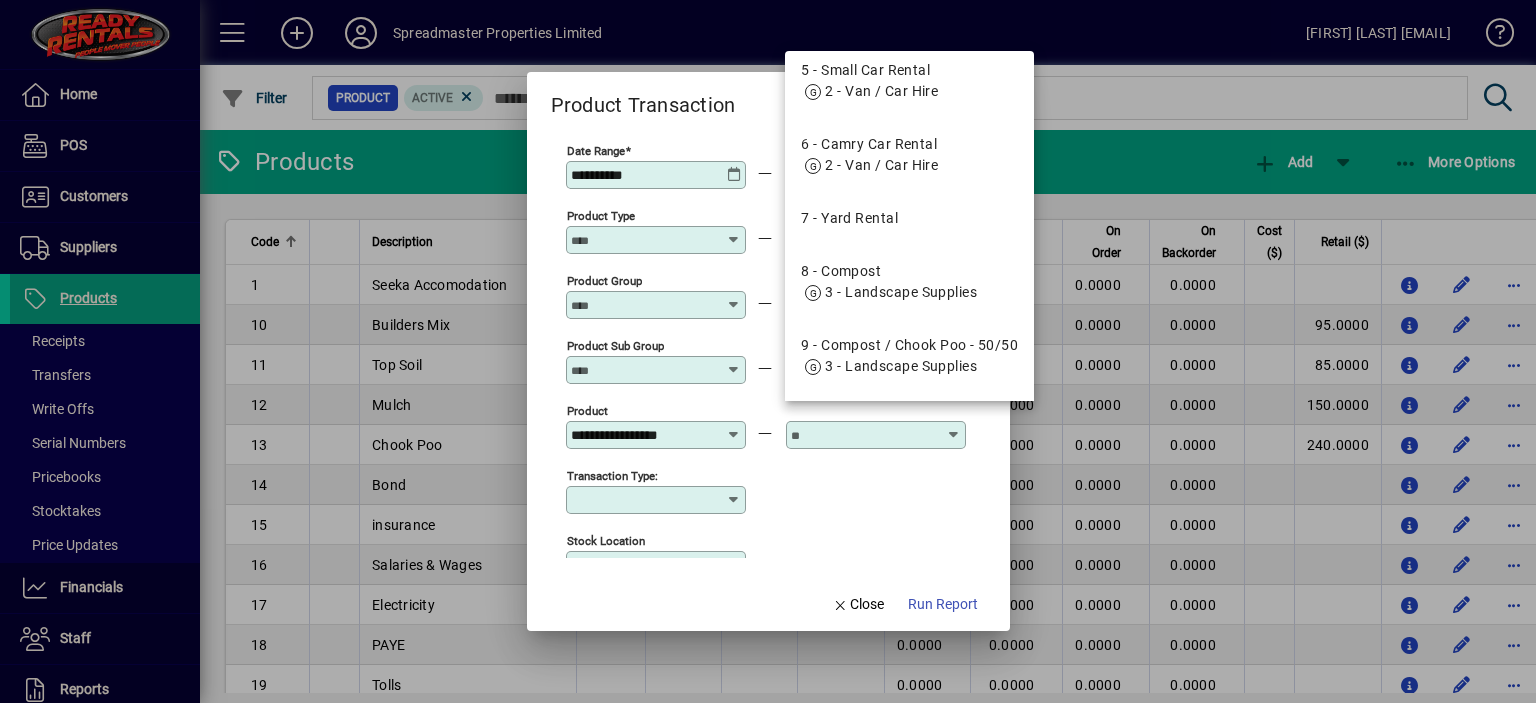 click on "Transaction Type:" at bounding box center [766, 498] 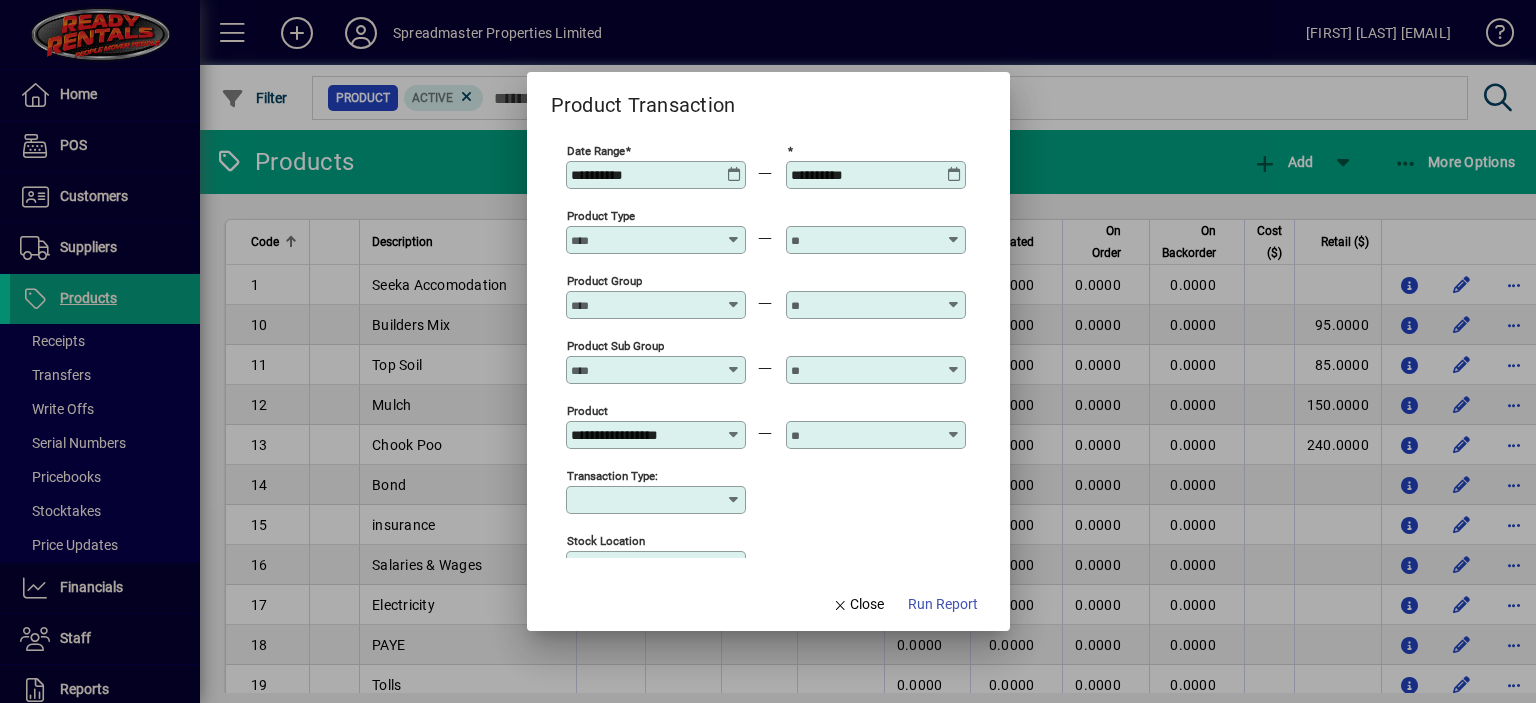 click at bounding box center (864, 435) 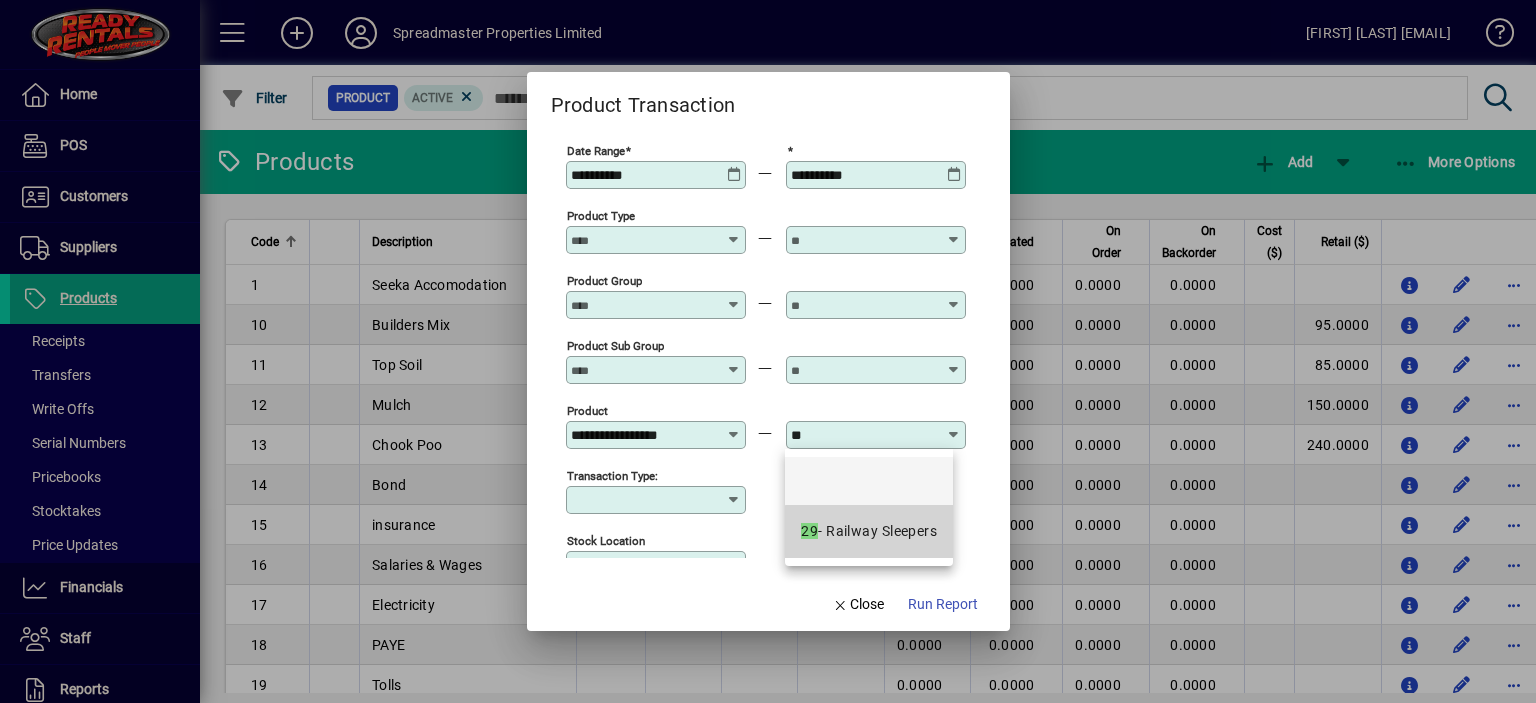 click on "29  - Railway Sleepers" at bounding box center (869, 531) 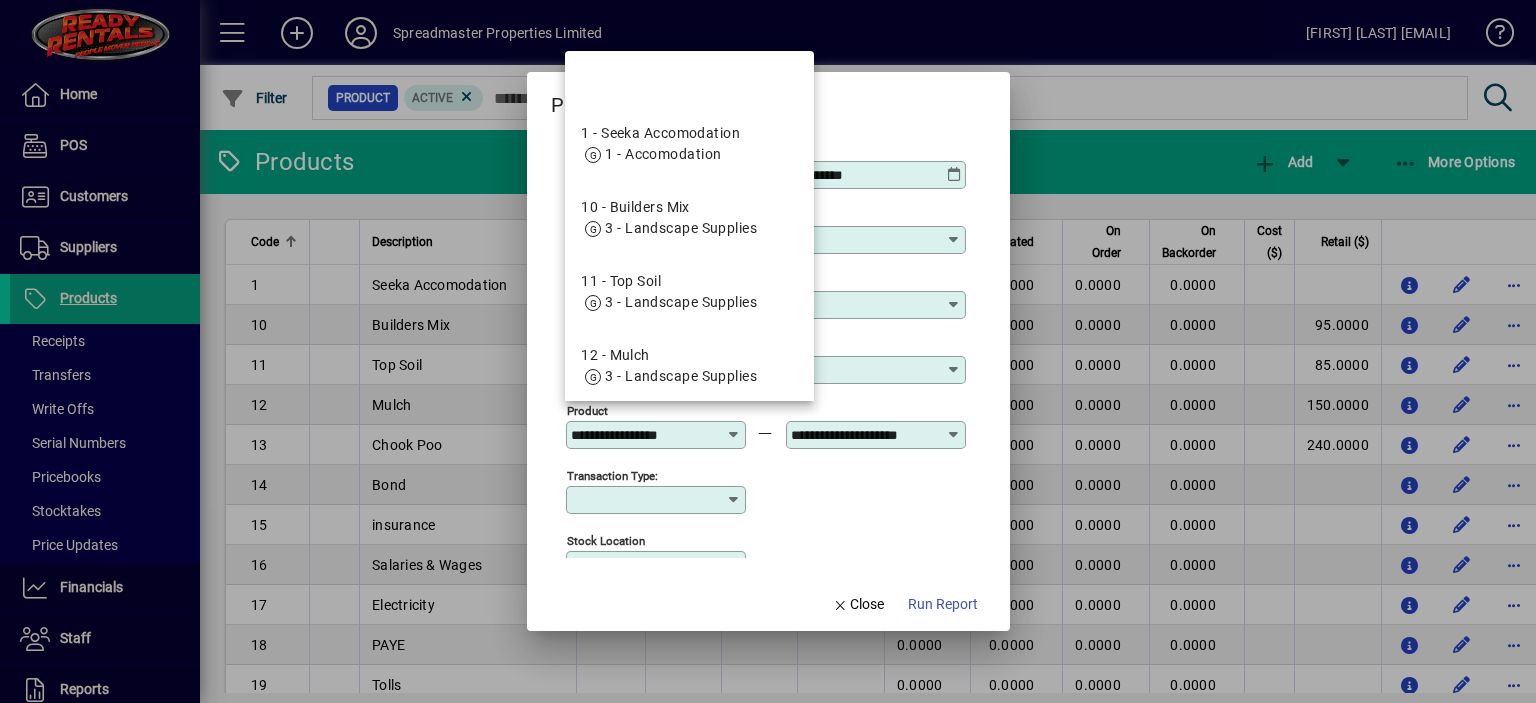 click on "**********" at bounding box center (644, 435) 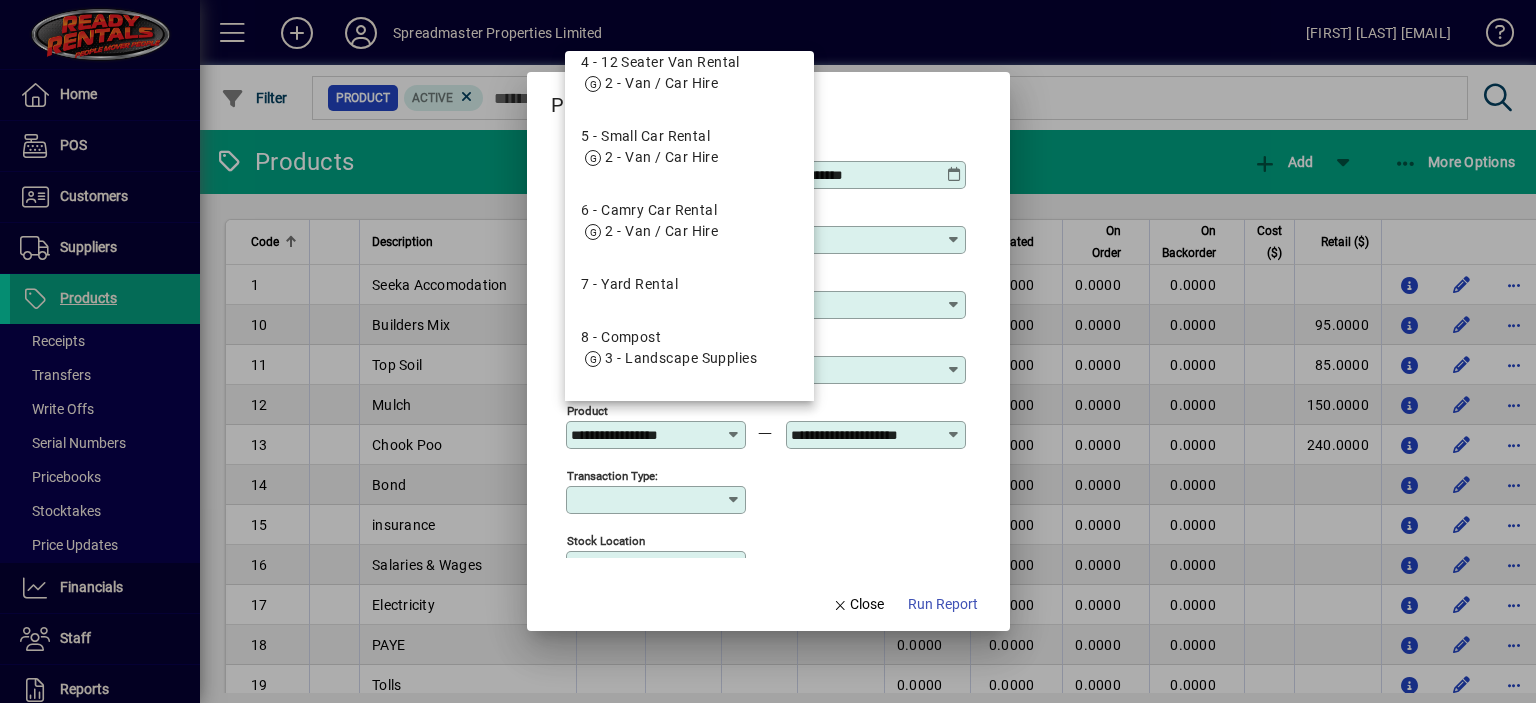 scroll, scrollTop: 1524, scrollLeft: 0, axis: vertical 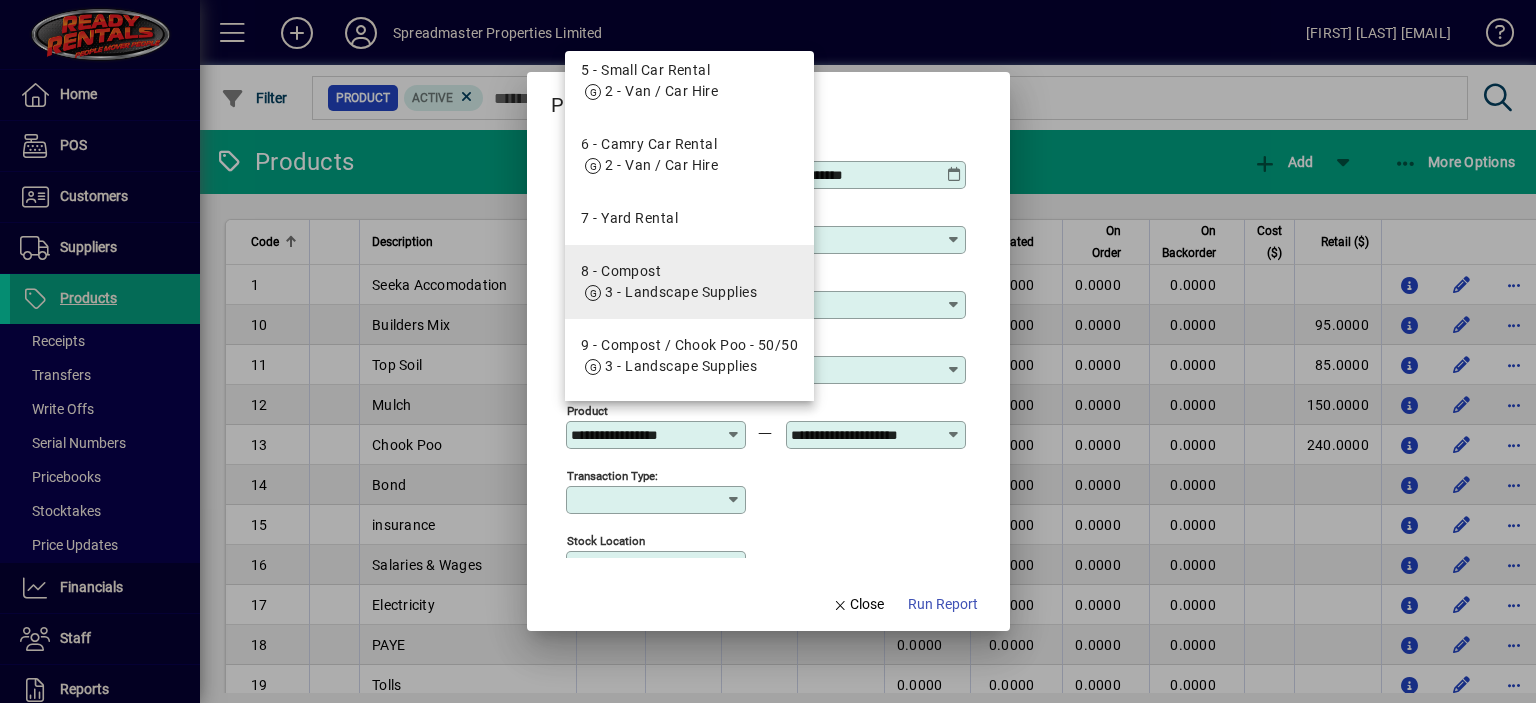 click on "3 - Landscape Supplies" at bounding box center (681, 292) 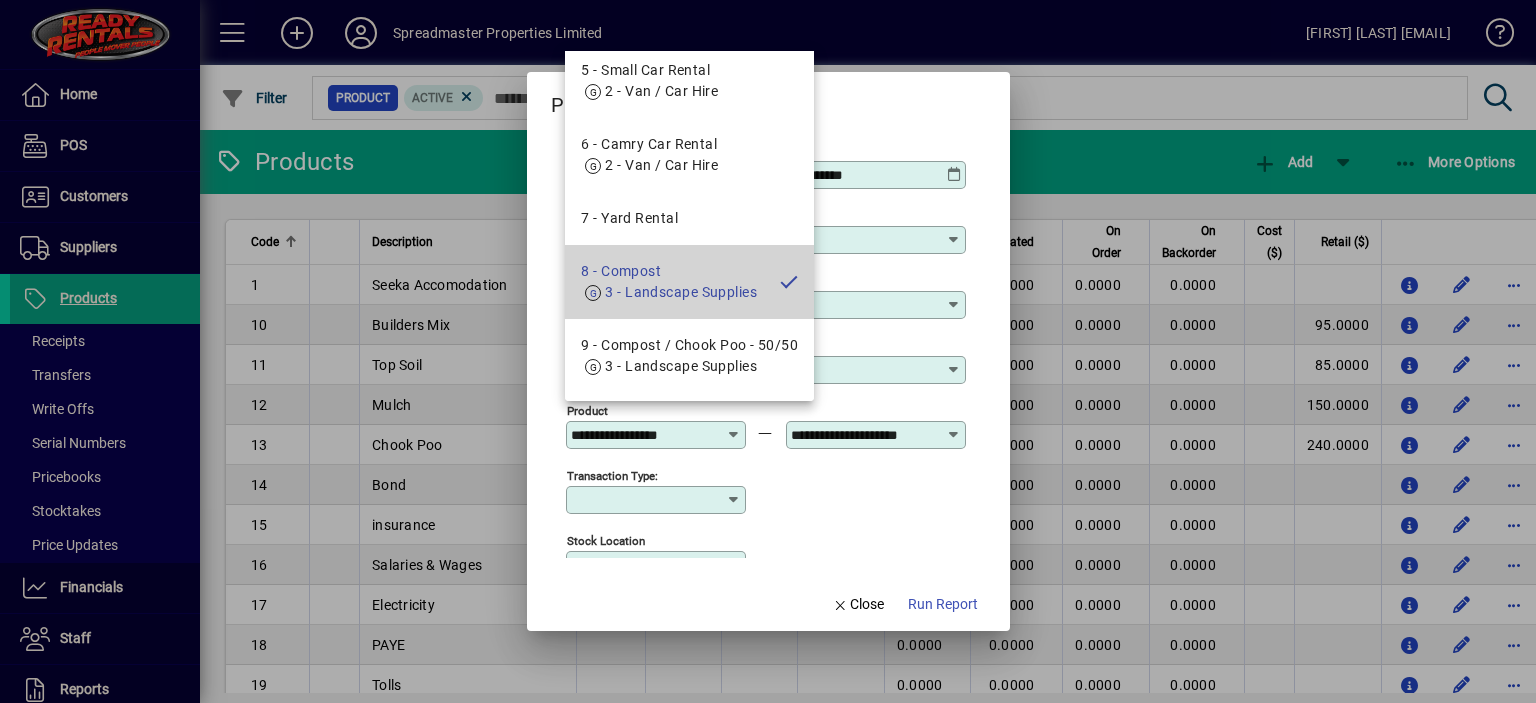 type on "**********" 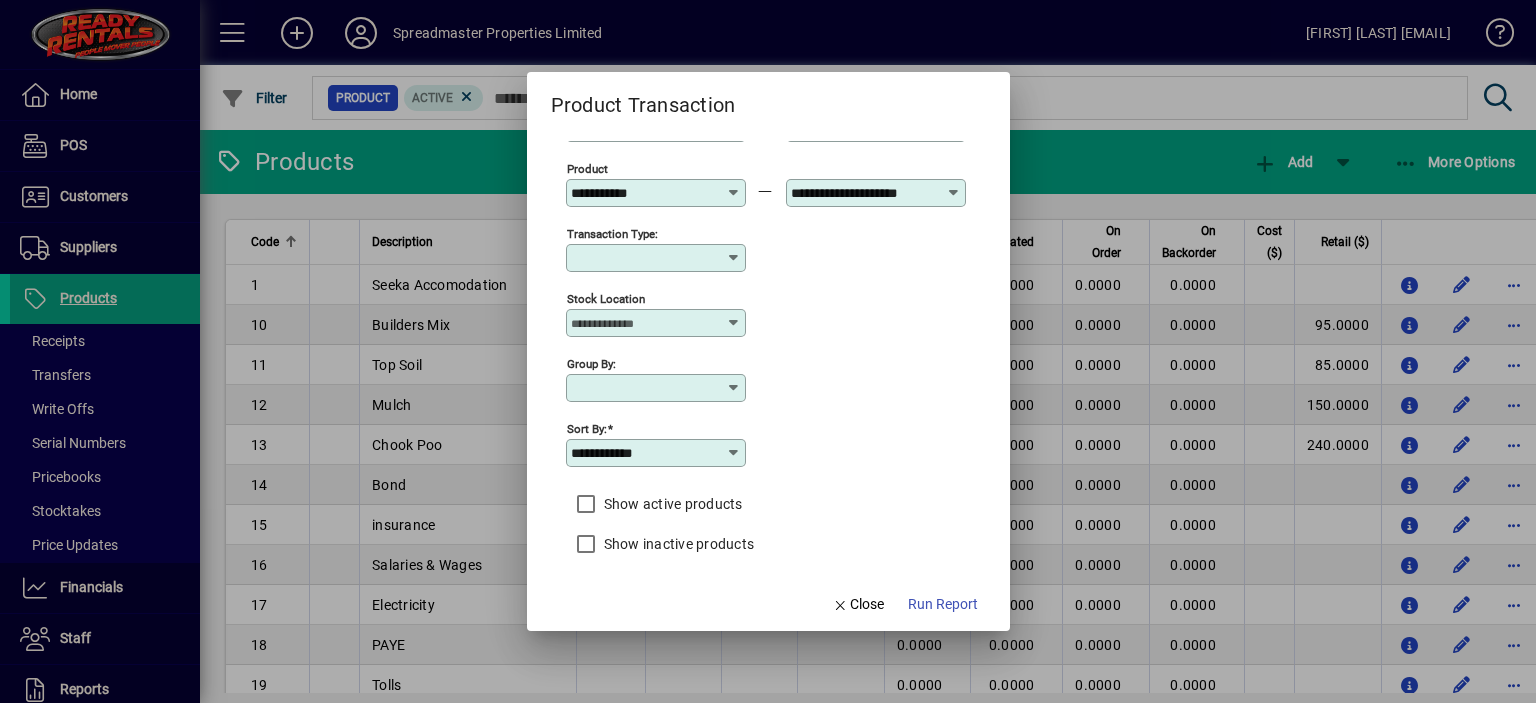 scroll, scrollTop: 252, scrollLeft: 0, axis: vertical 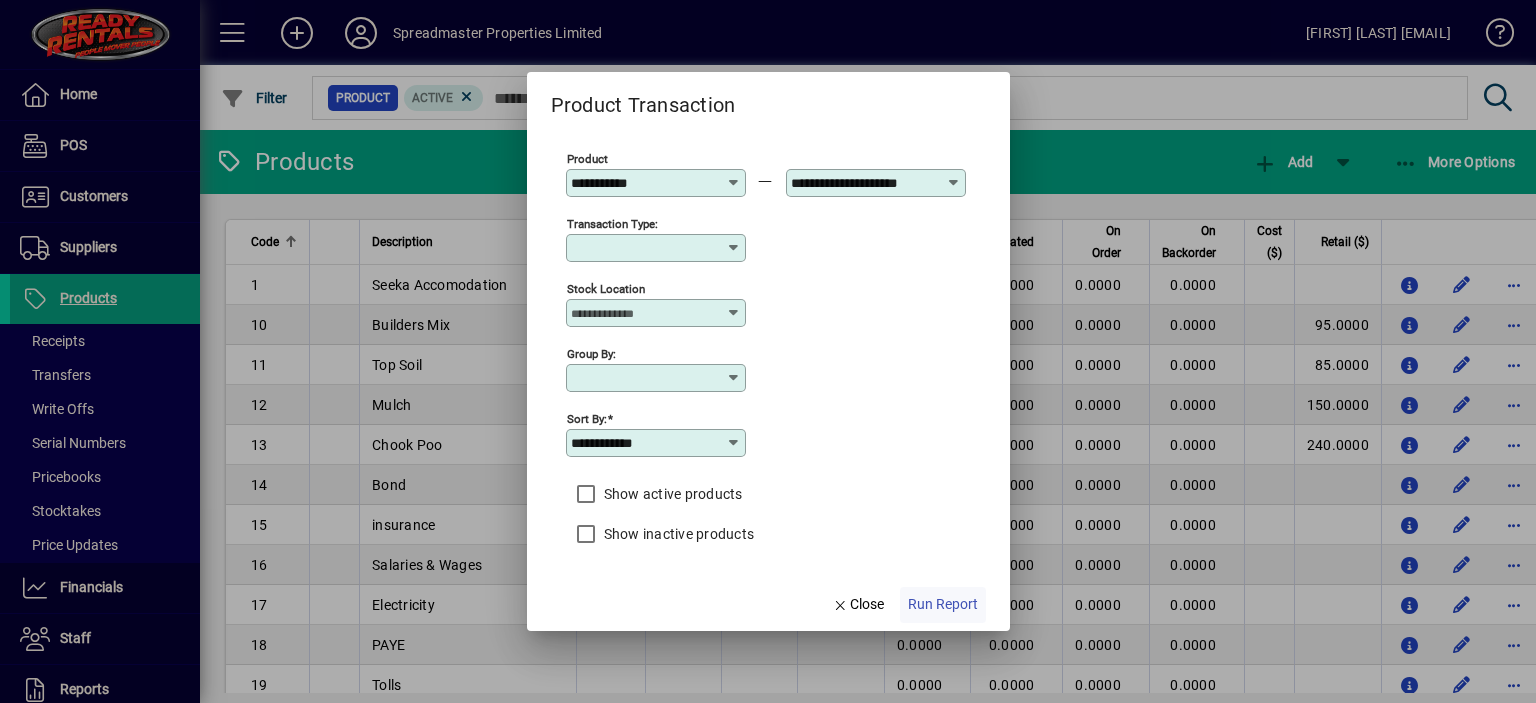 click on "Run Report" 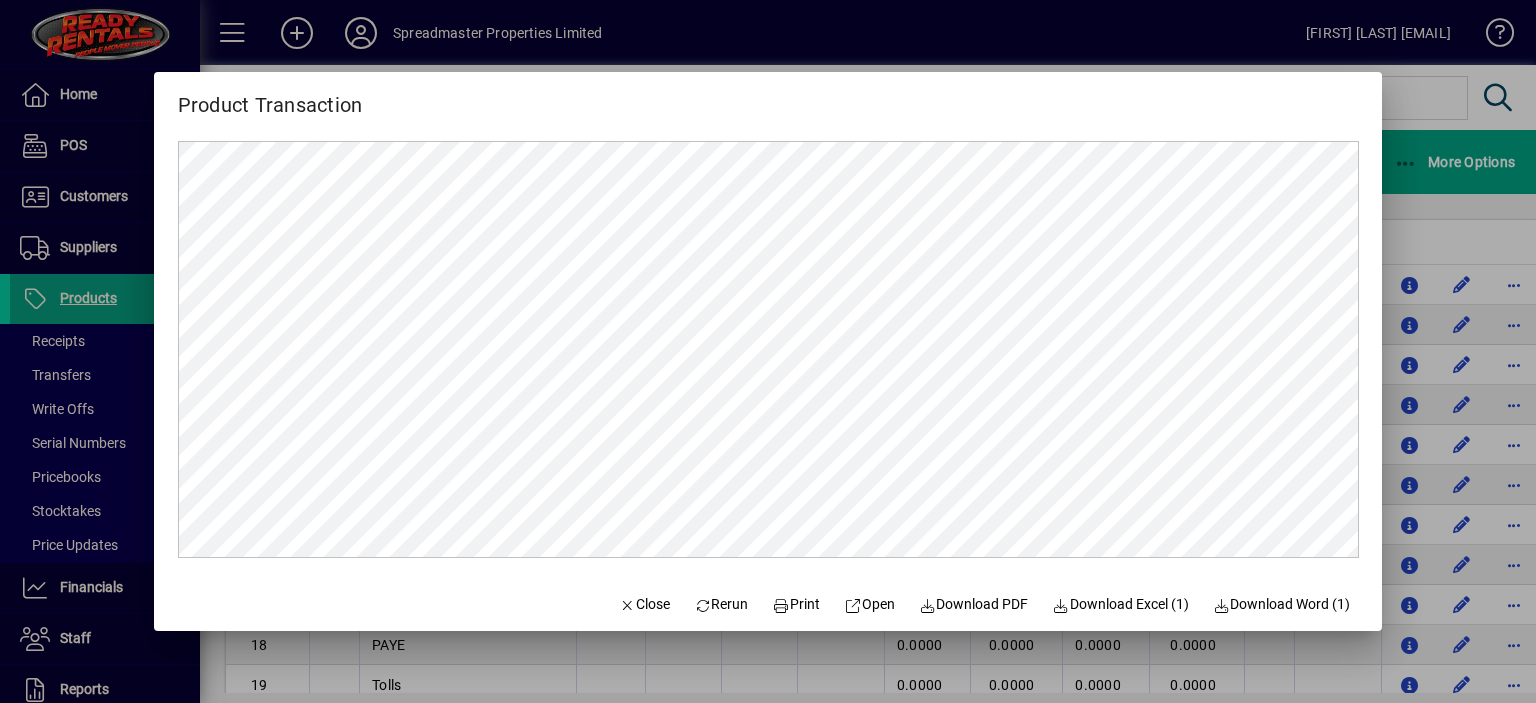 scroll, scrollTop: 0, scrollLeft: 0, axis: both 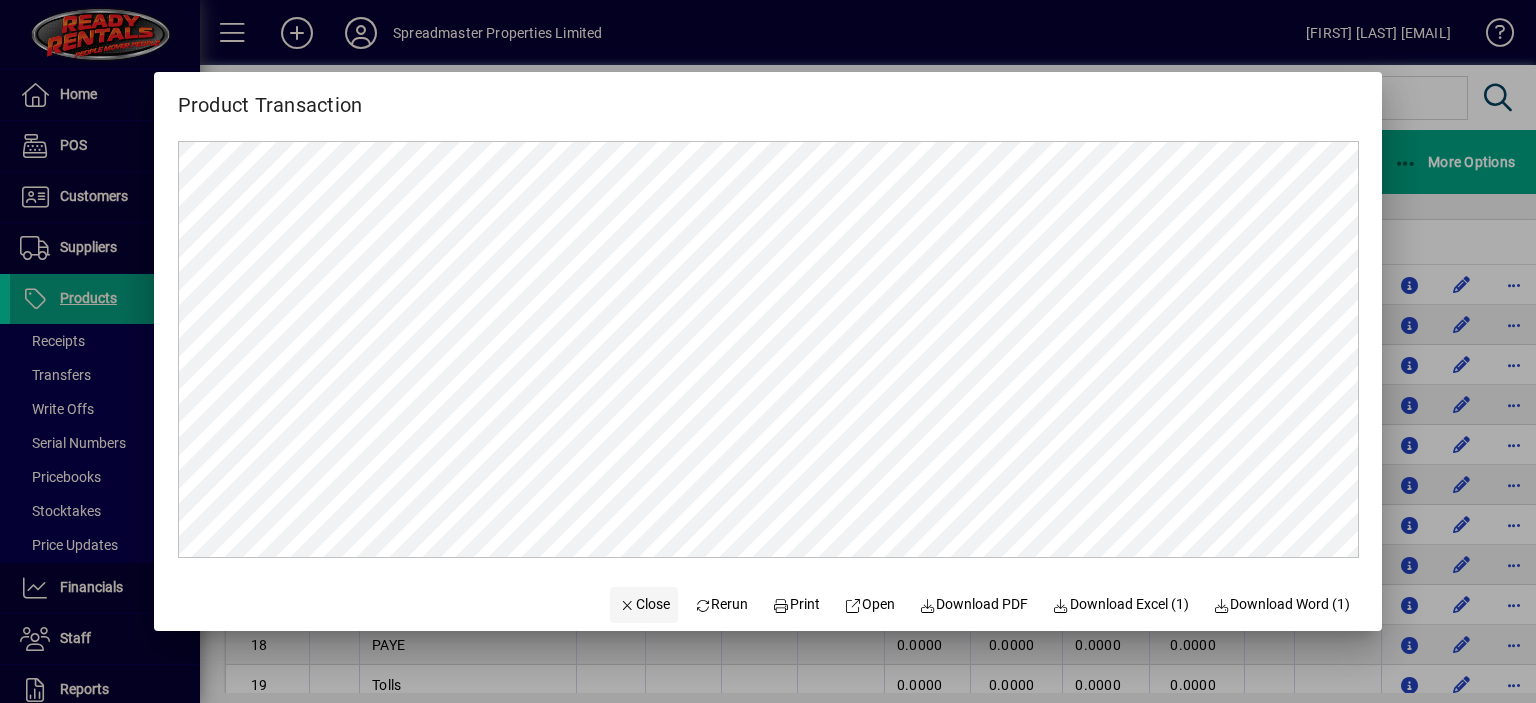 click on "Close" 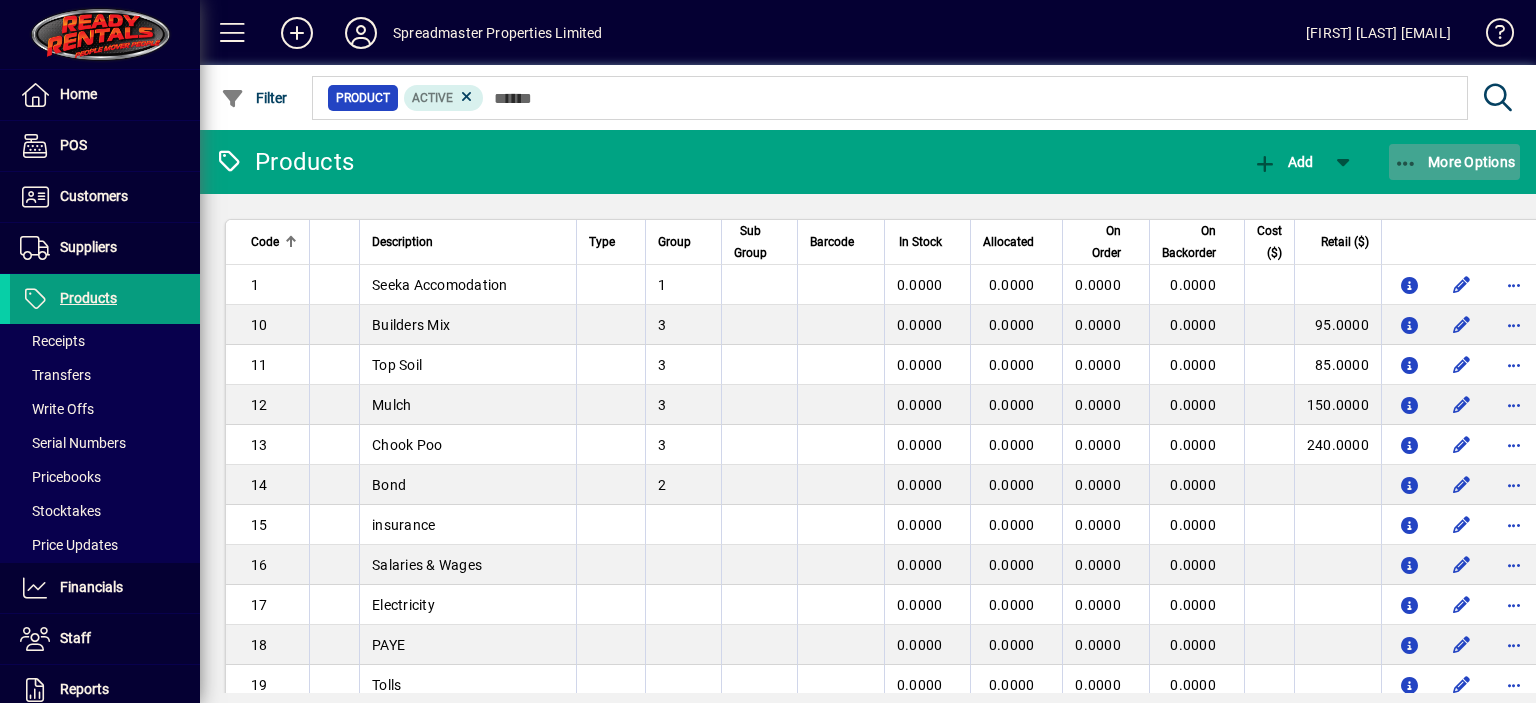click on "More Options" 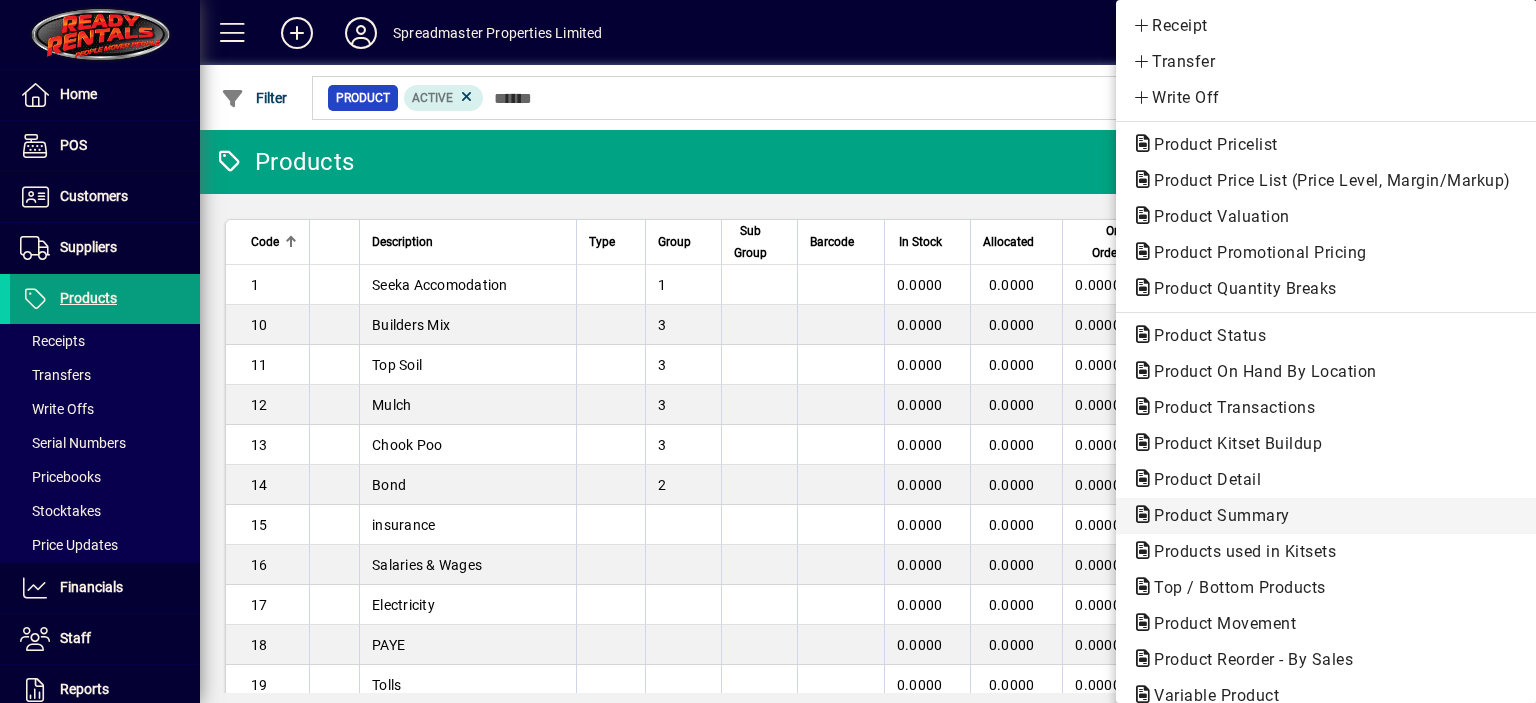 scroll, scrollTop: 100, scrollLeft: 0, axis: vertical 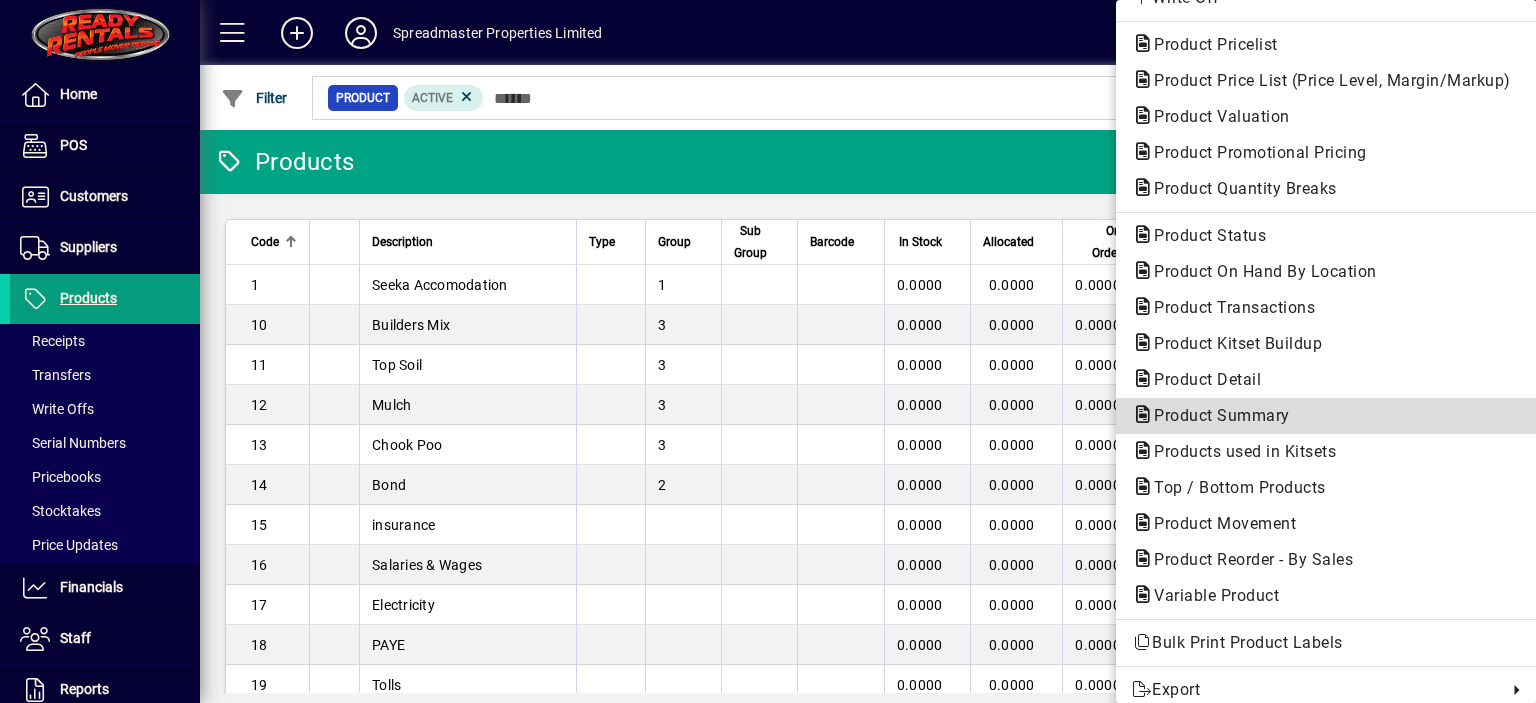 click on "Product Summary" 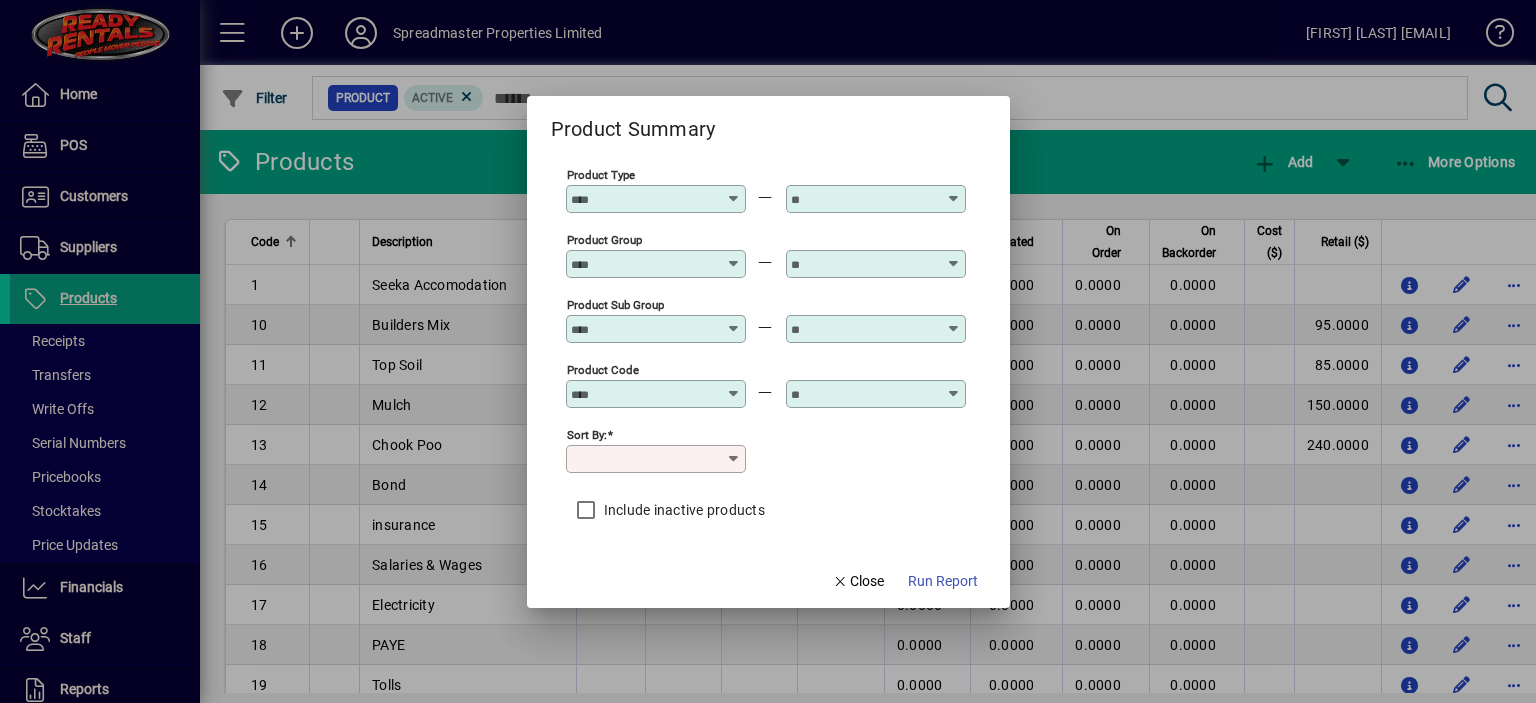 type on "**********" 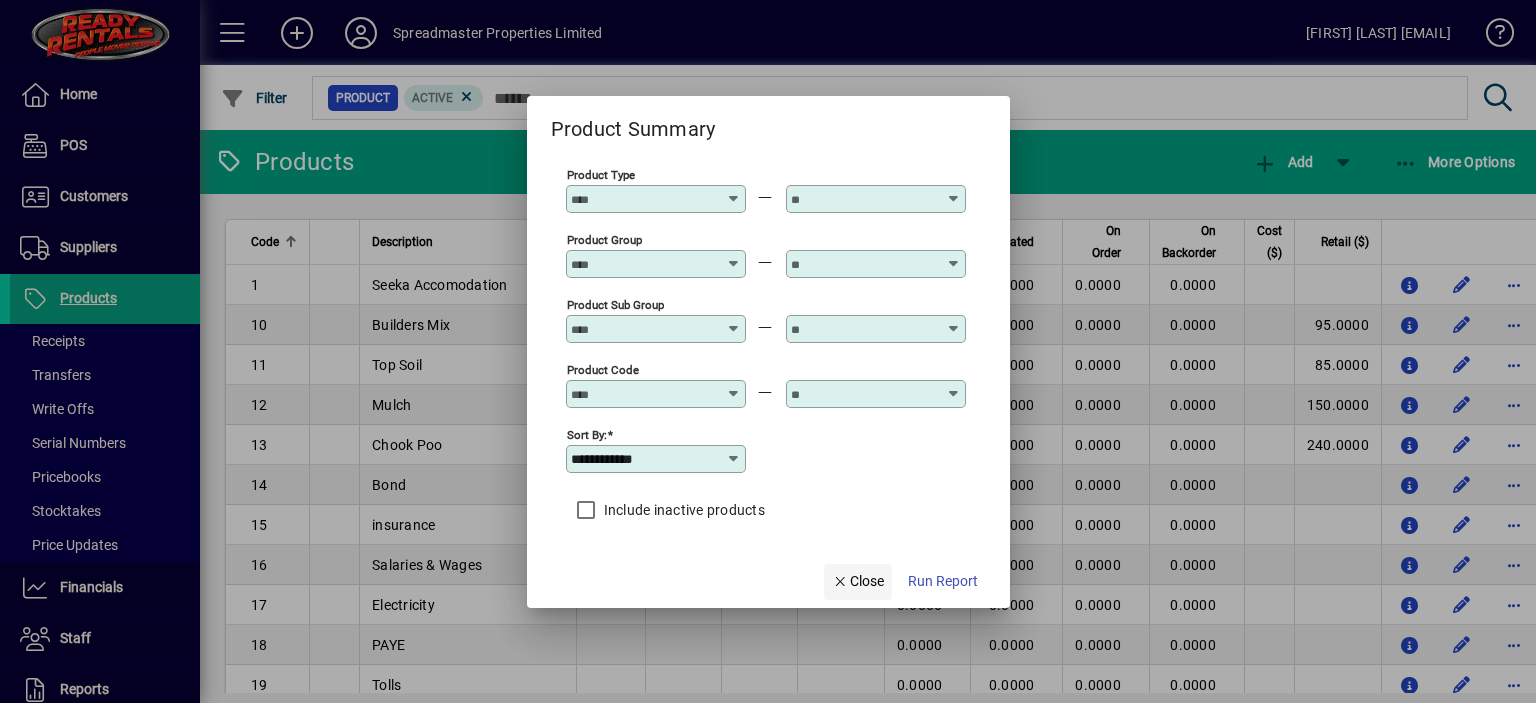 click on "Close" 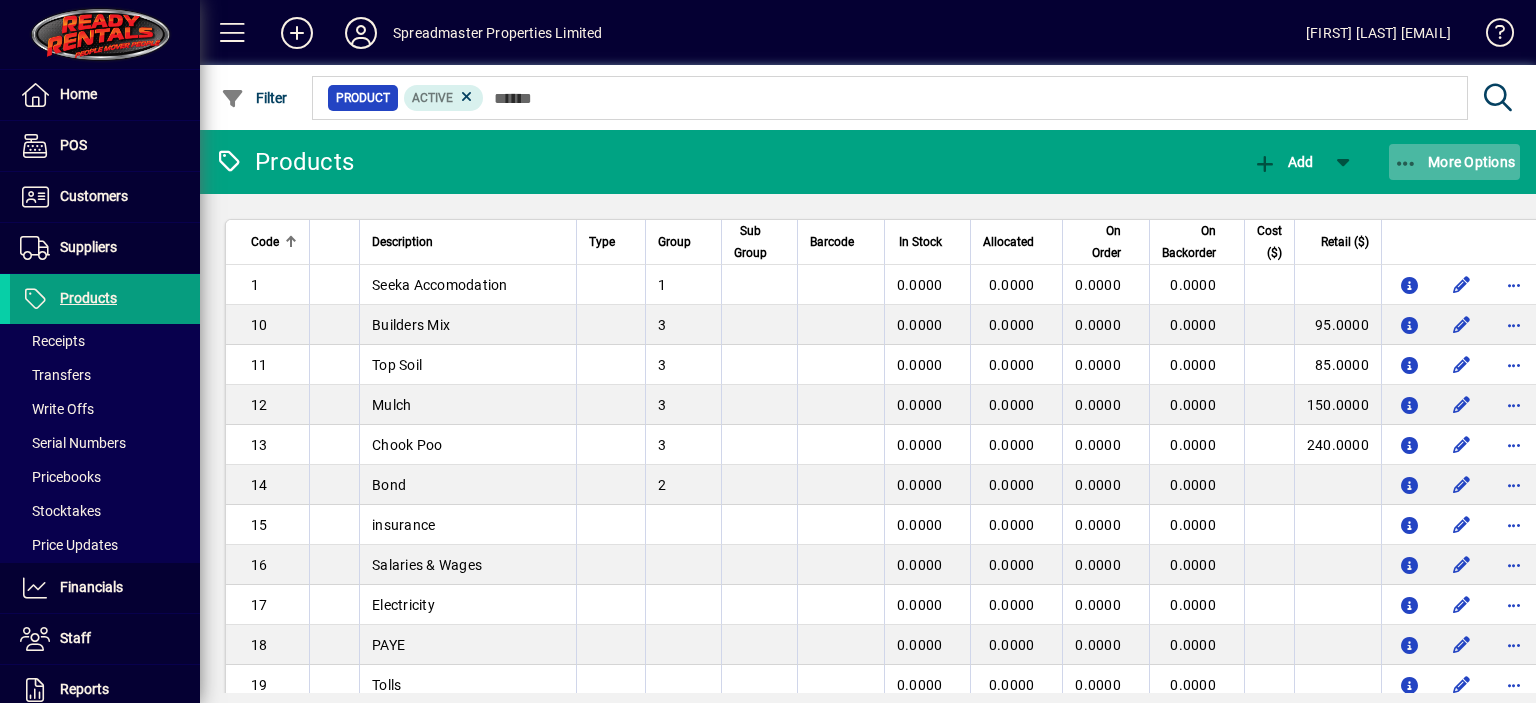 click 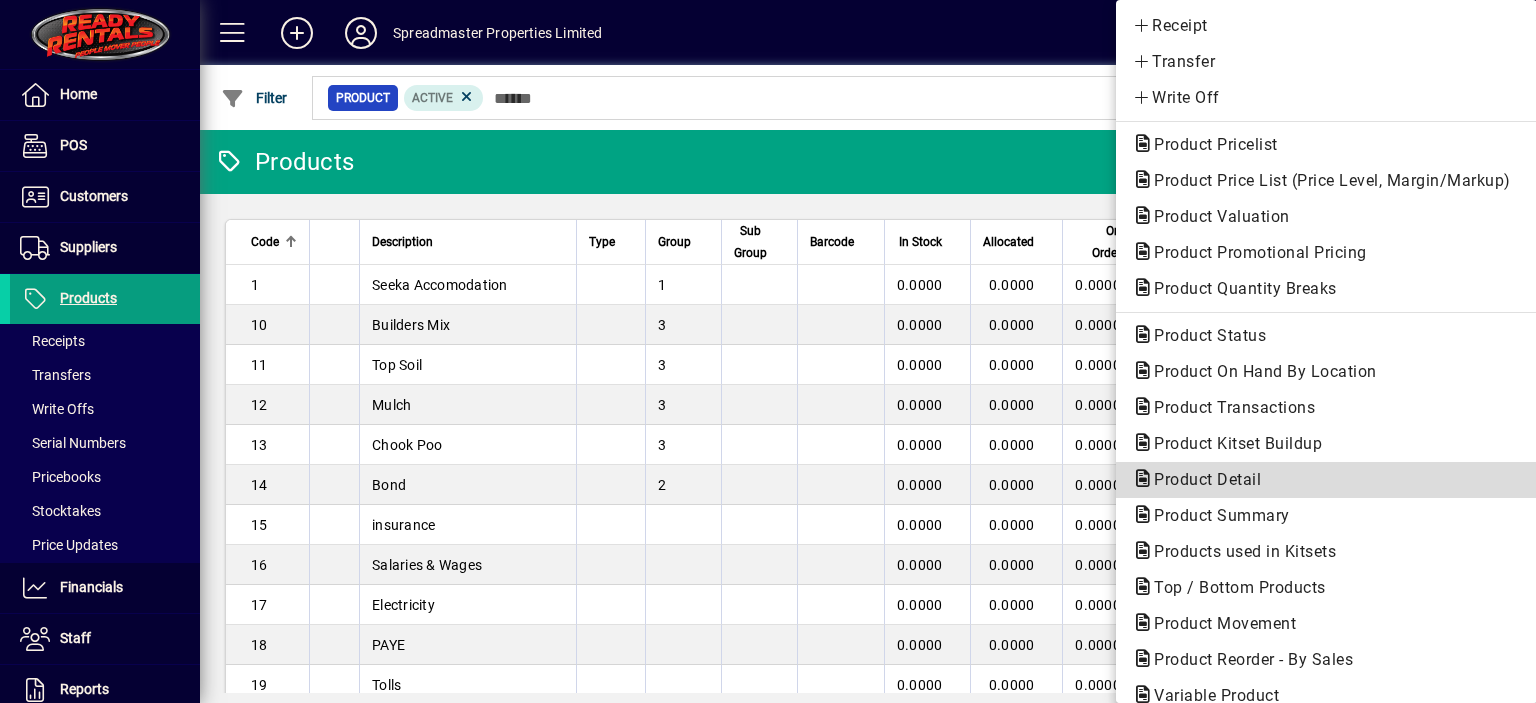 click on "Product Detail" 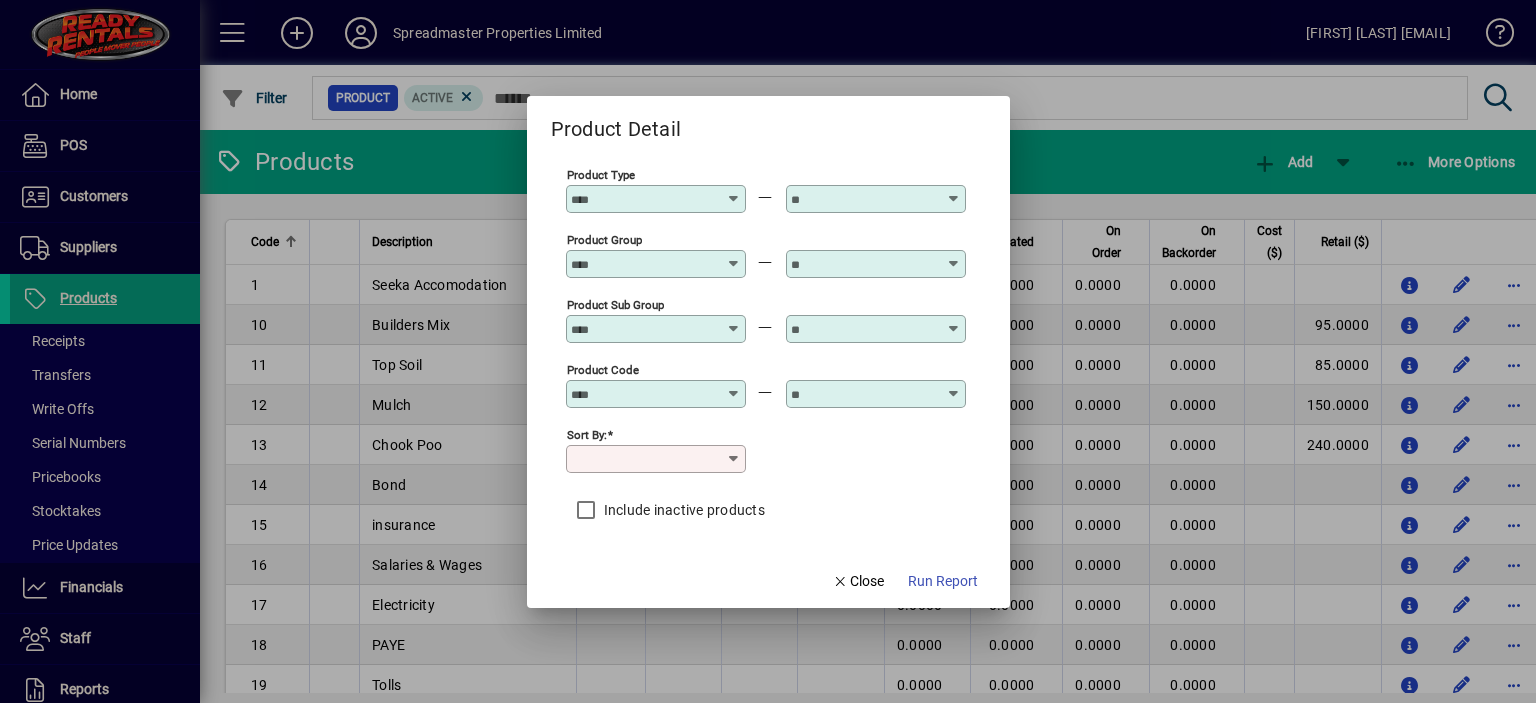 type on "**********" 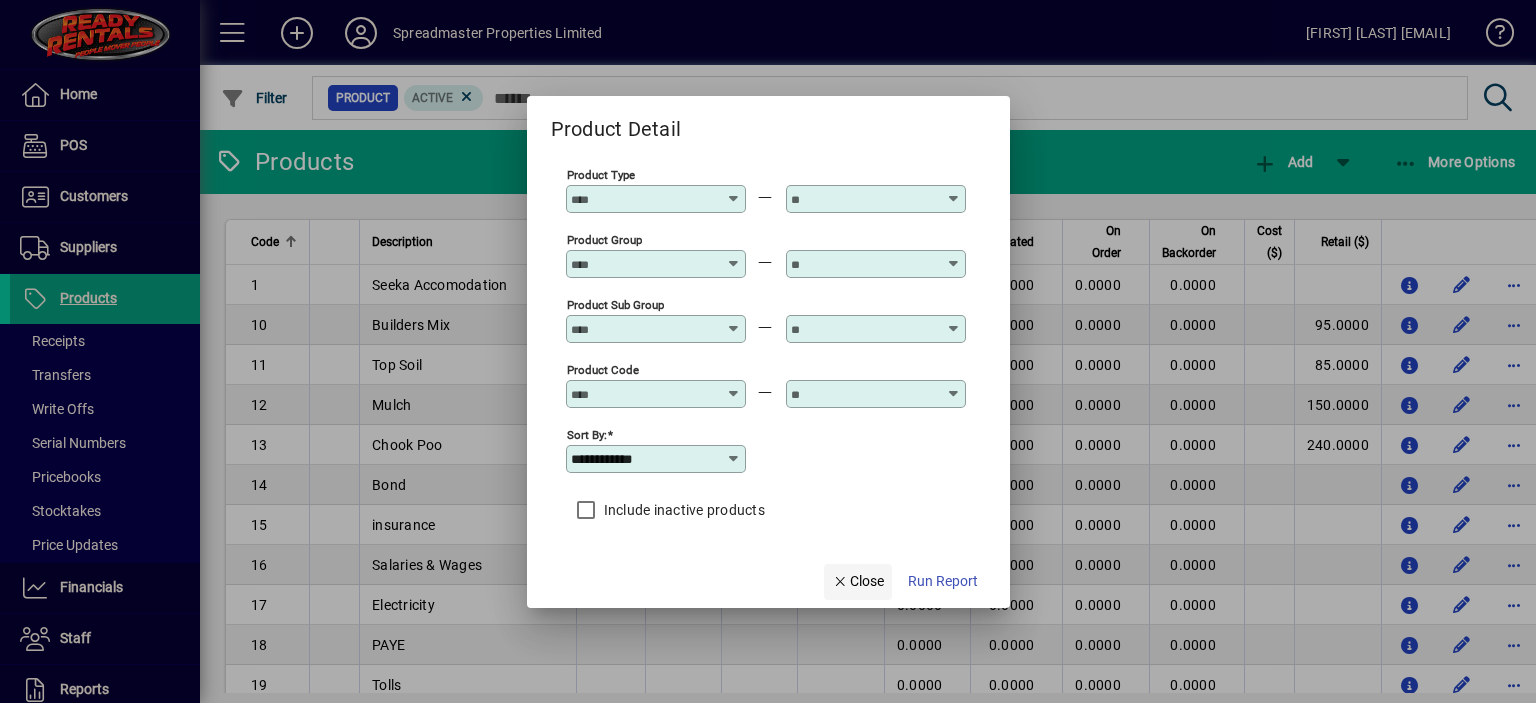 click on "Close" 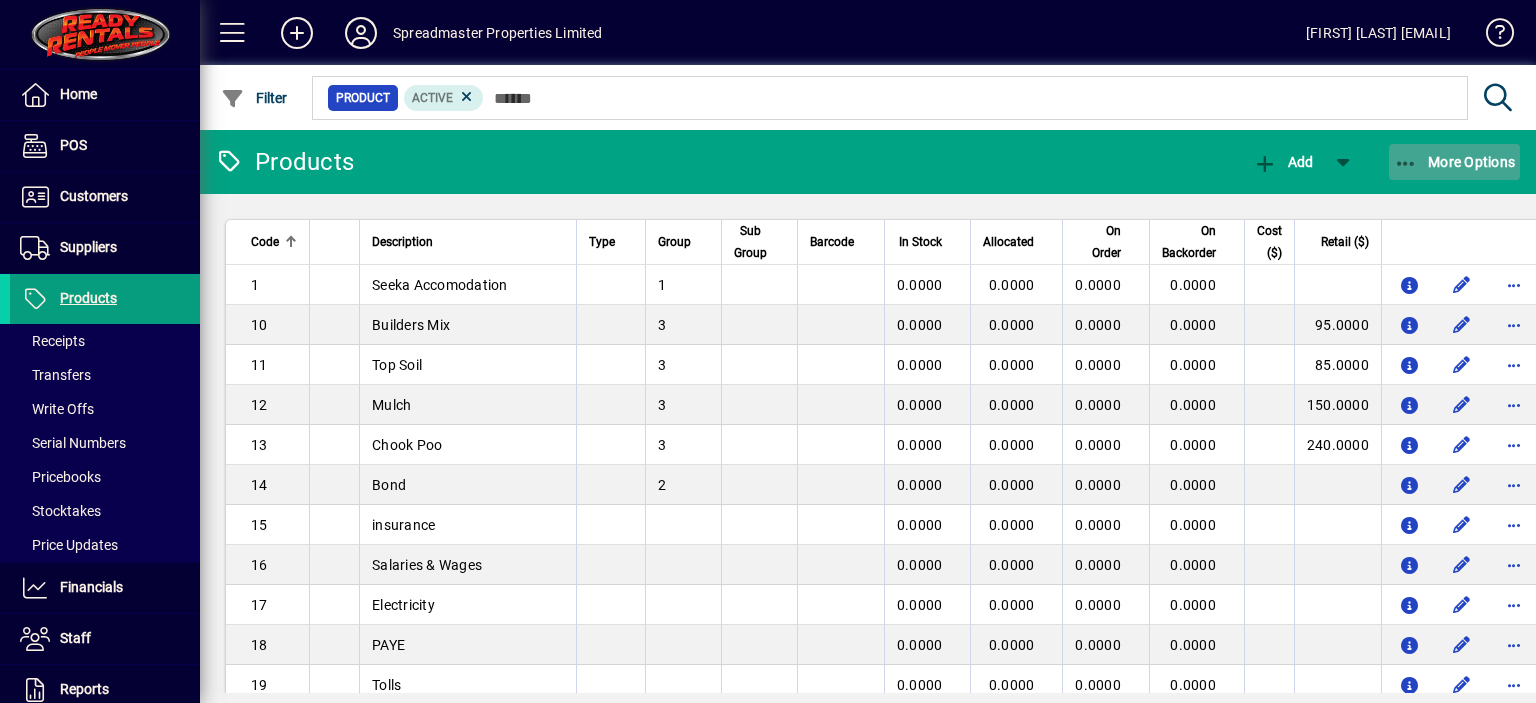 click on "More Options" 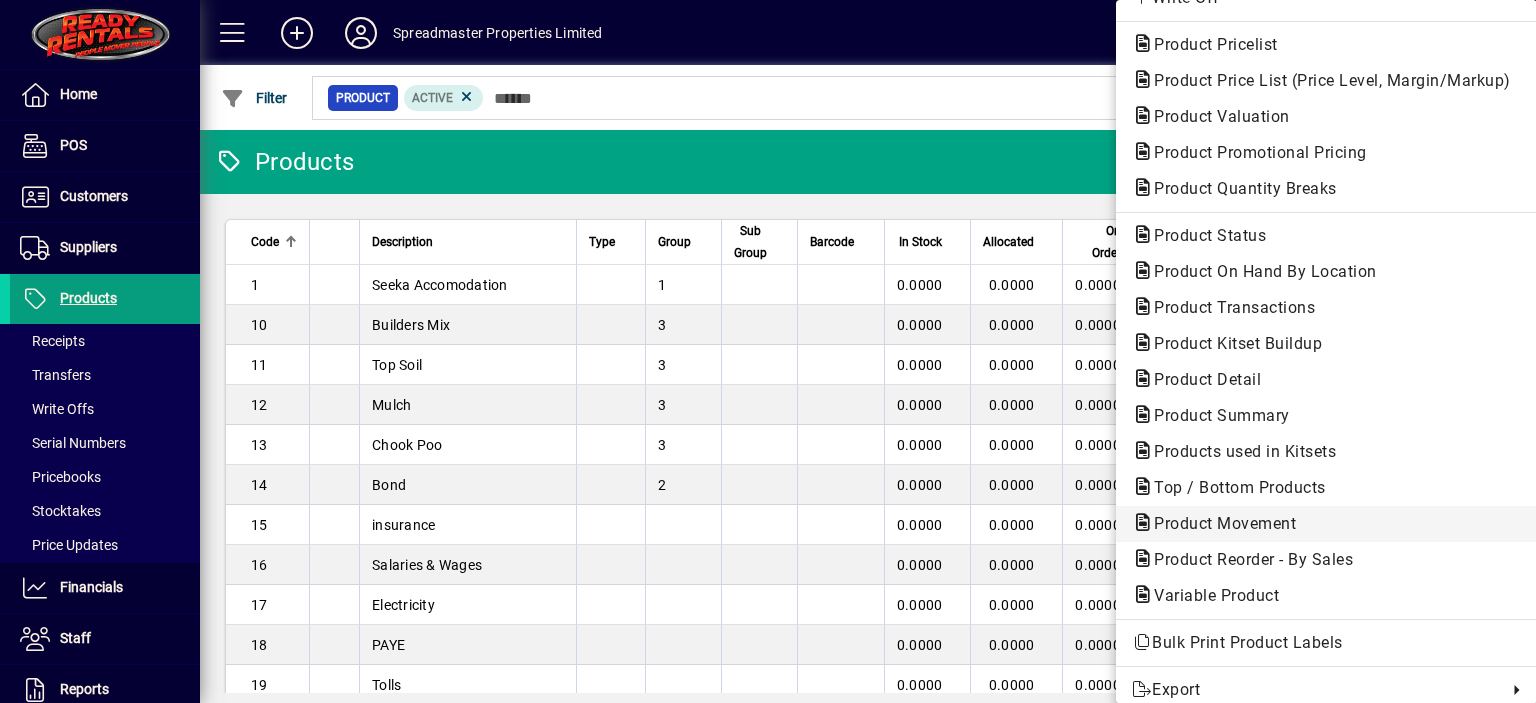 scroll, scrollTop: 148, scrollLeft: 0, axis: vertical 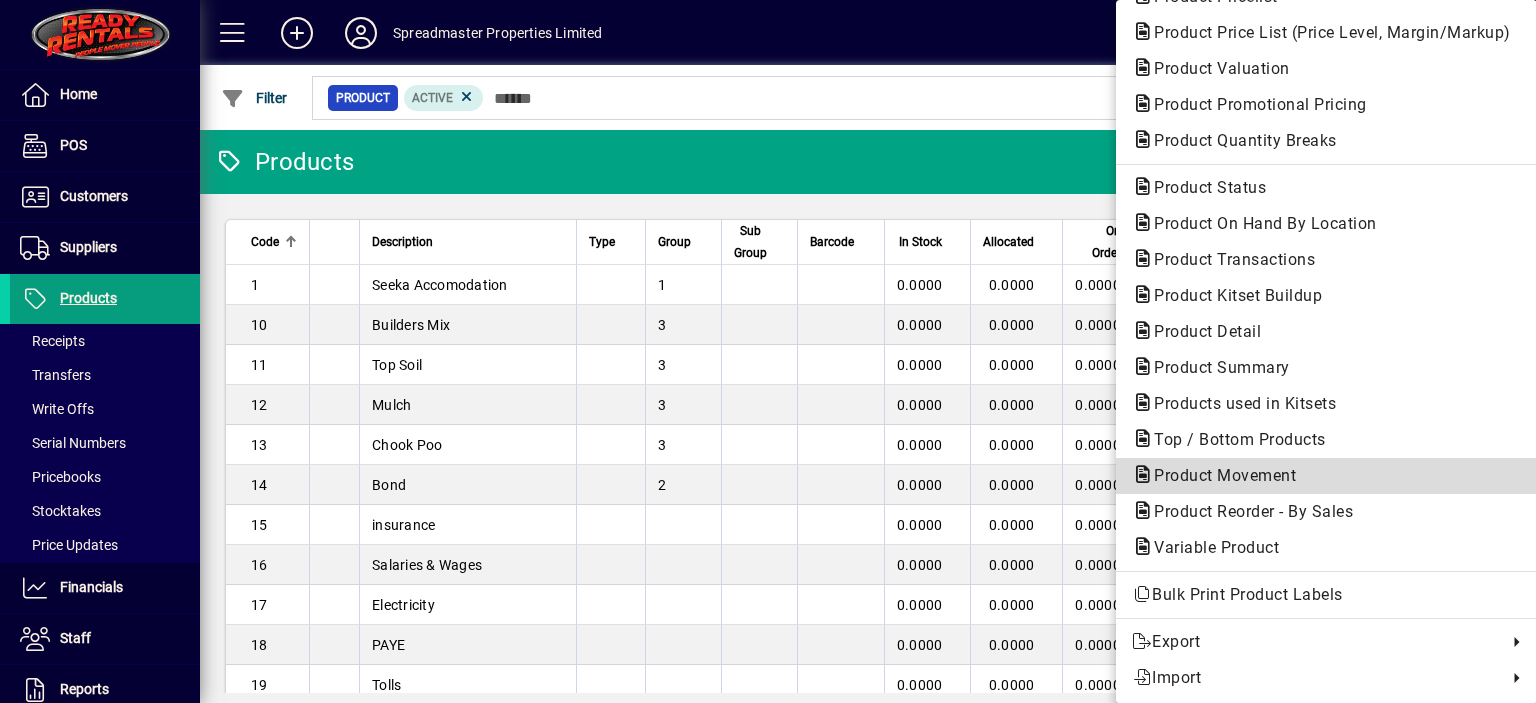 click on "Product Movement" 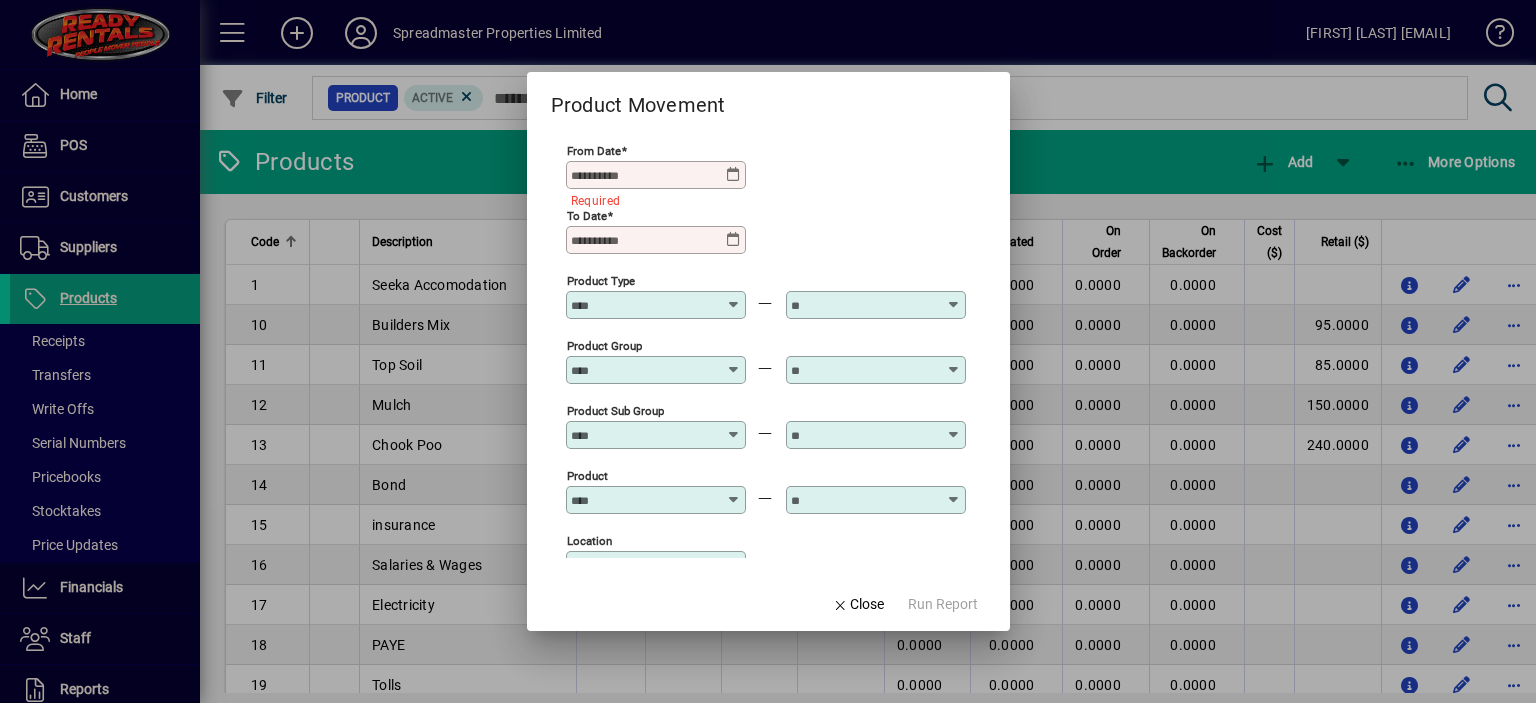 click at bounding box center [734, 175] 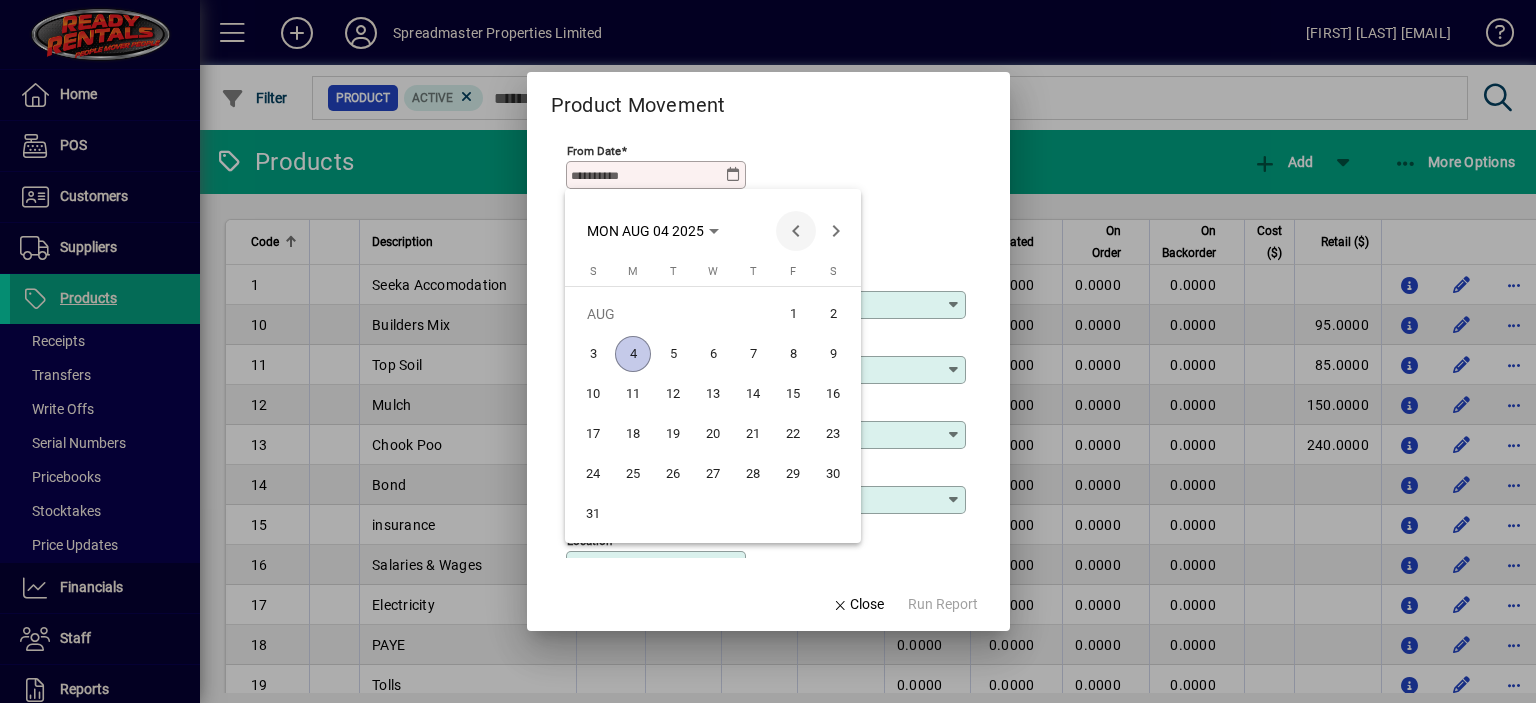 click at bounding box center [796, 231] 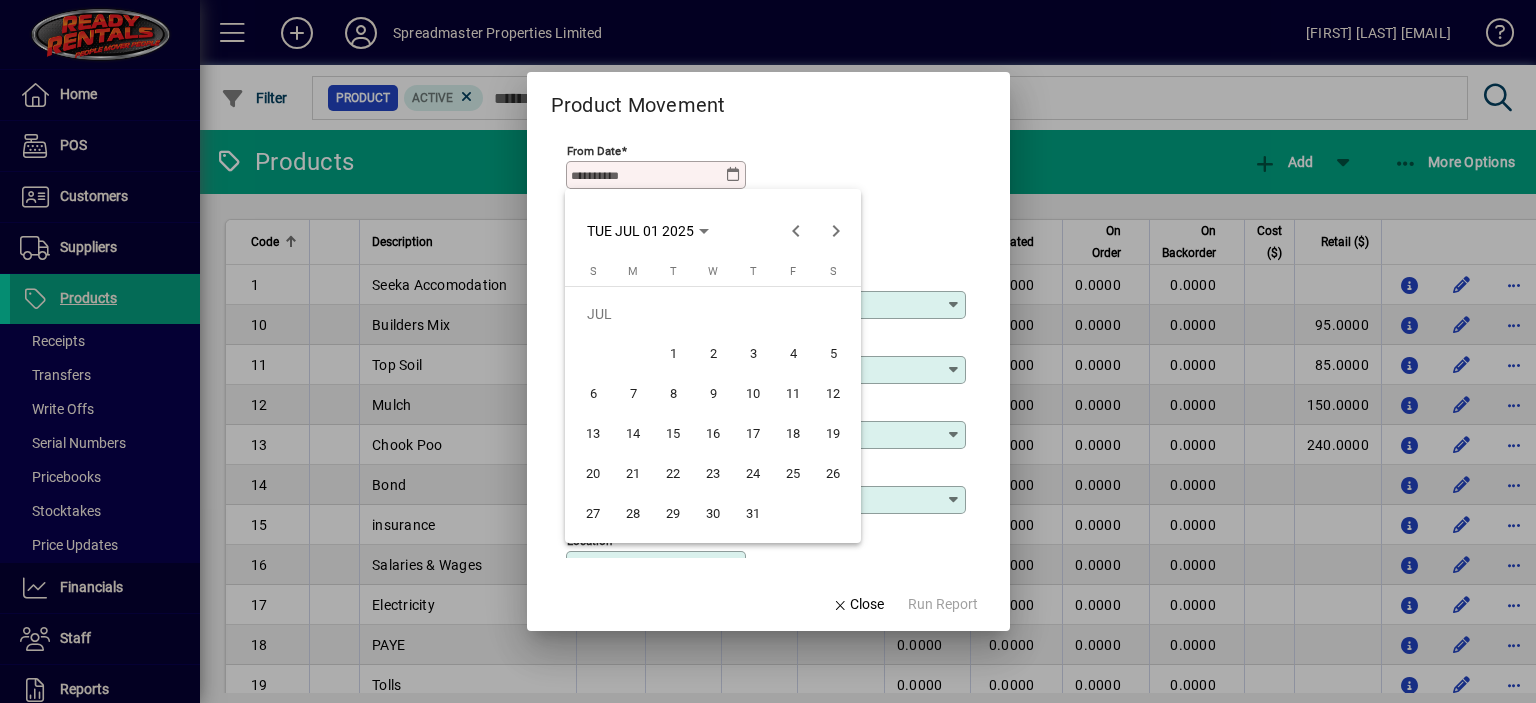 click on "1" at bounding box center [673, 354] 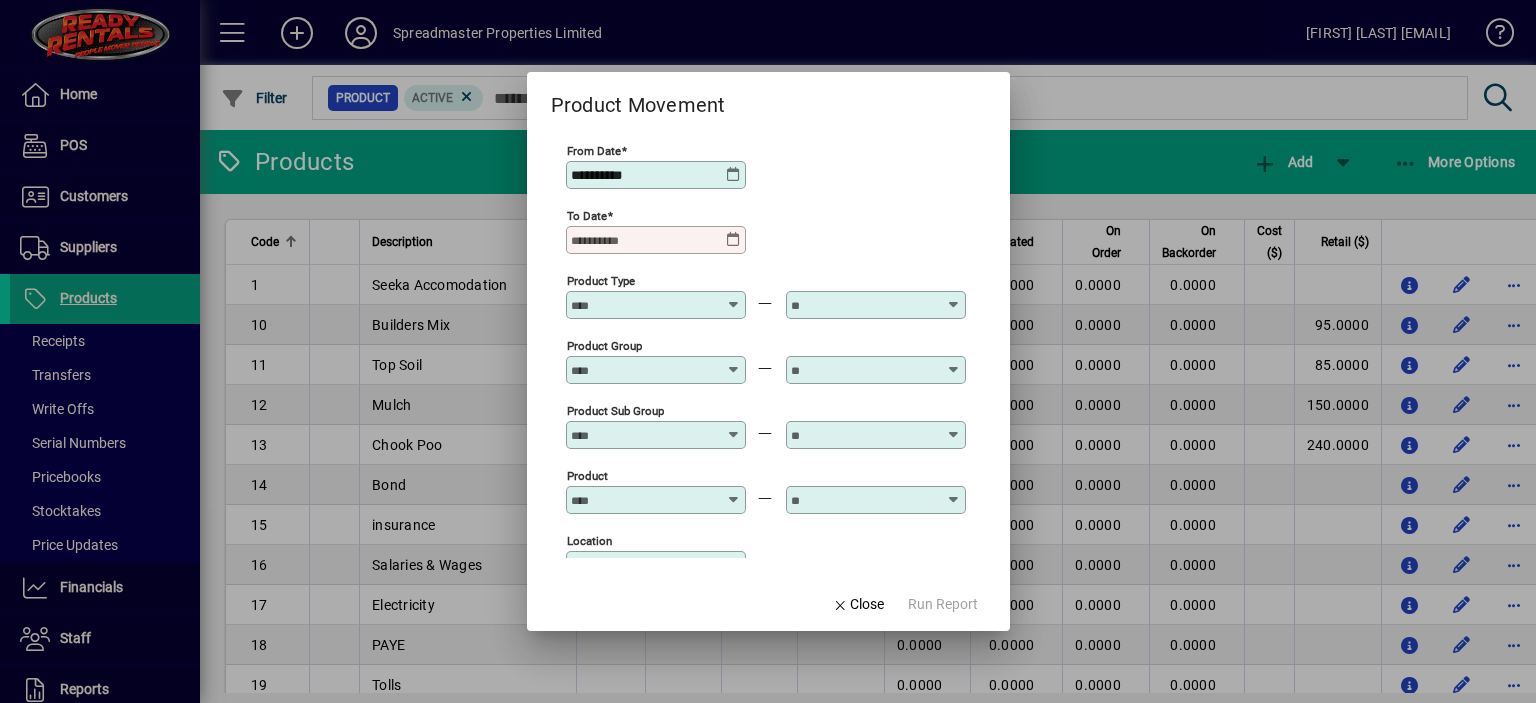 click at bounding box center [734, 240] 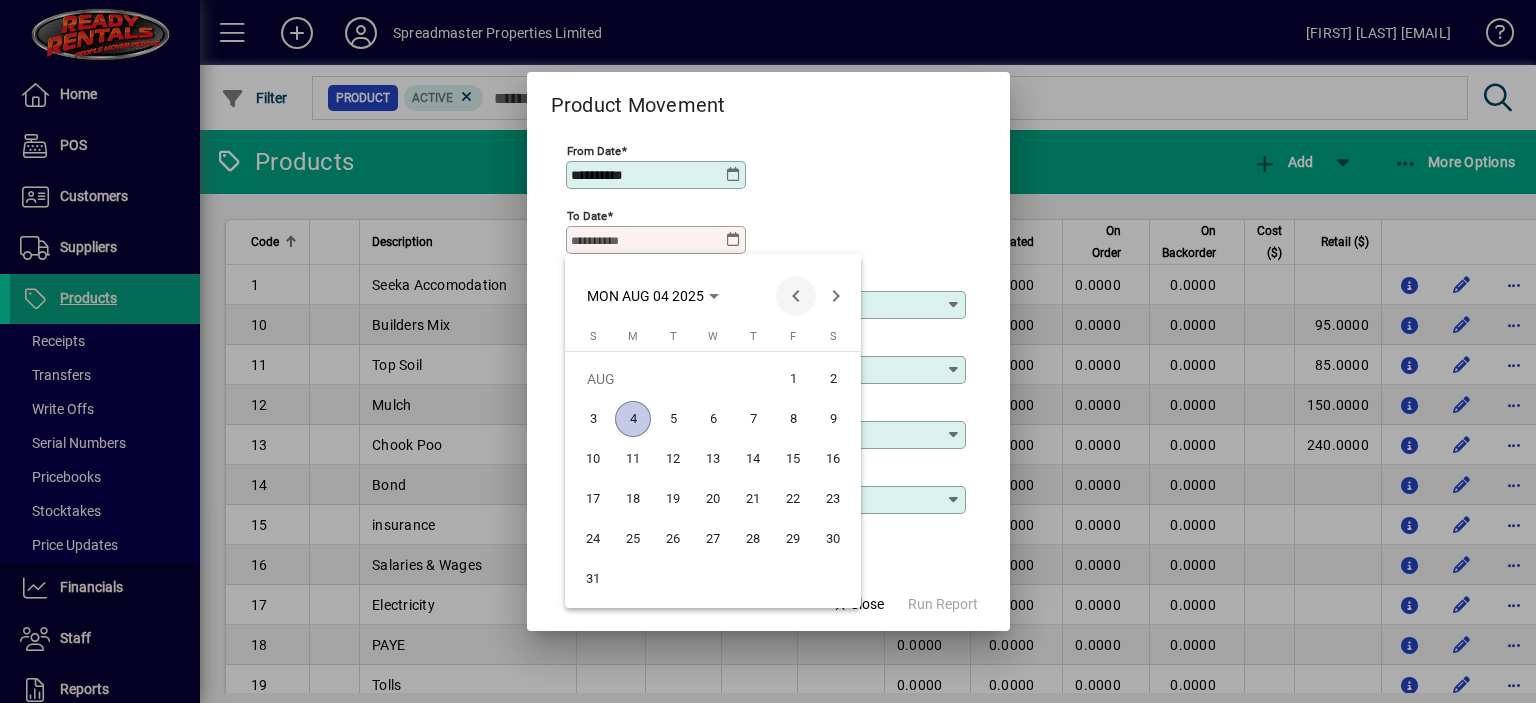 click at bounding box center (796, 296) 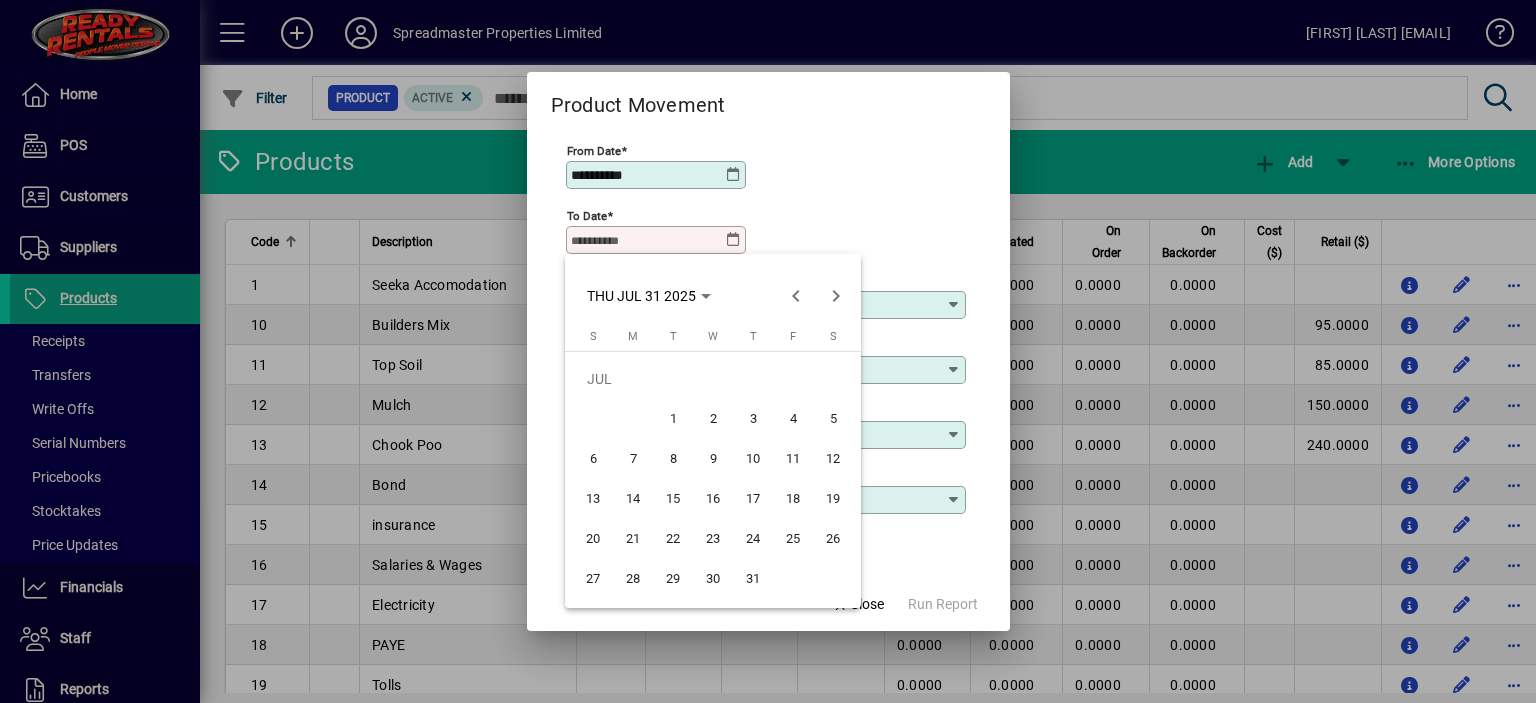 click on "31" at bounding box center (753, 579) 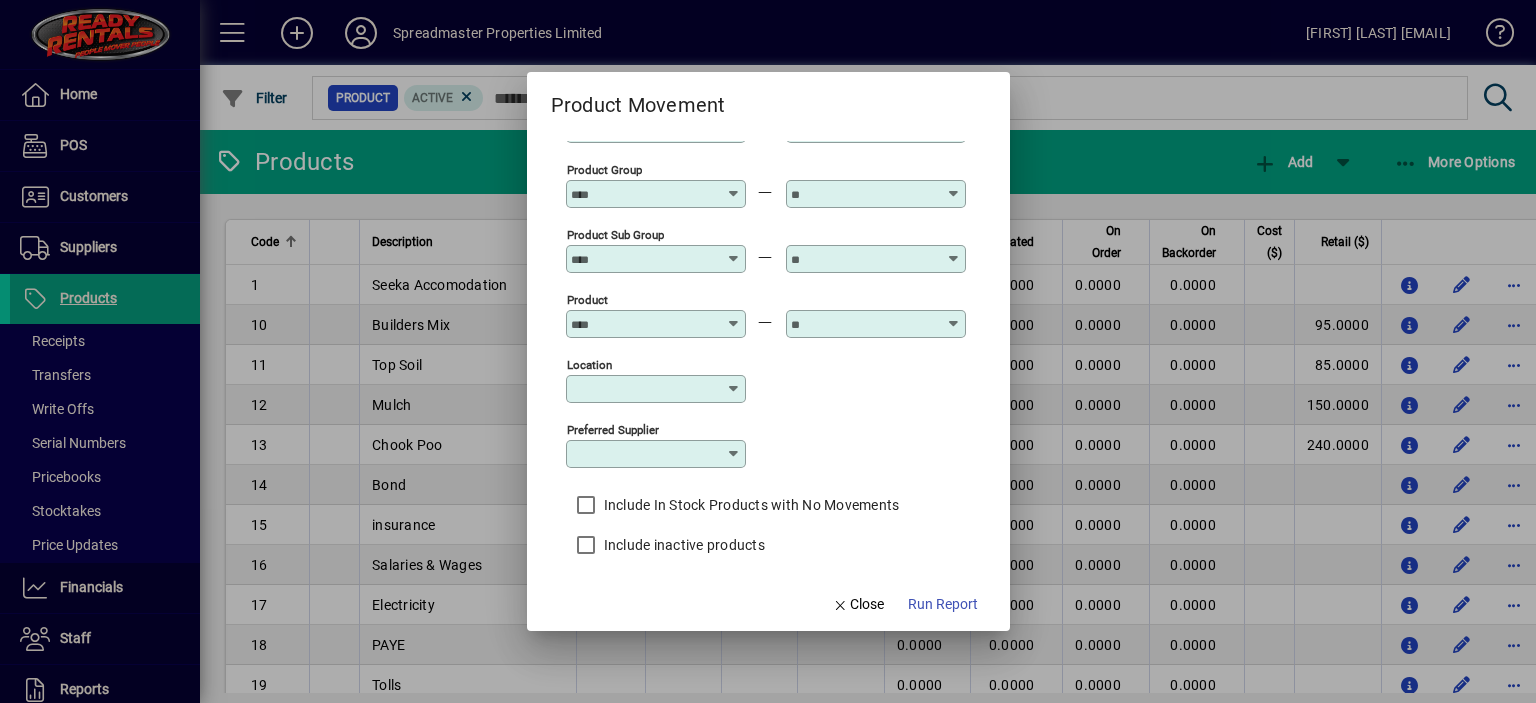 scroll, scrollTop: 182, scrollLeft: 0, axis: vertical 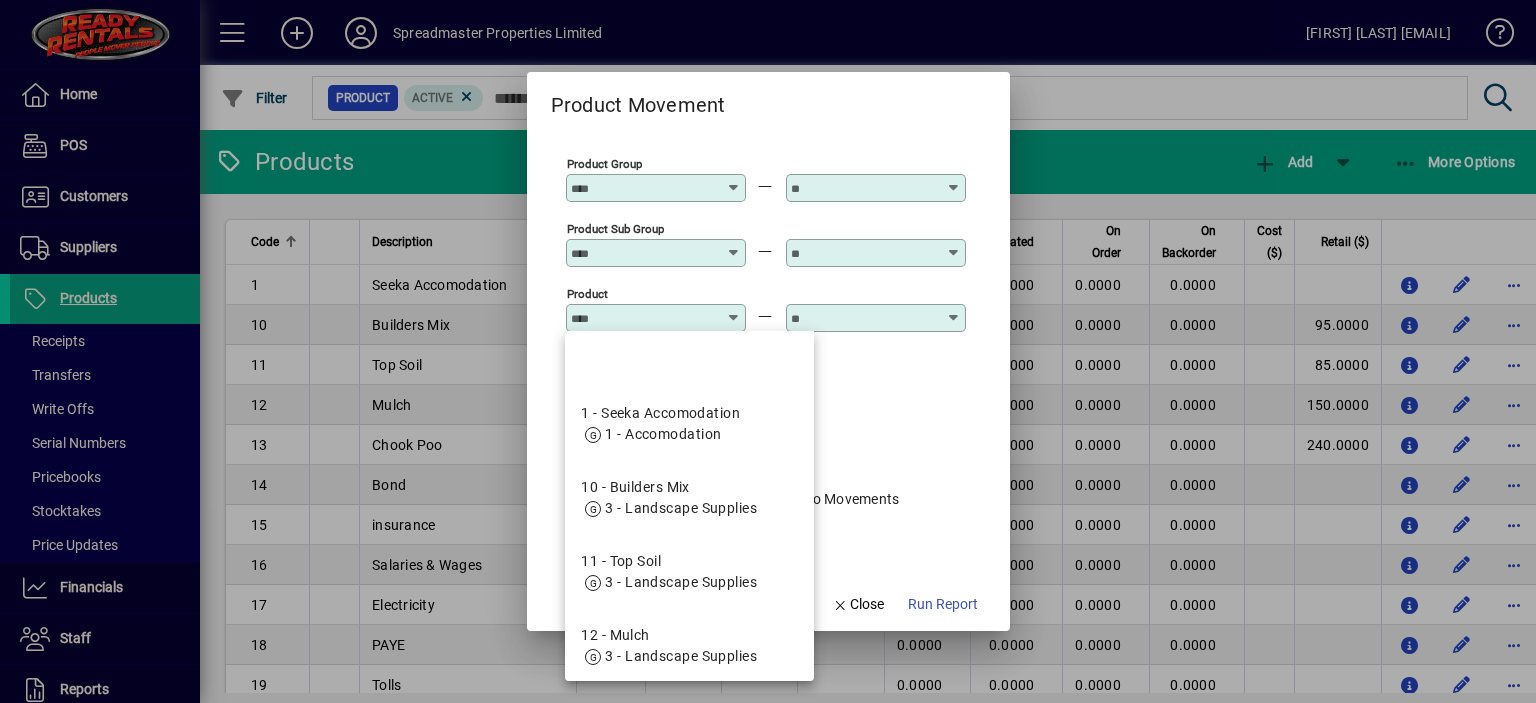 click on "Product" at bounding box center [644, 318] 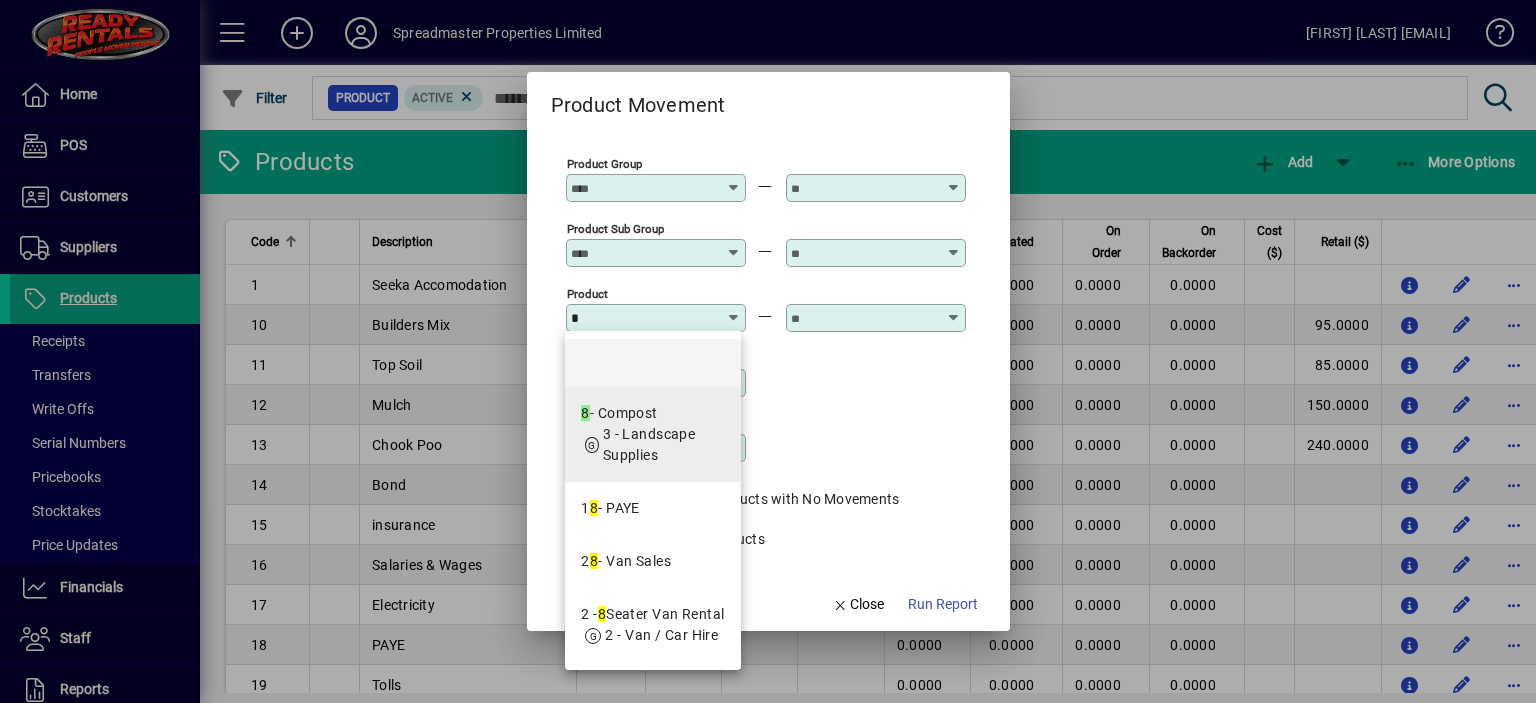 click on "8  - Compost" at bounding box center (652, 413) 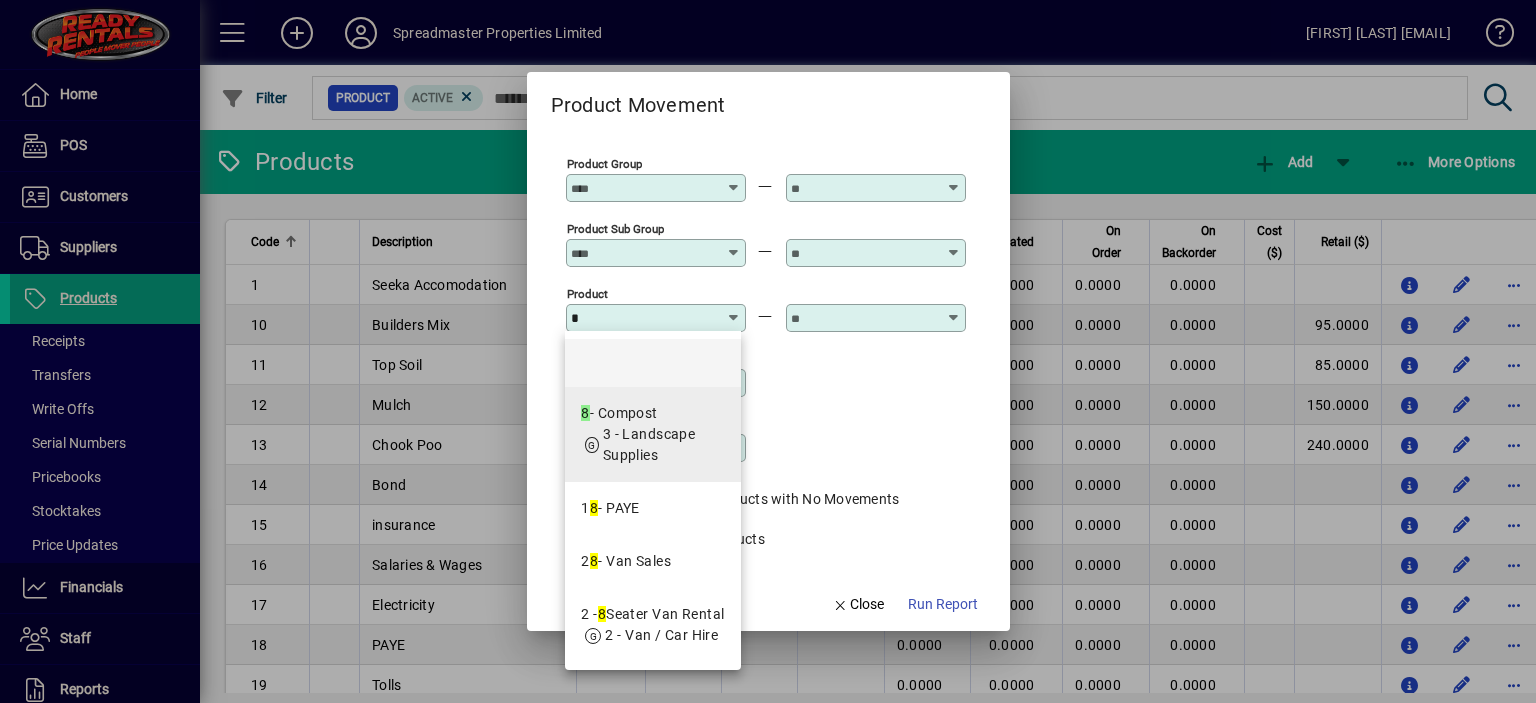 type on "**********" 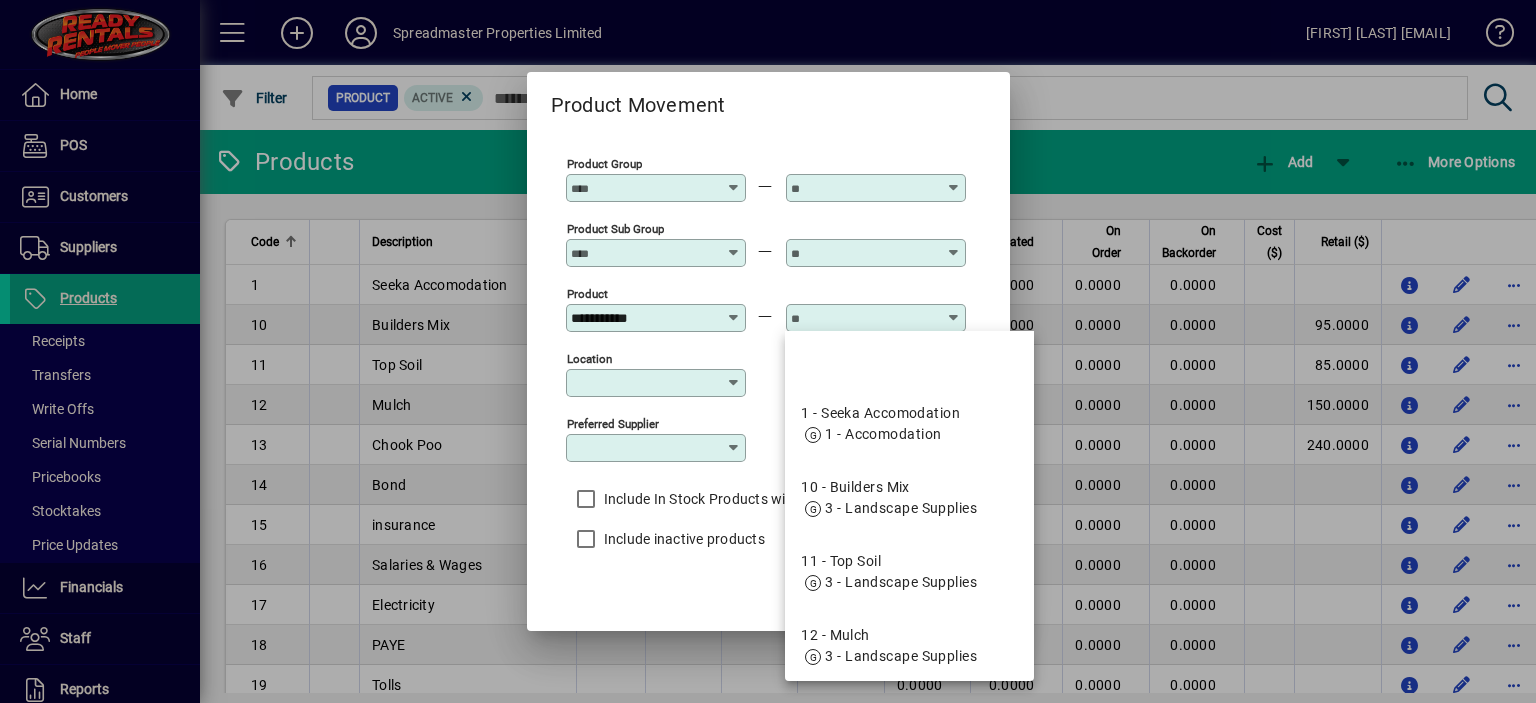 click at bounding box center (864, 318) 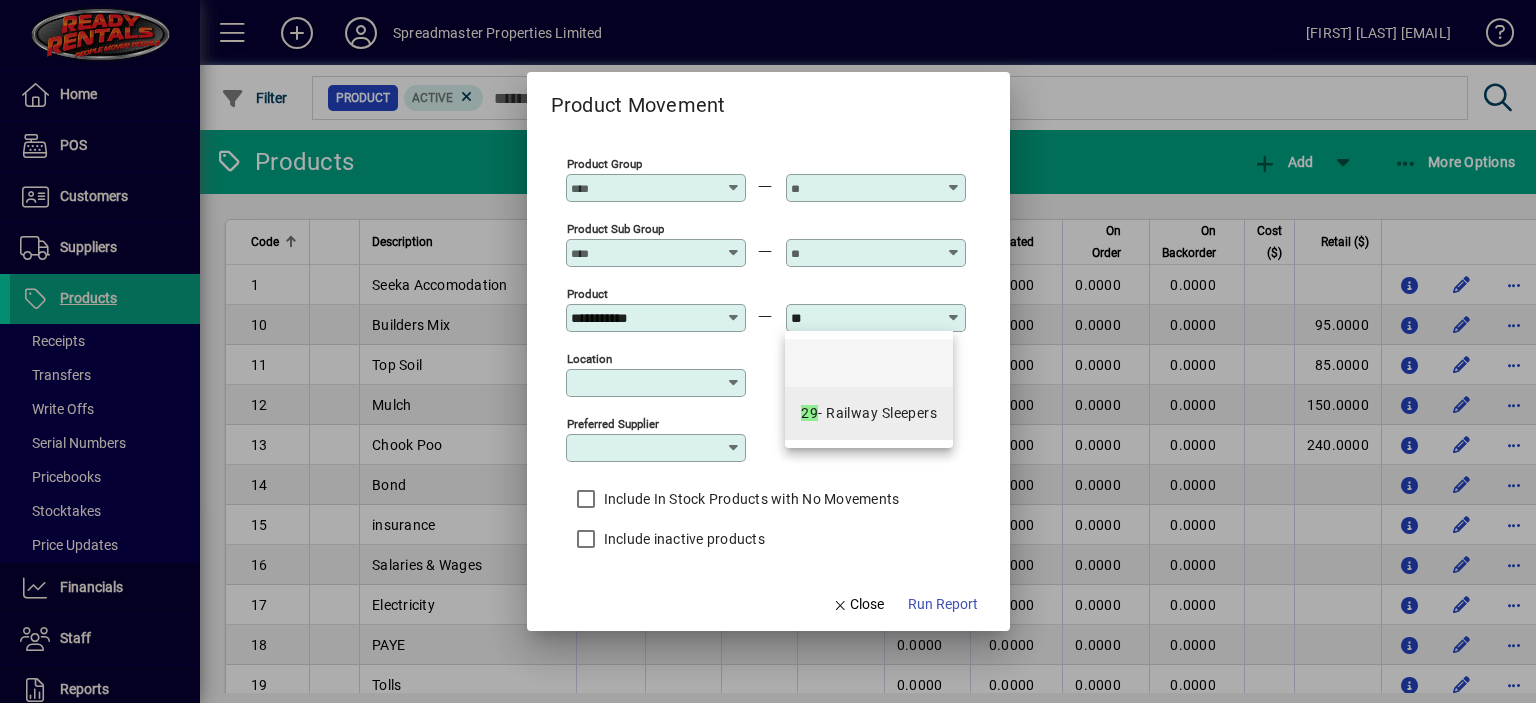 click on "29  - Railway Sleepers" at bounding box center (869, 413) 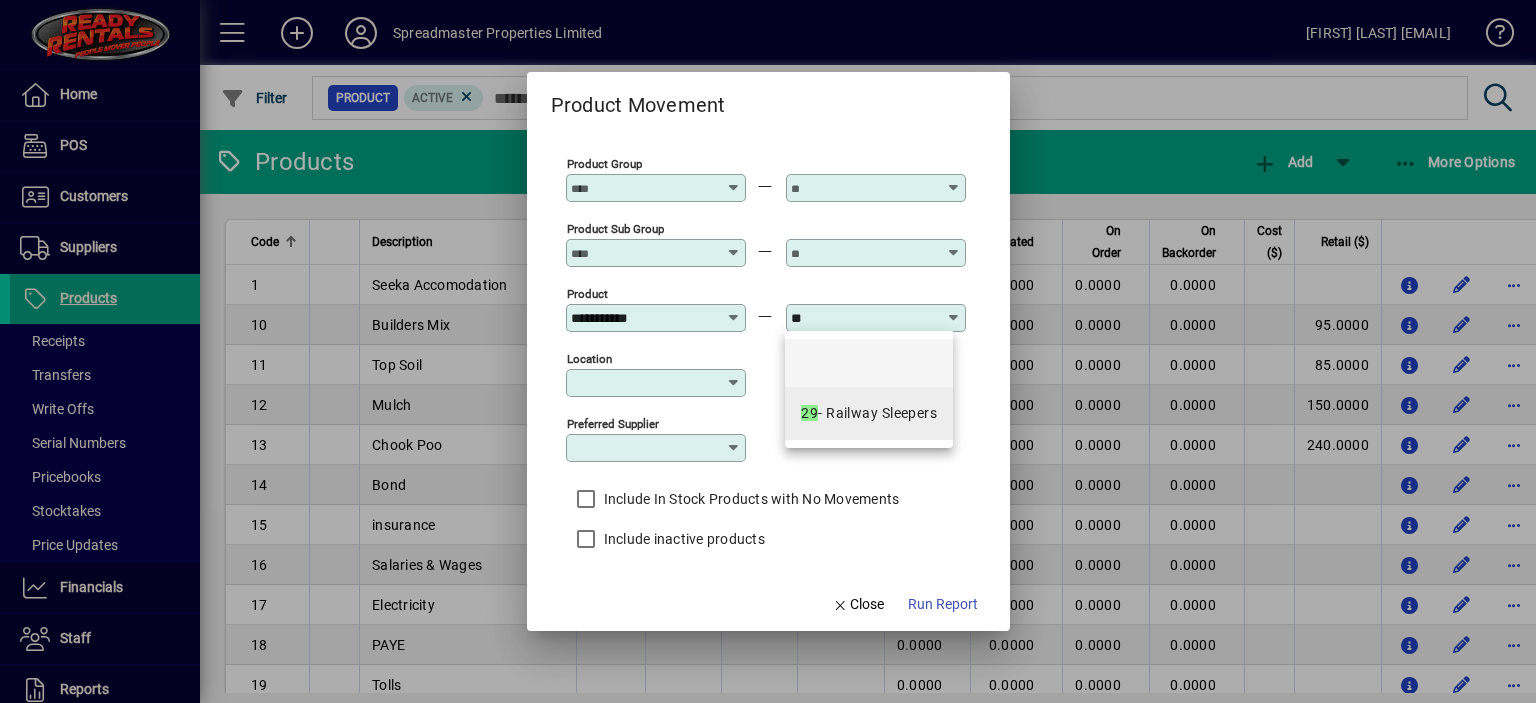 type on "**********" 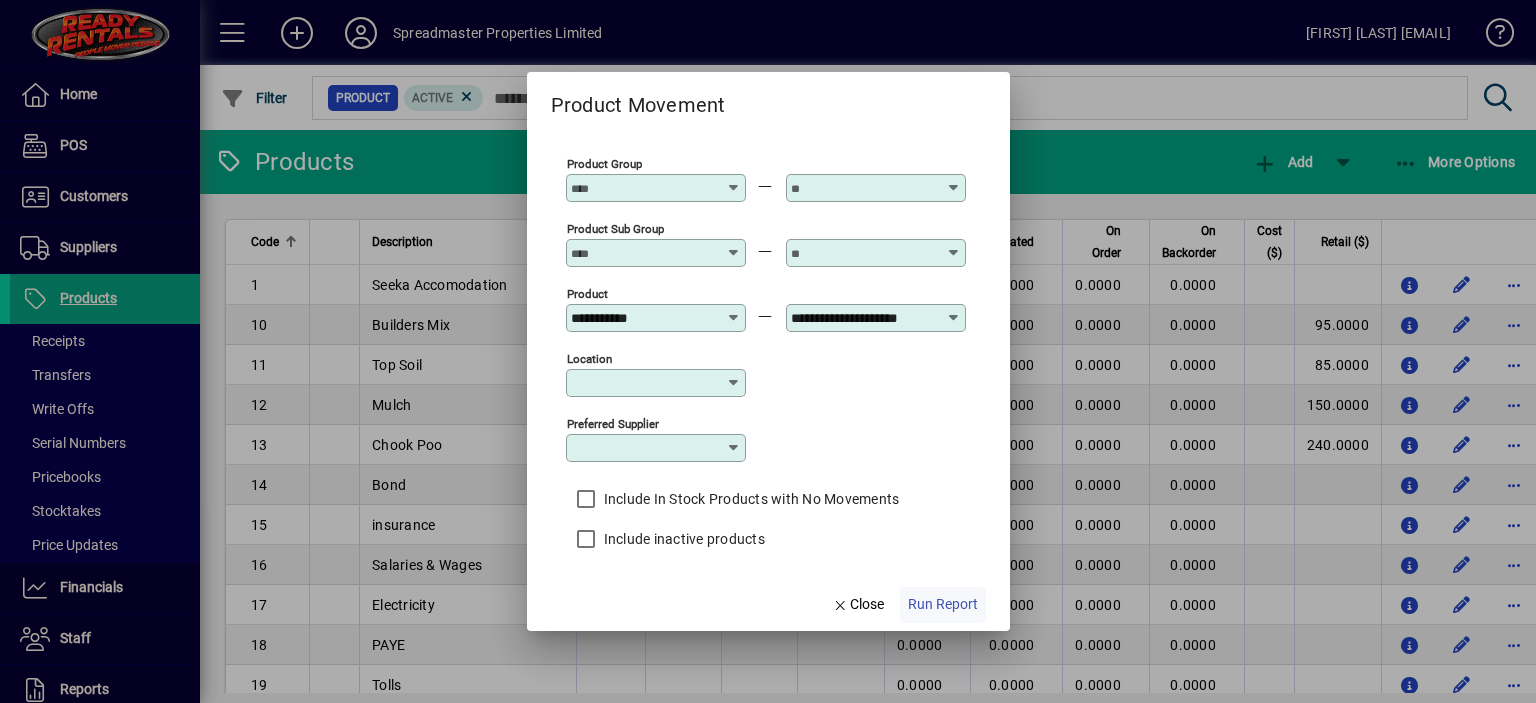 click on "Run Report" 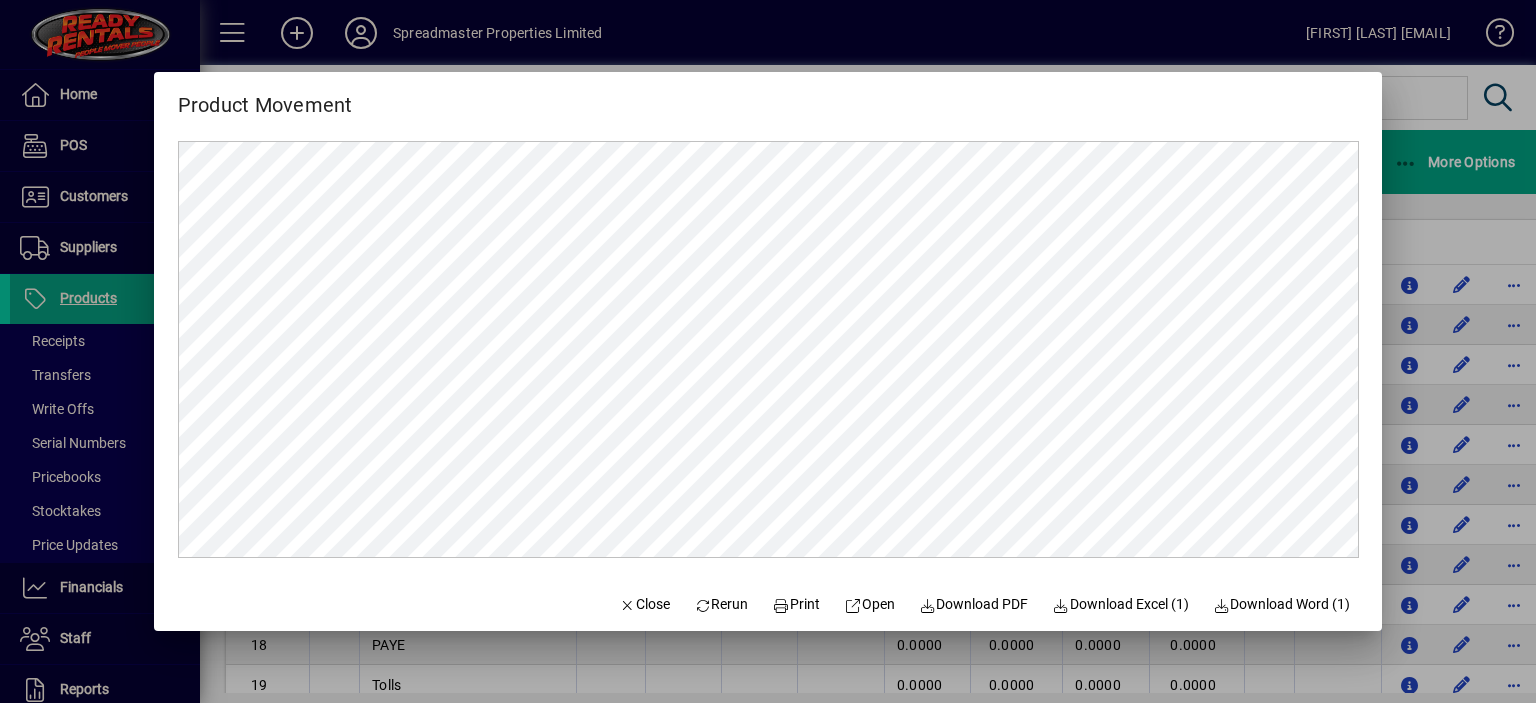 scroll, scrollTop: 0, scrollLeft: 0, axis: both 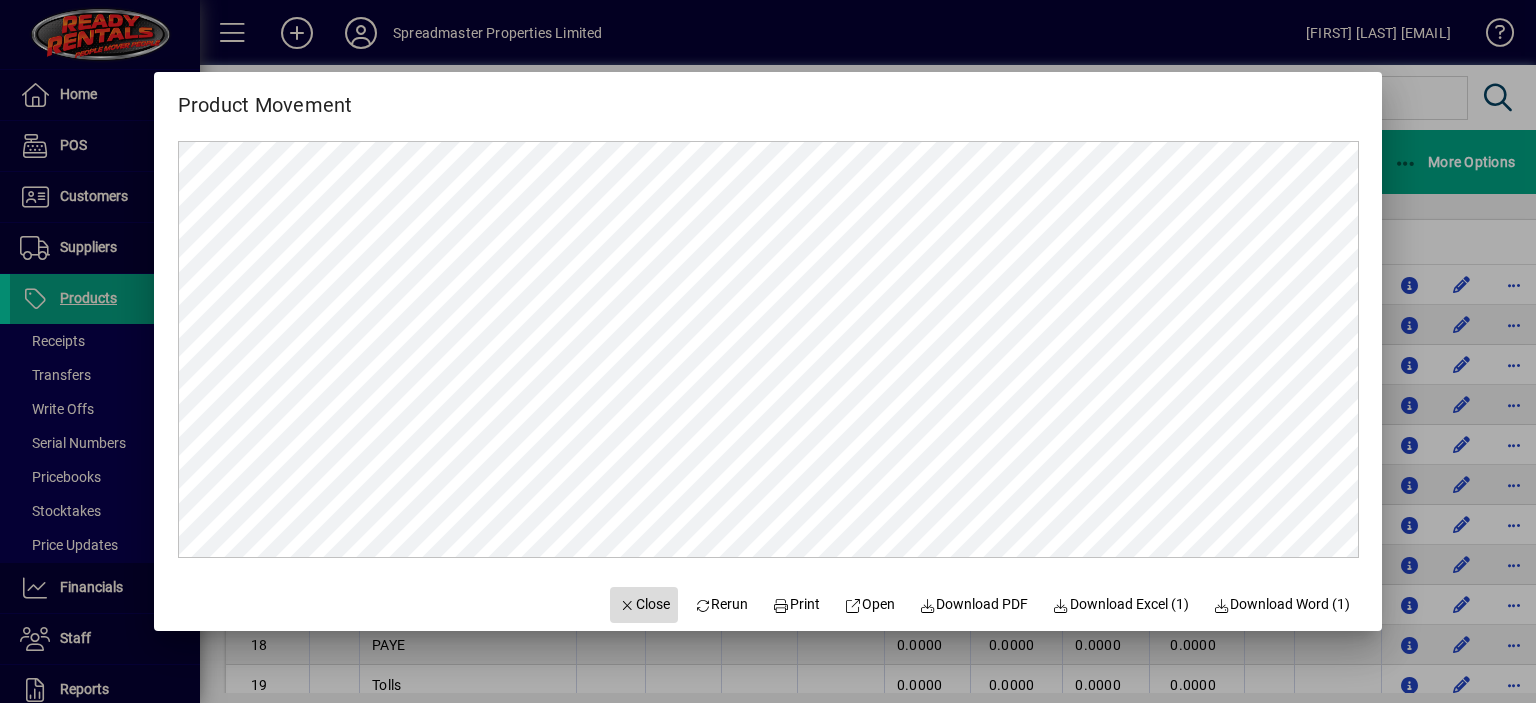 click on "Close" 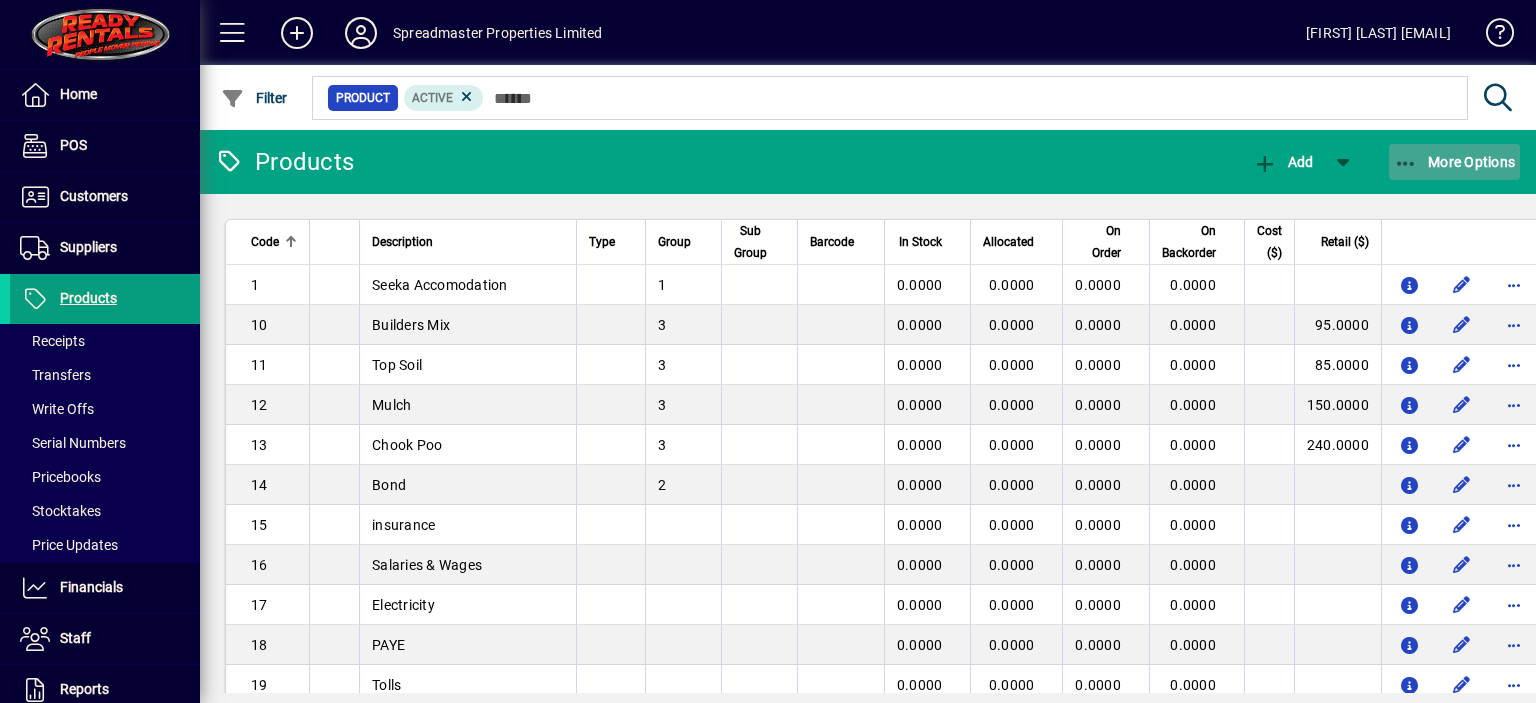 click on "More Options" 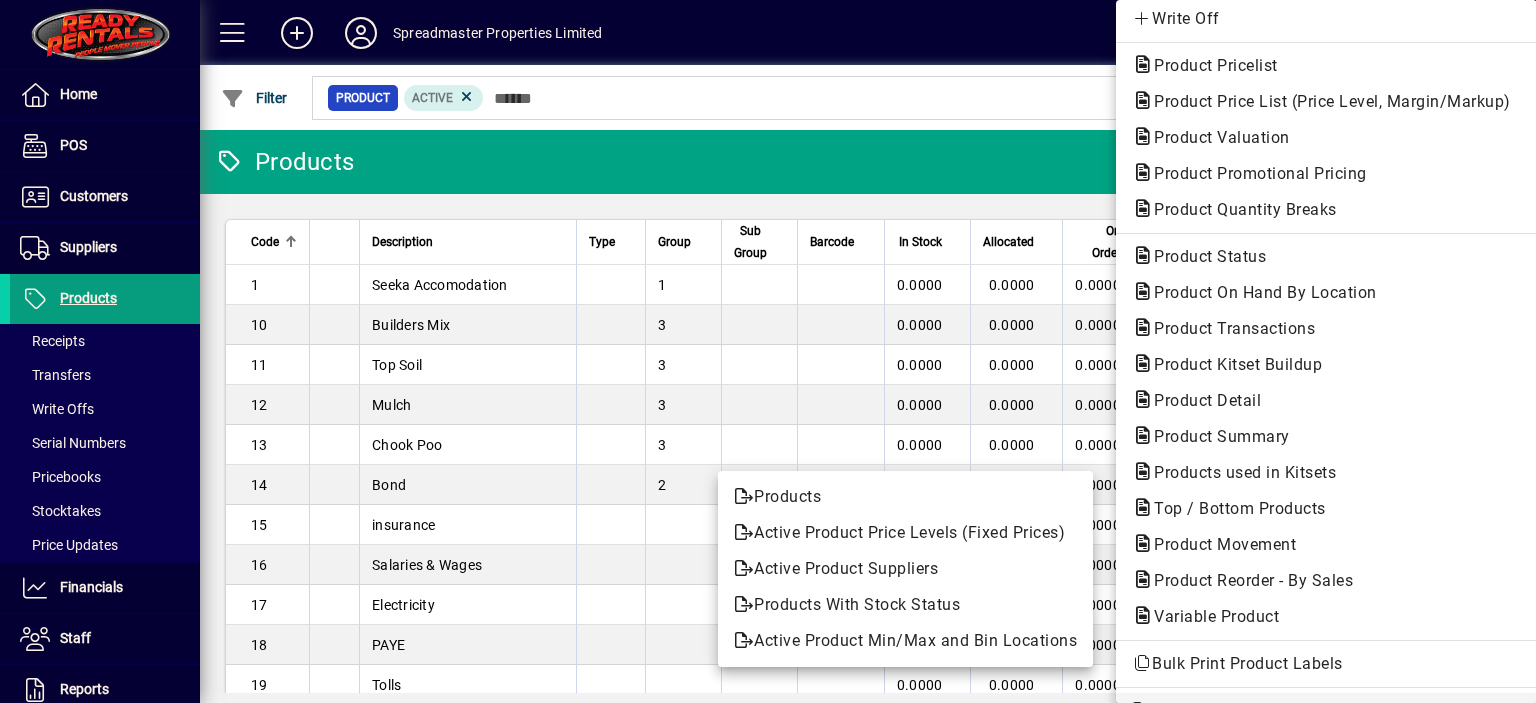 scroll, scrollTop: 0, scrollLeft: 0, axis: both 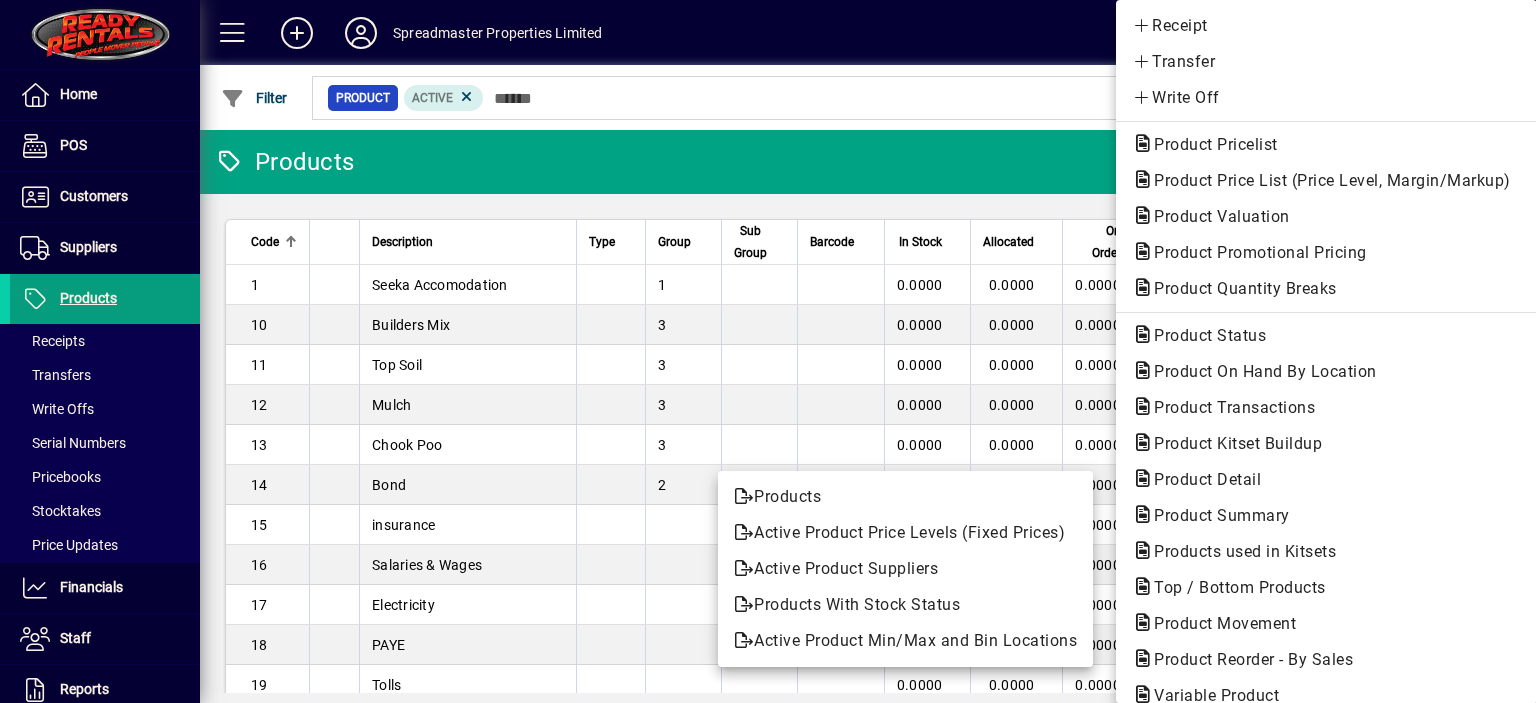 click at bounding box center [768, 351] 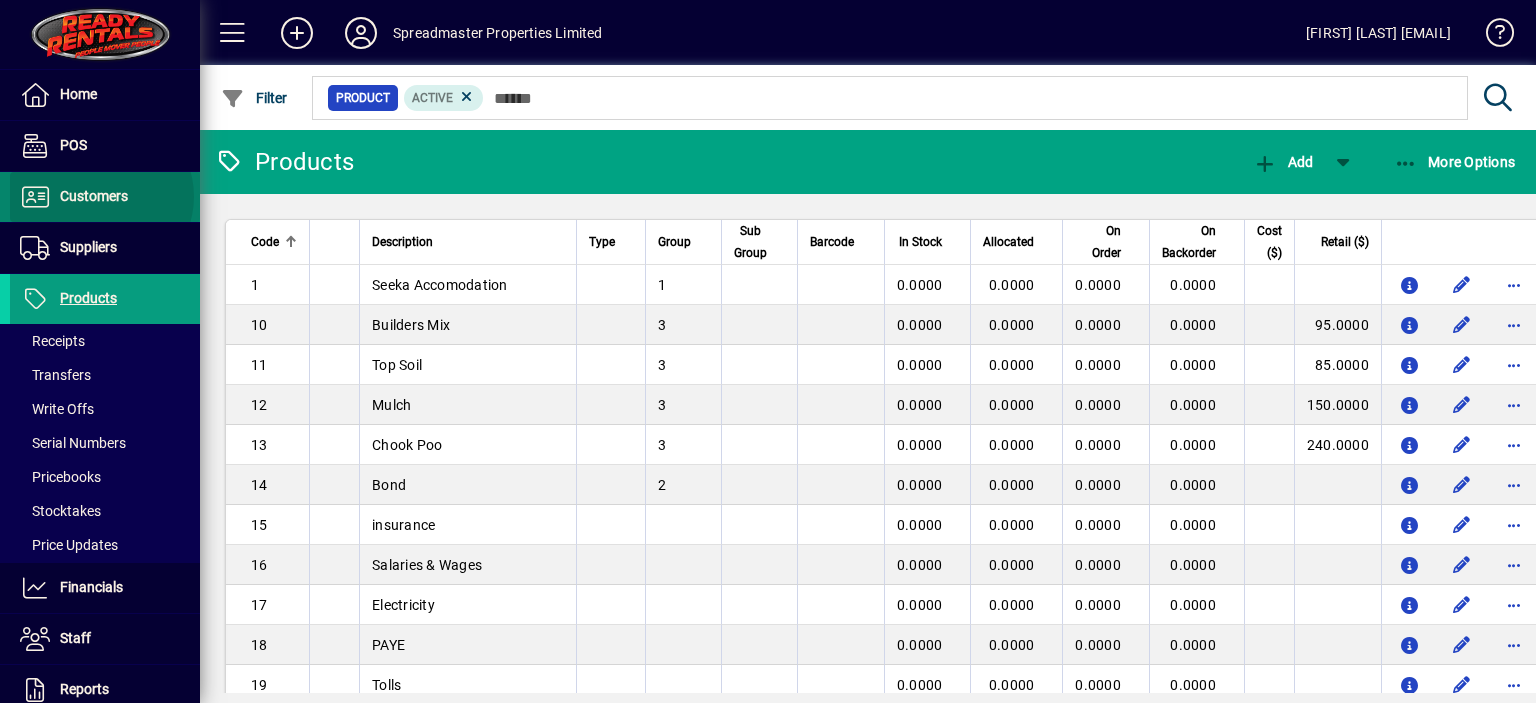 click on "Customers" at bounding box center (94, 196) 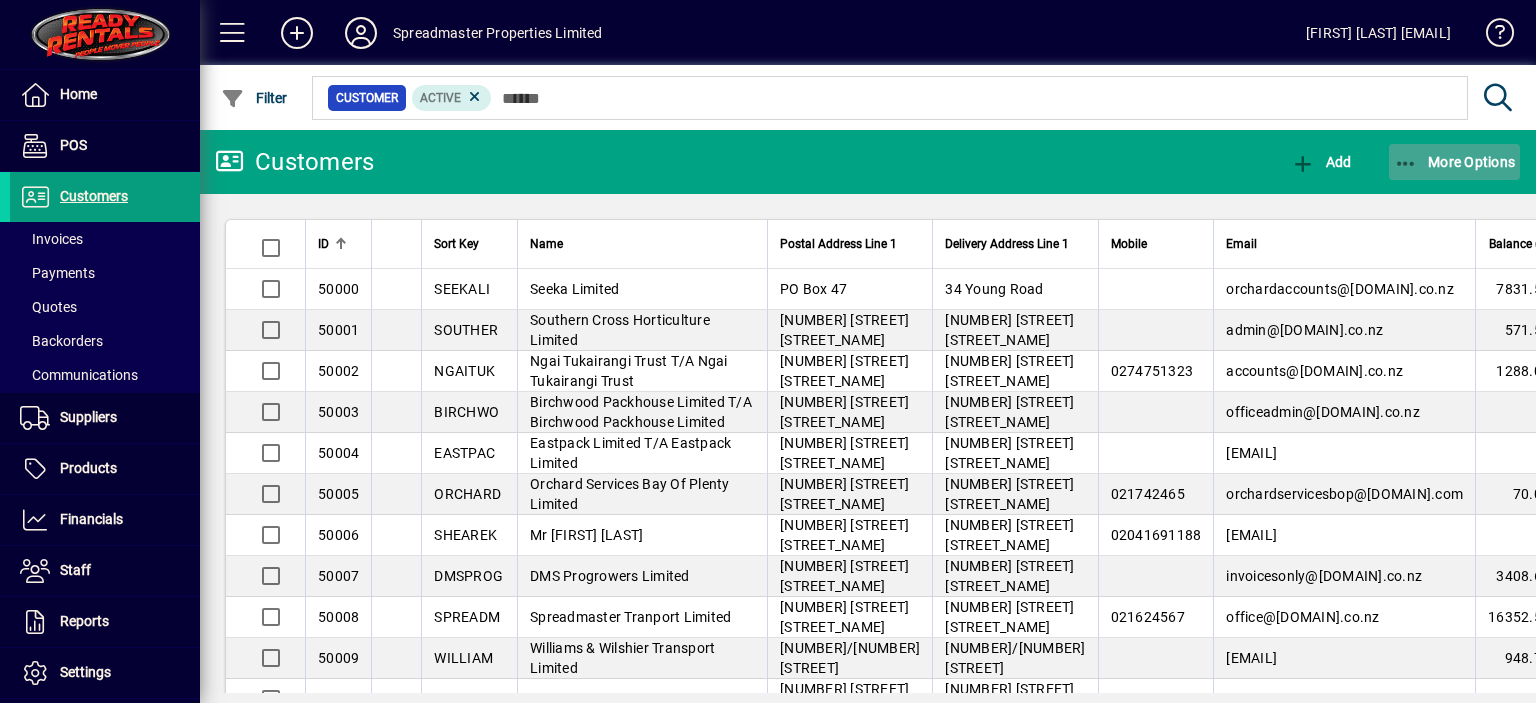 click on "More Options" 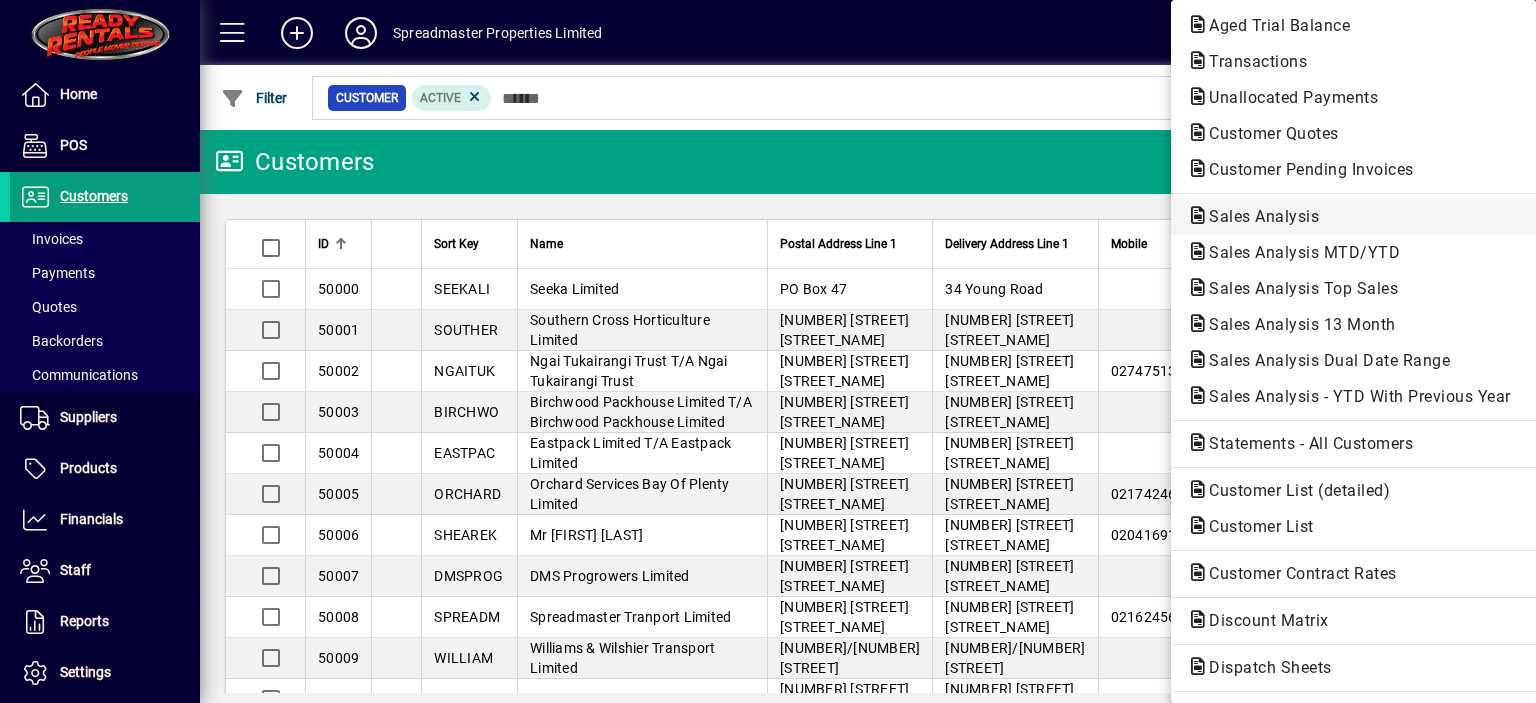 click on "Sales Analysis" at bounding box center [1298, 252] 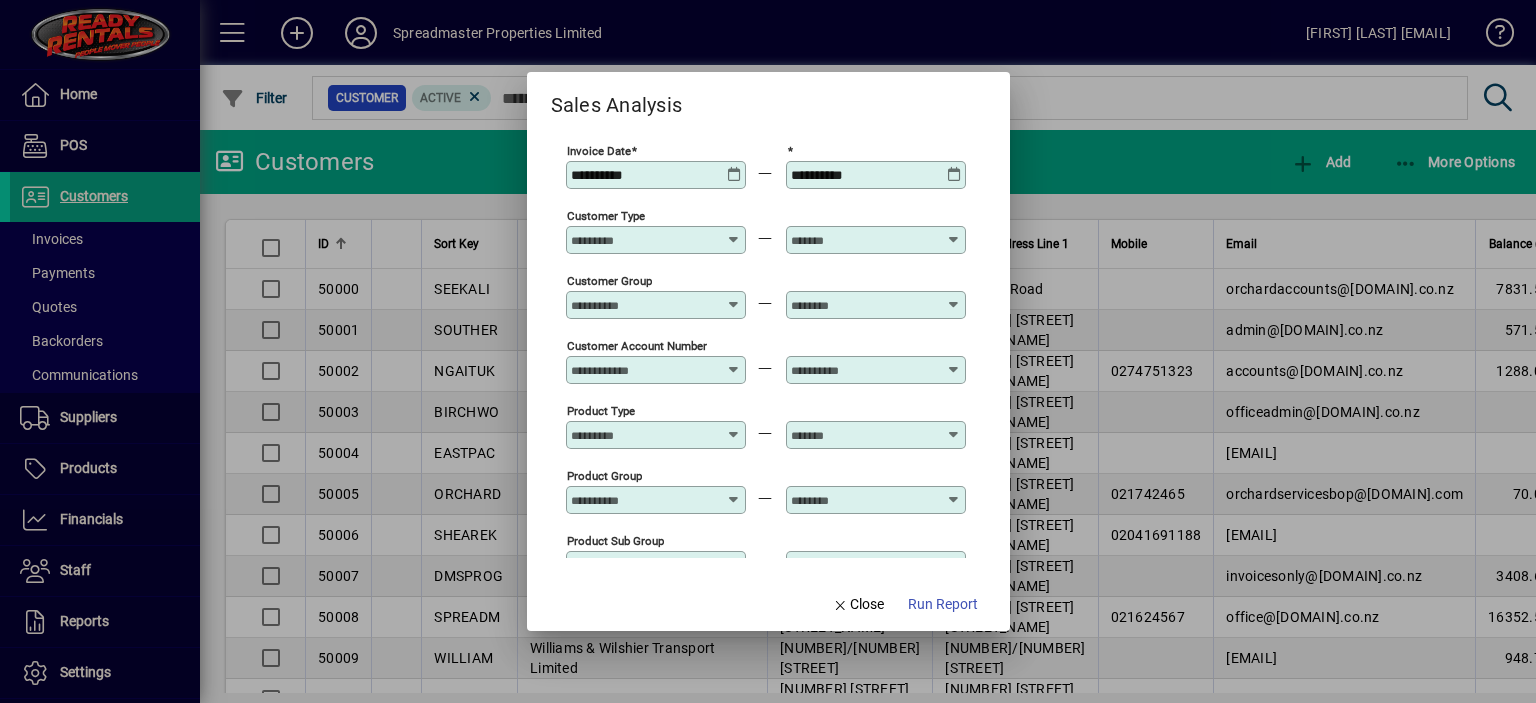 type on "**********" 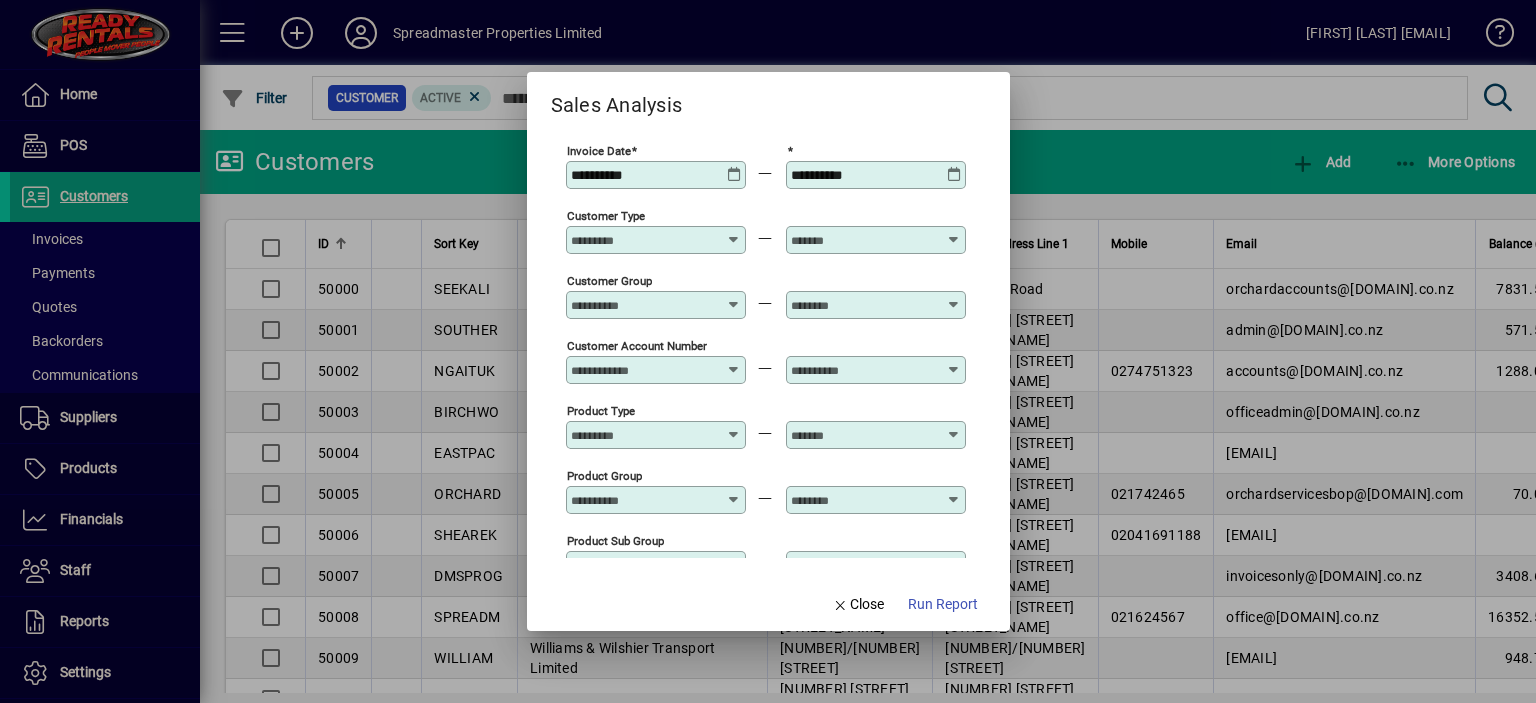 click at bounding box center [734, 167] 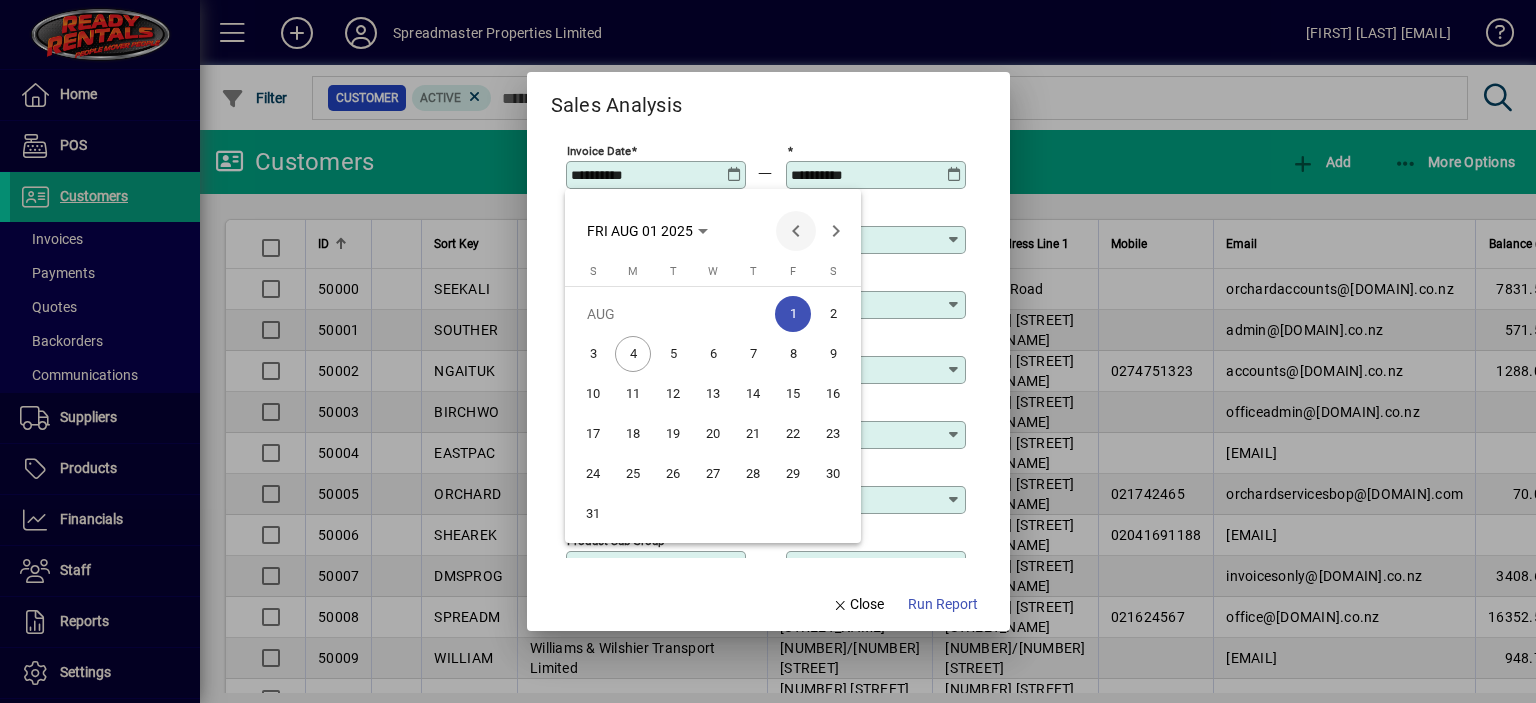 click at bounding box center [796, 231] 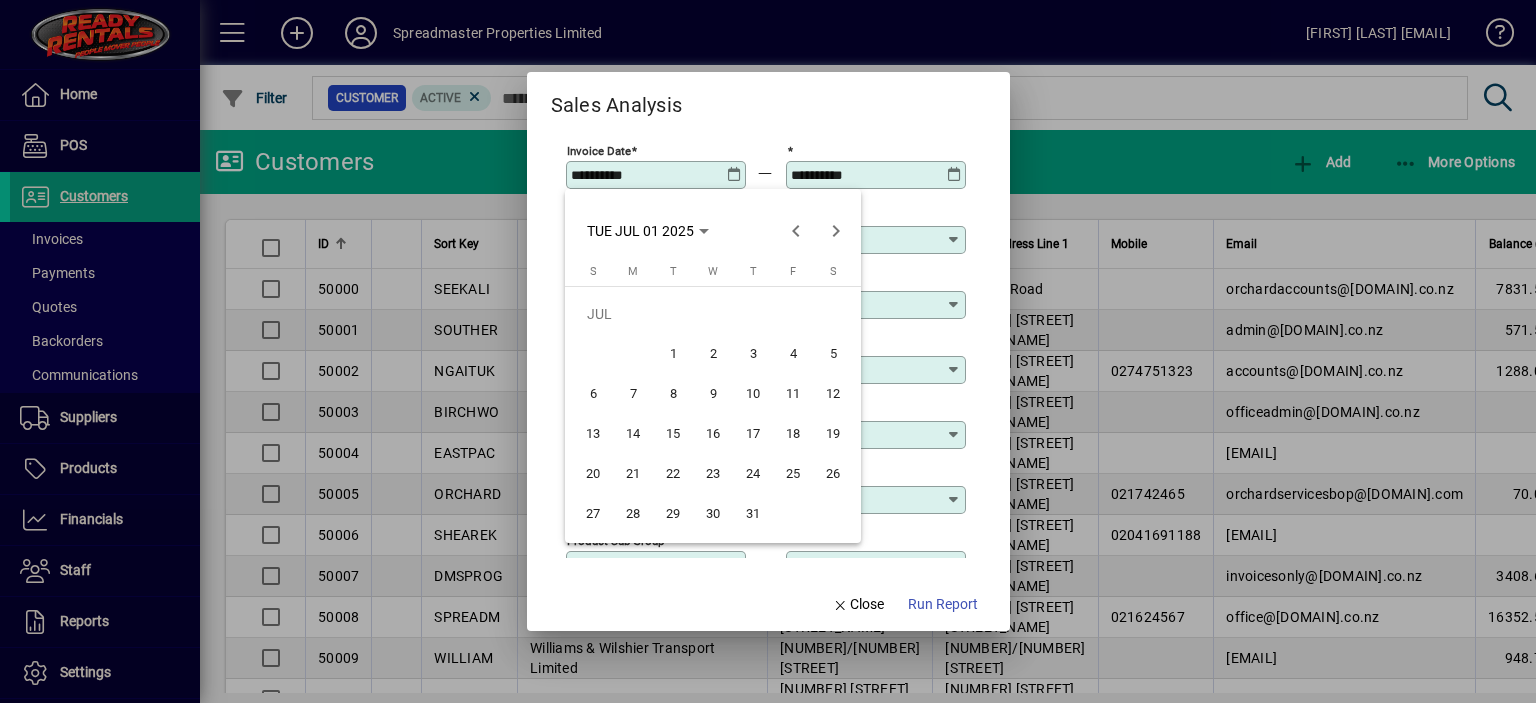 click on "1" at bounding box center [673, 354] 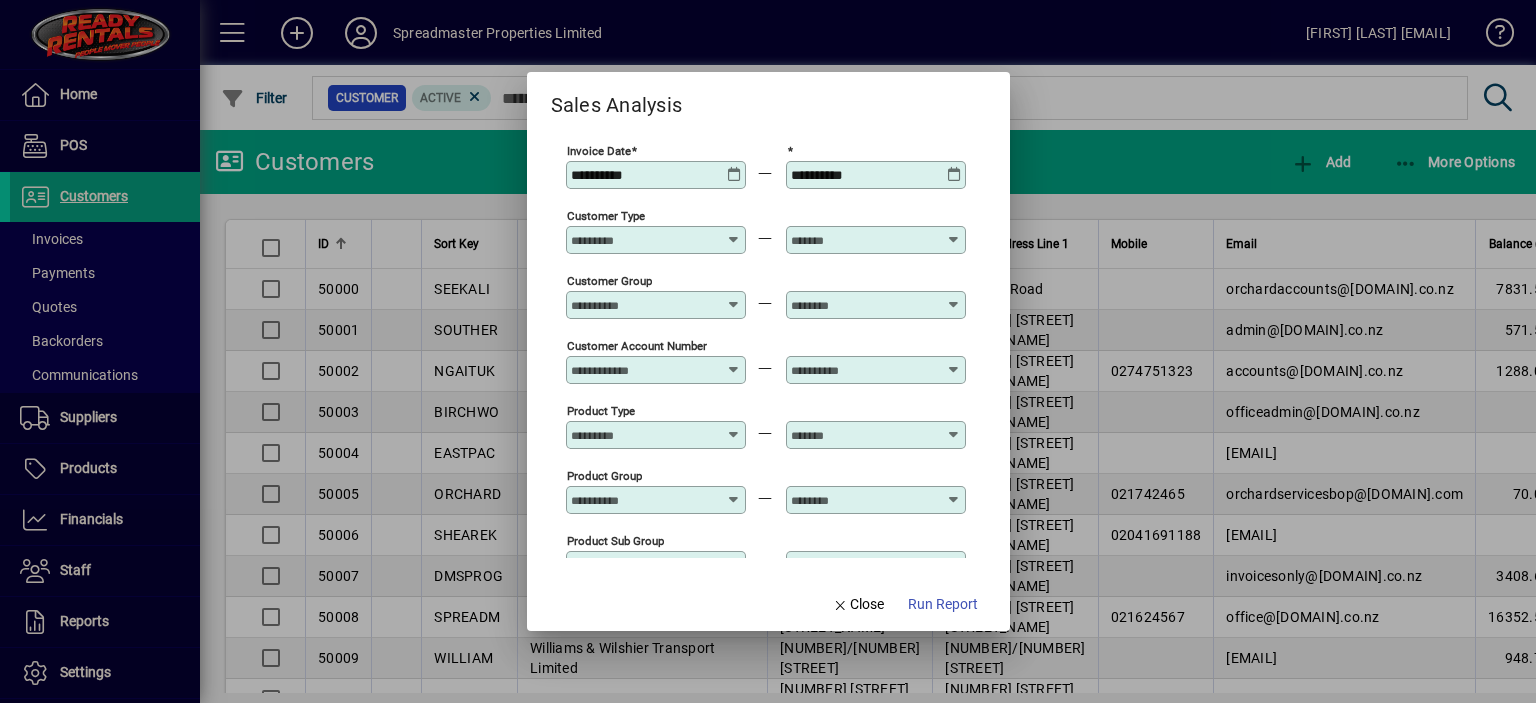 click at bounding box center (954, 167) 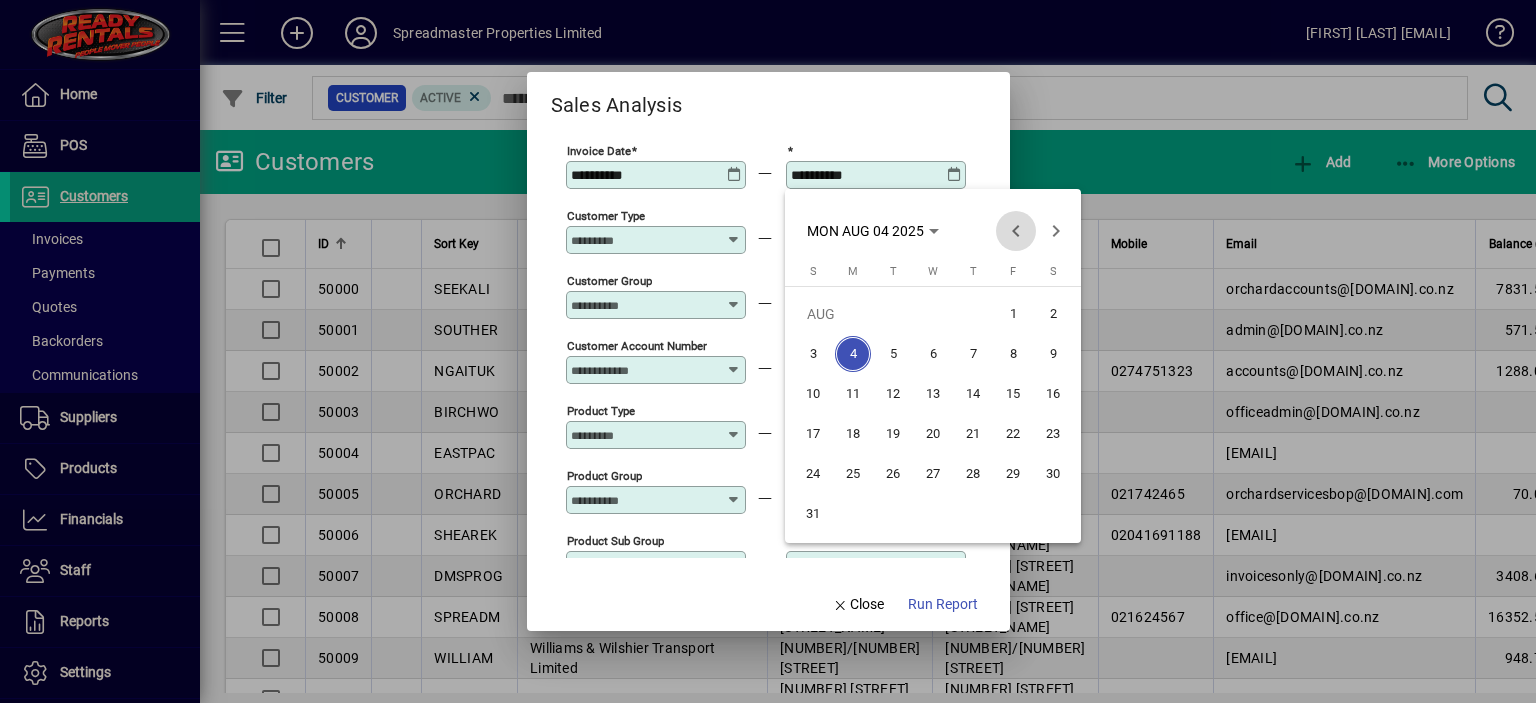click at bounding box center [1016, 231] 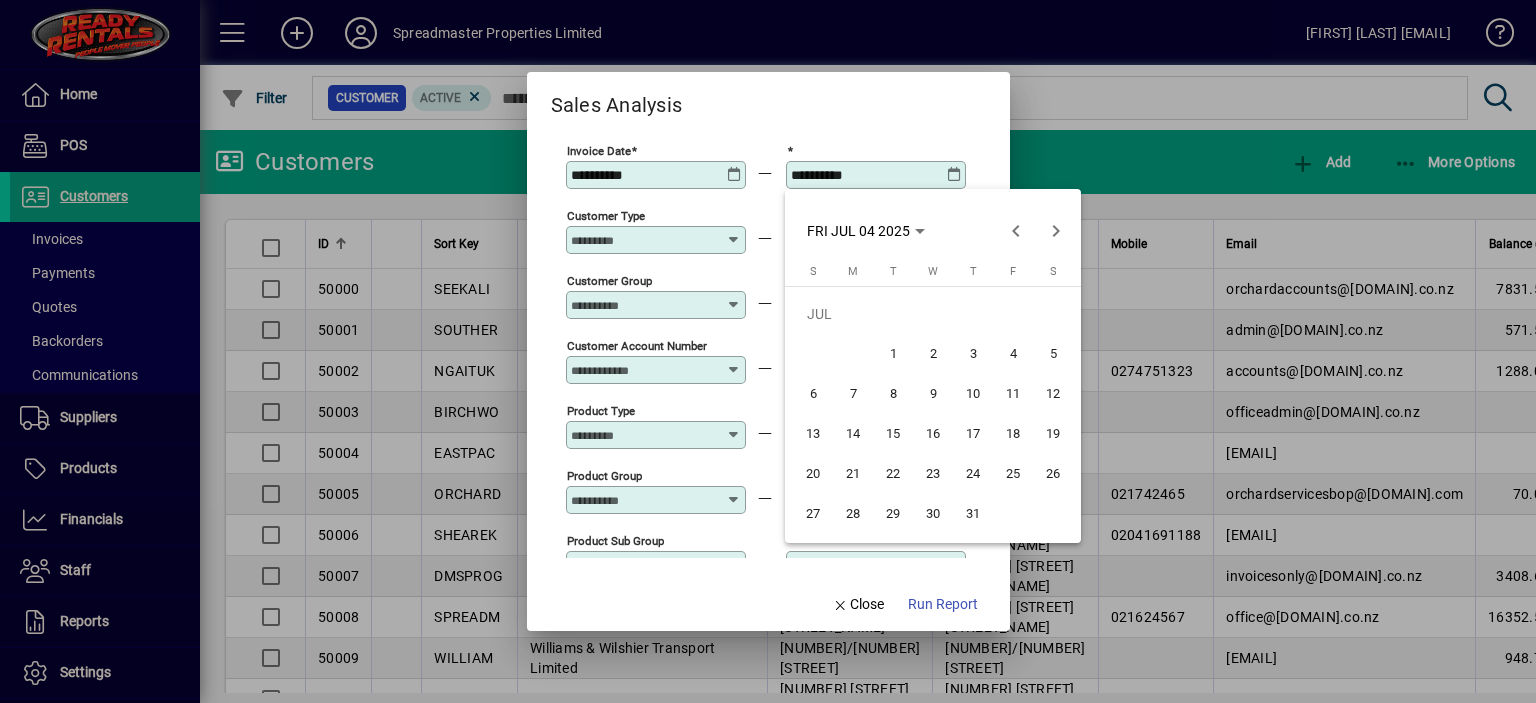 click on "31" at bounding box center [973, 514] 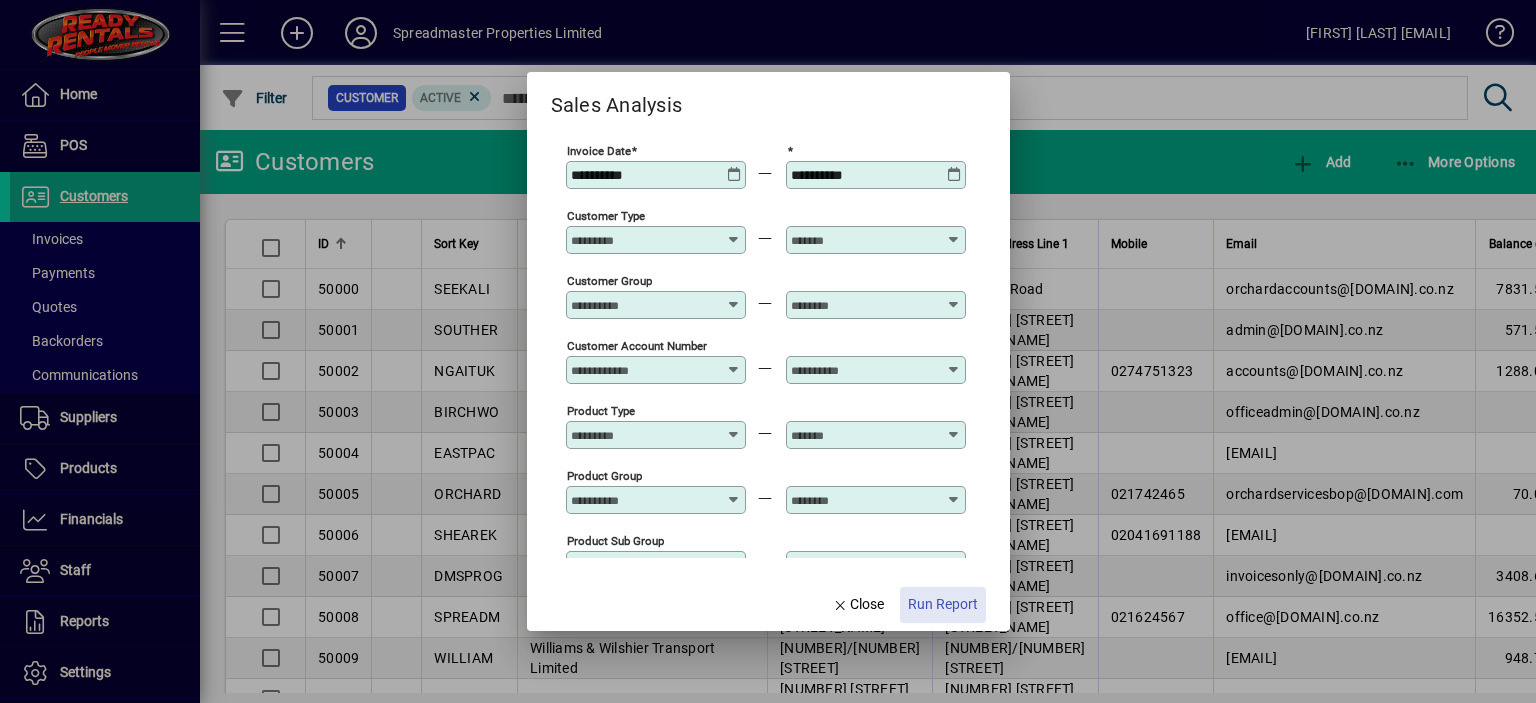 click on "Run Report" 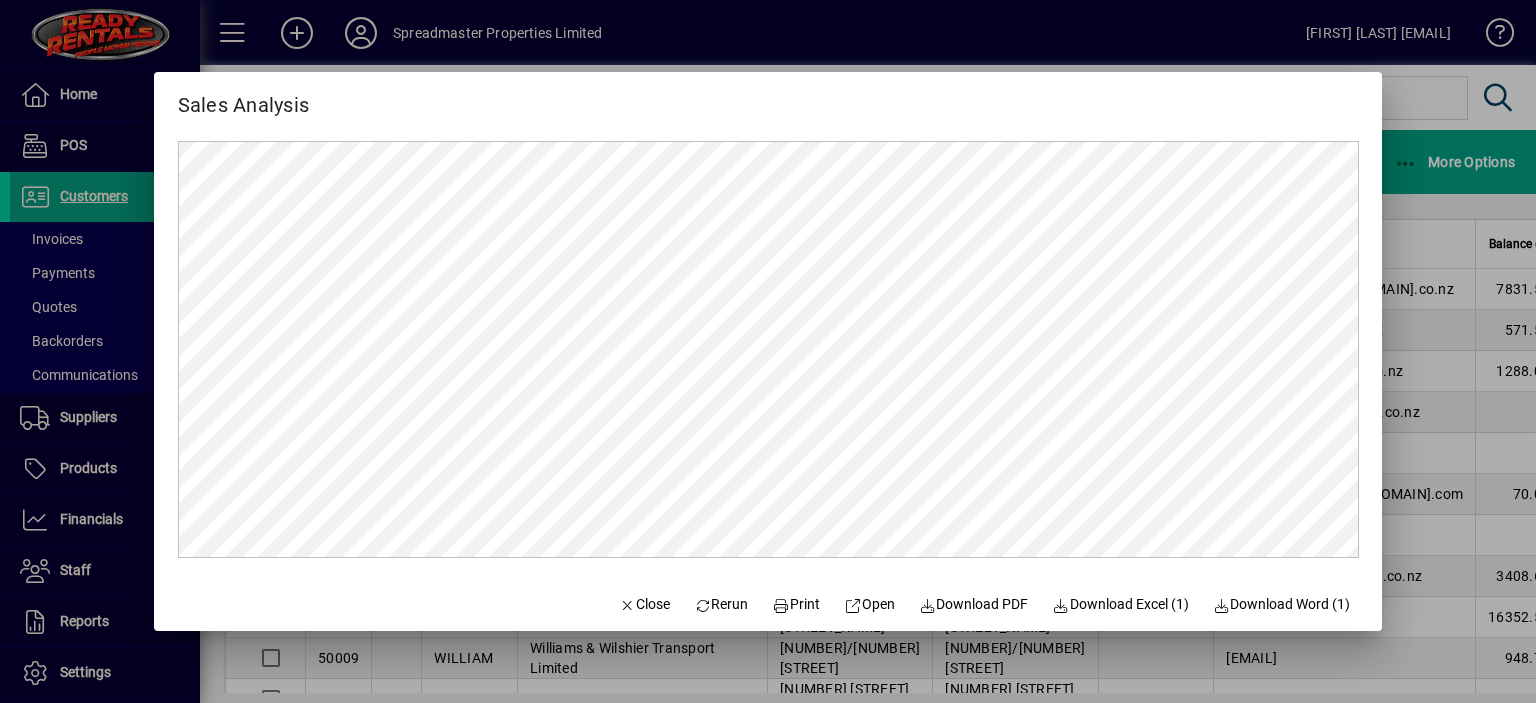 scroll, scrollTop: 0, scrollLeft: 0, axis: both 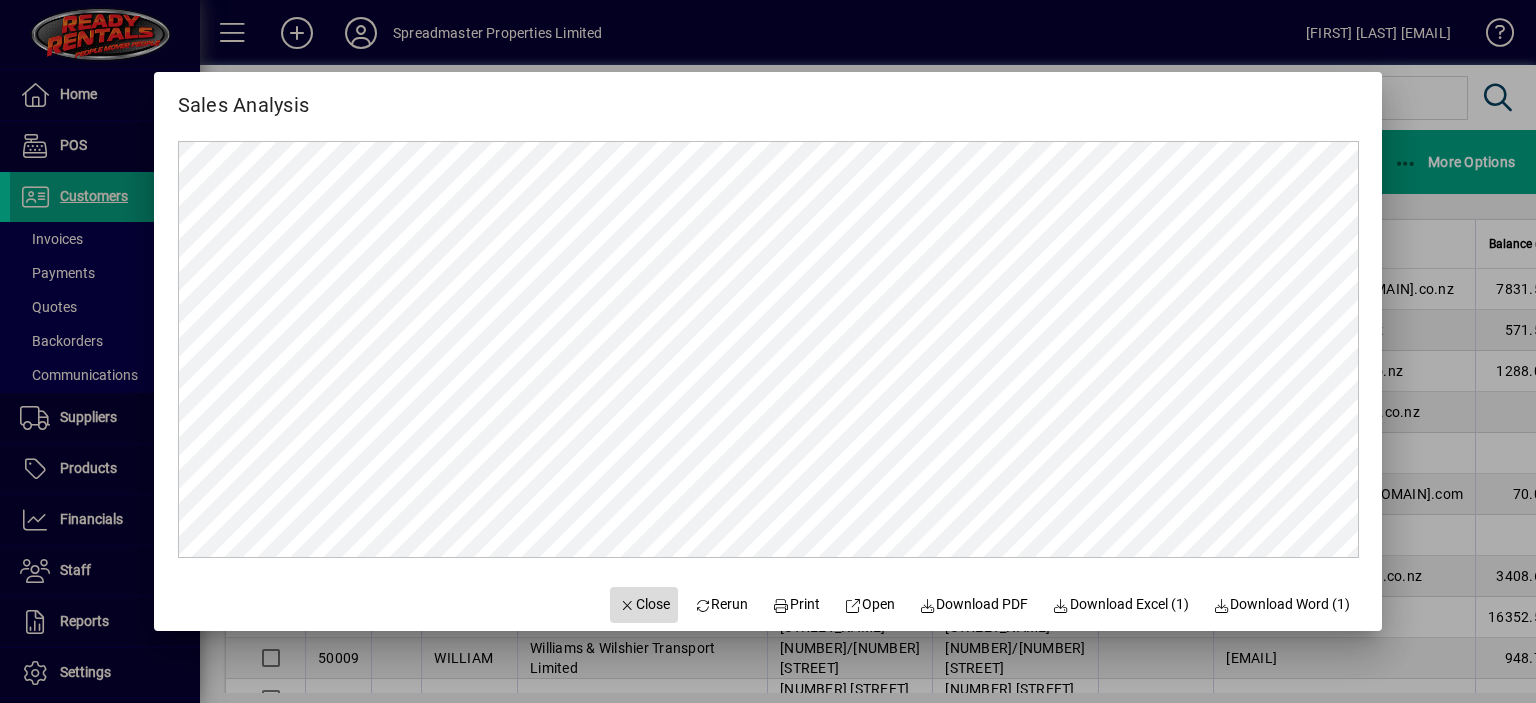 click on "Close" 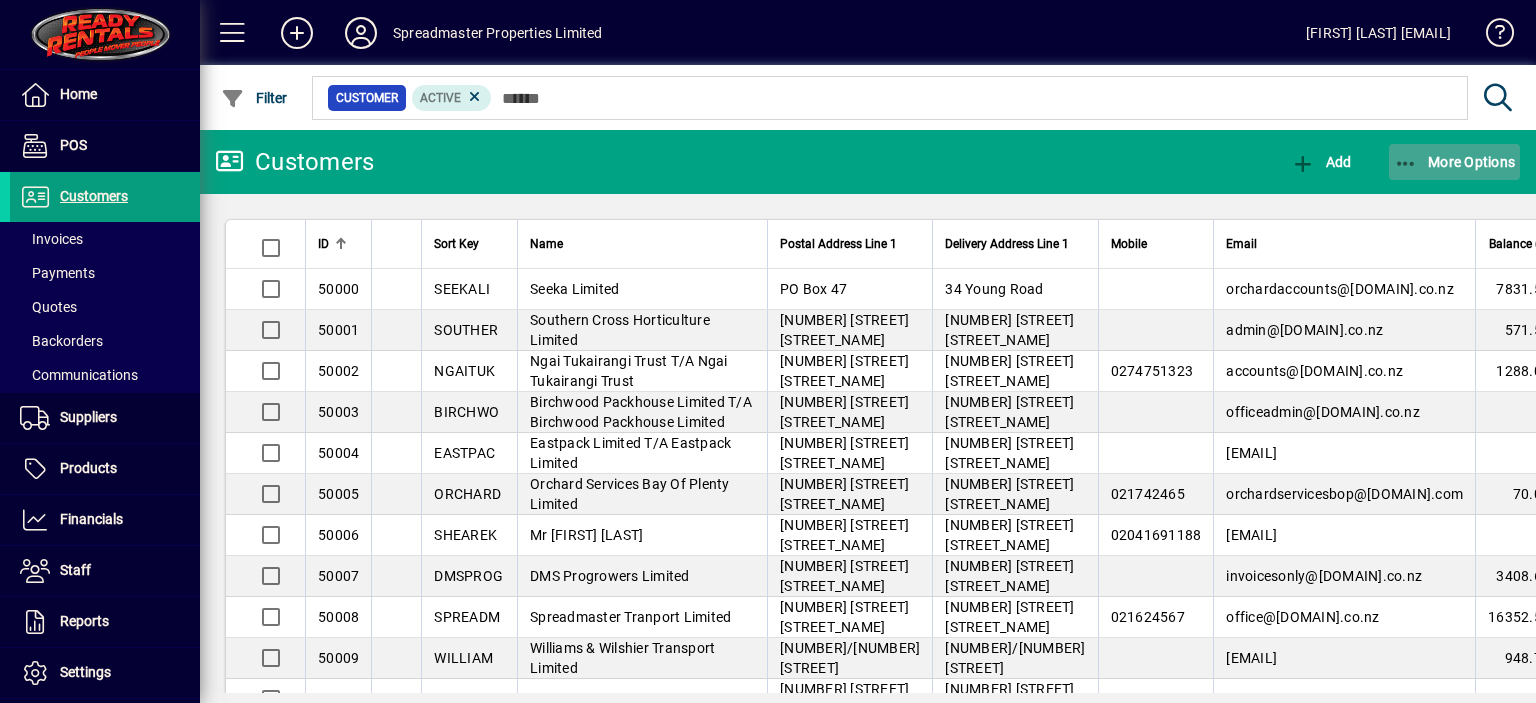 click 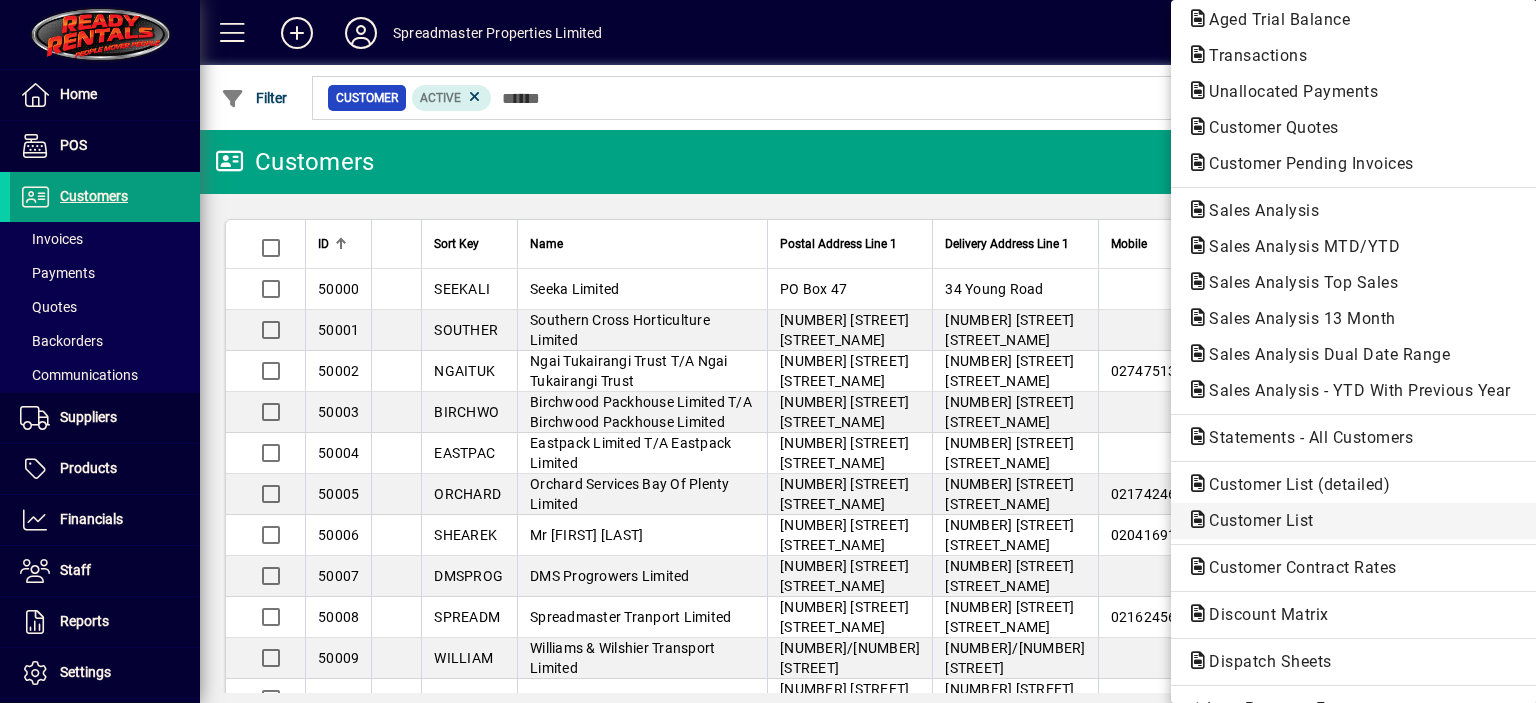 scroll, scrollTop: 0, scrollLeft: 0, axis: both 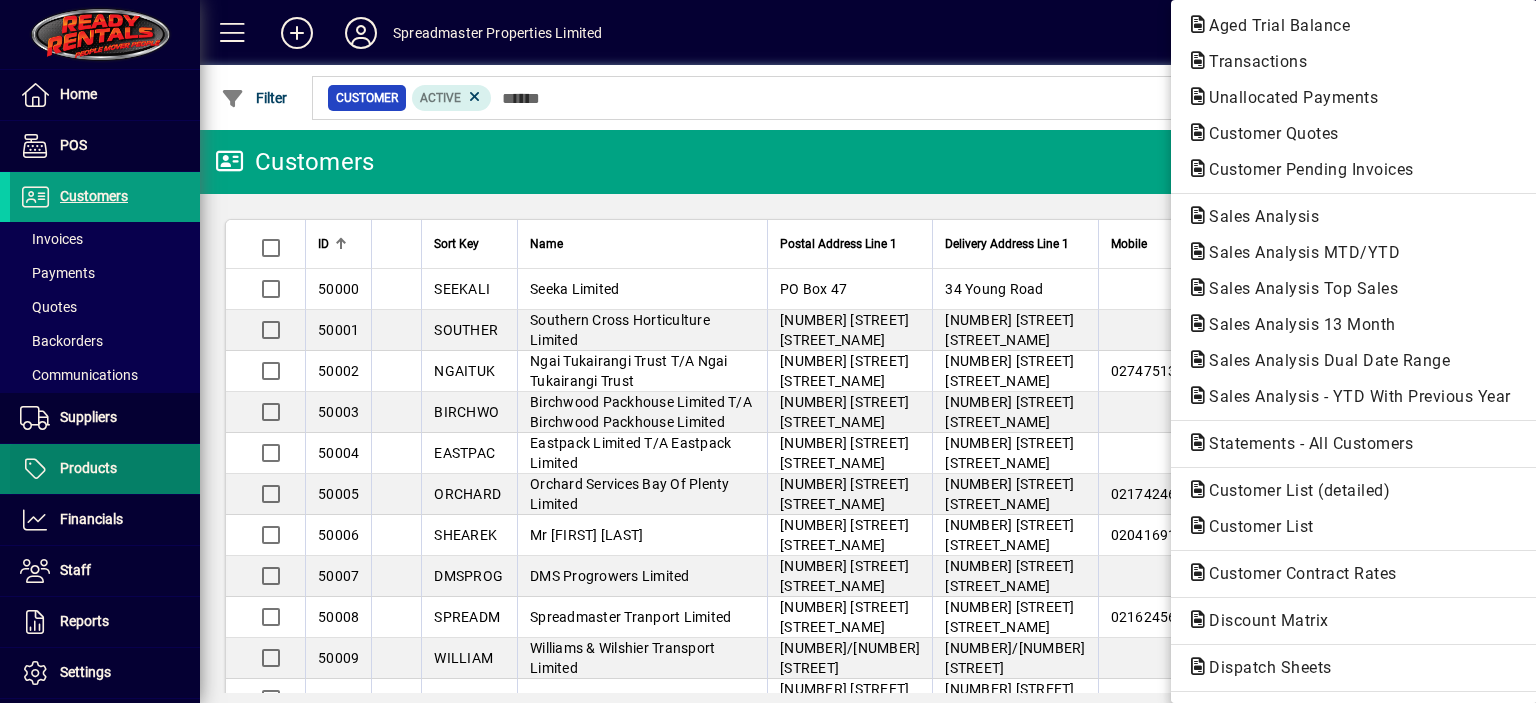 click at bounding box center (768, 351) 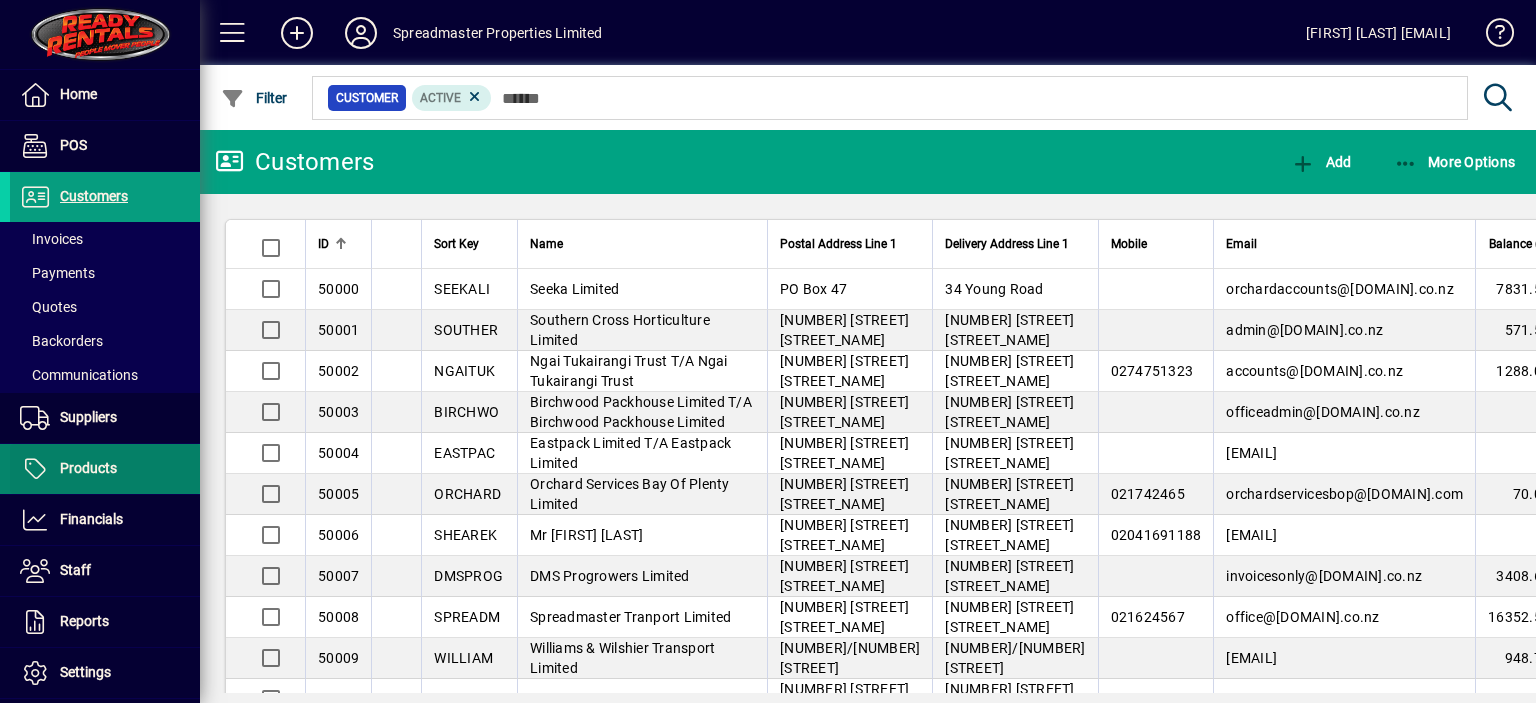 click on "Products" at bounding box center [88, 468] 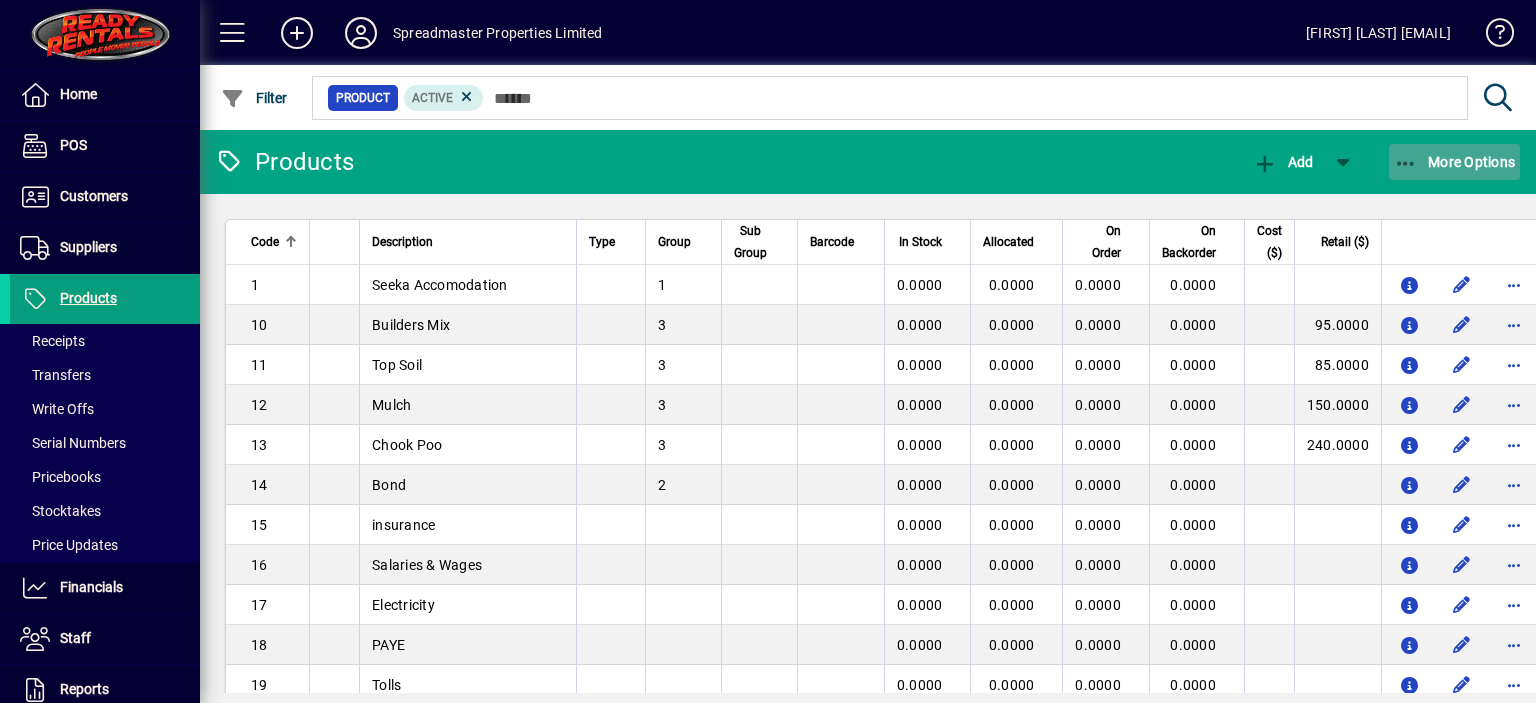 click on "More Options" 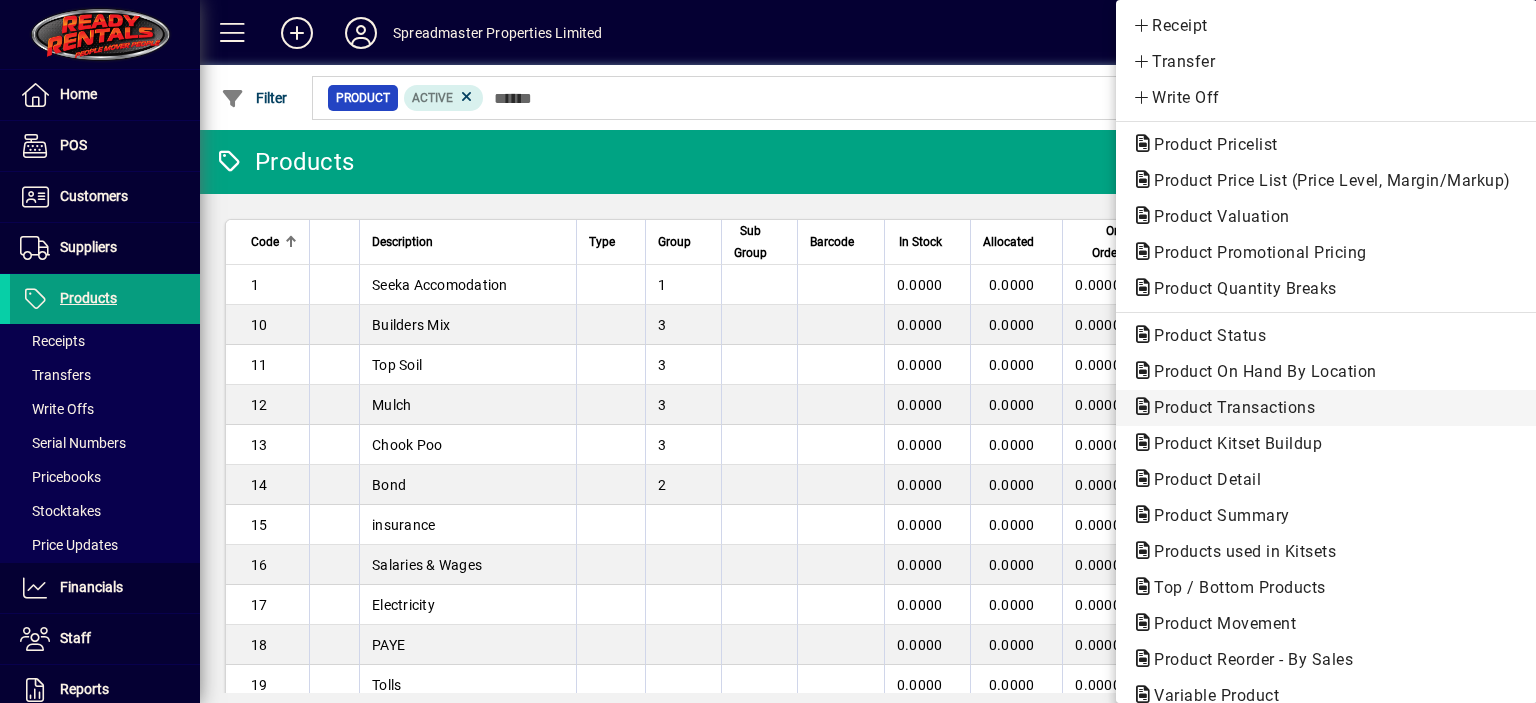 click on "Product Transactions" at bounding box center [1232, 443] 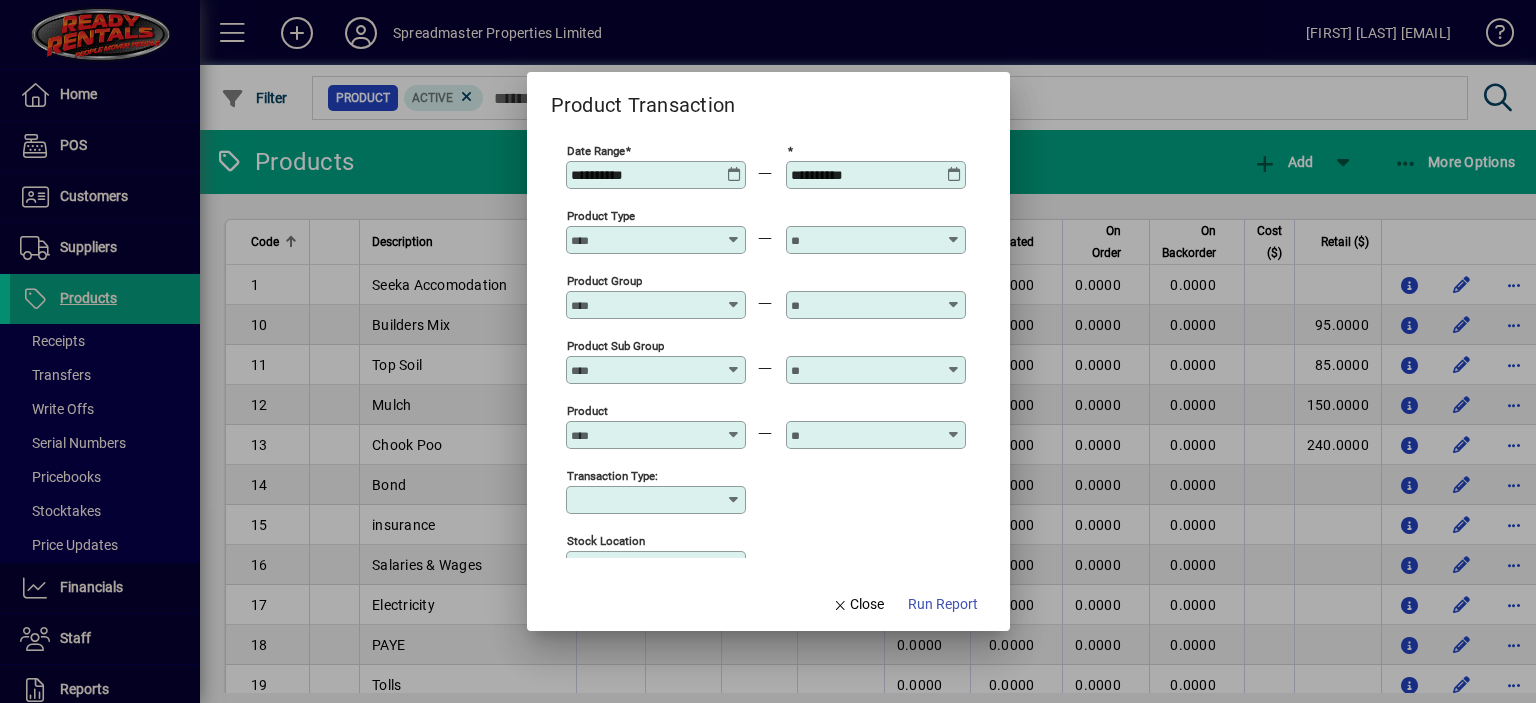click at bounding box center [734, 167] 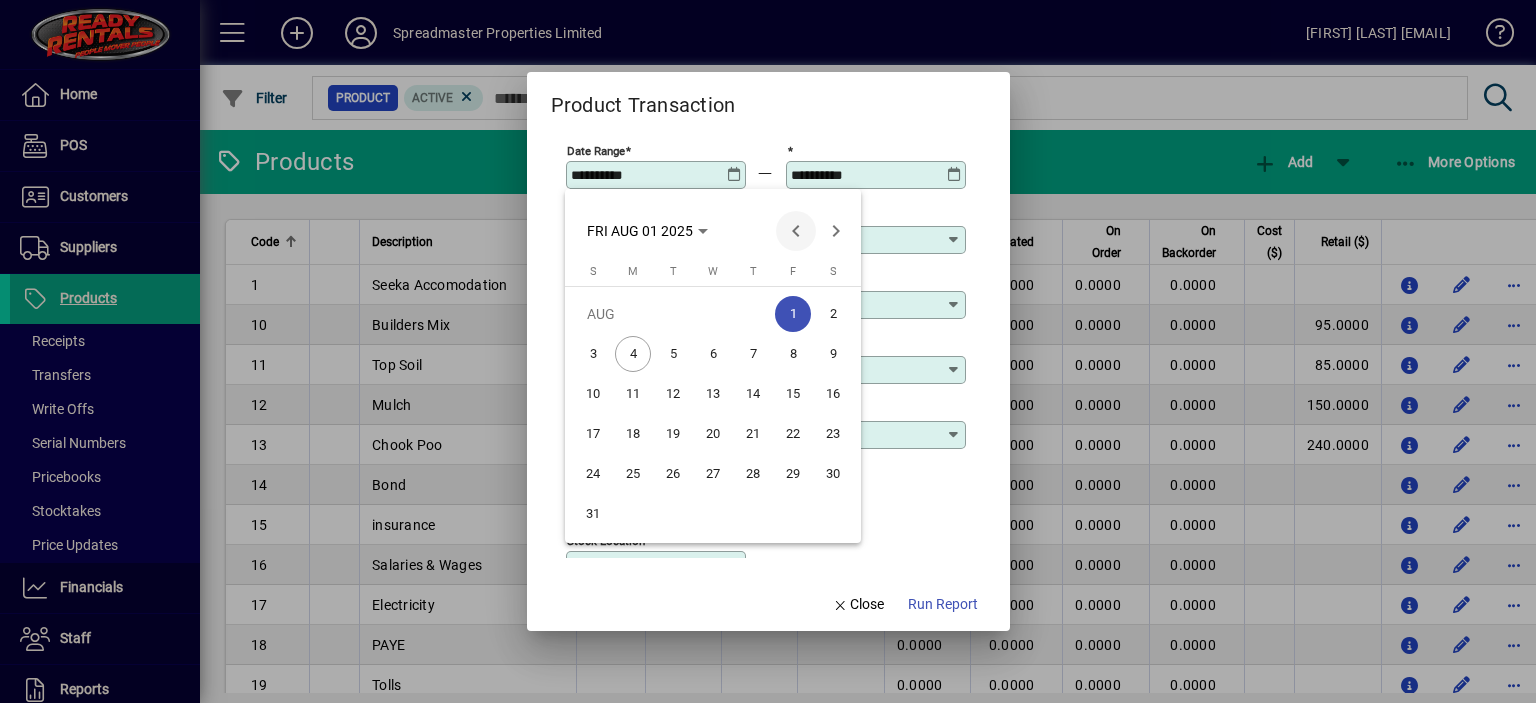 click at bounding box center [796, 231] 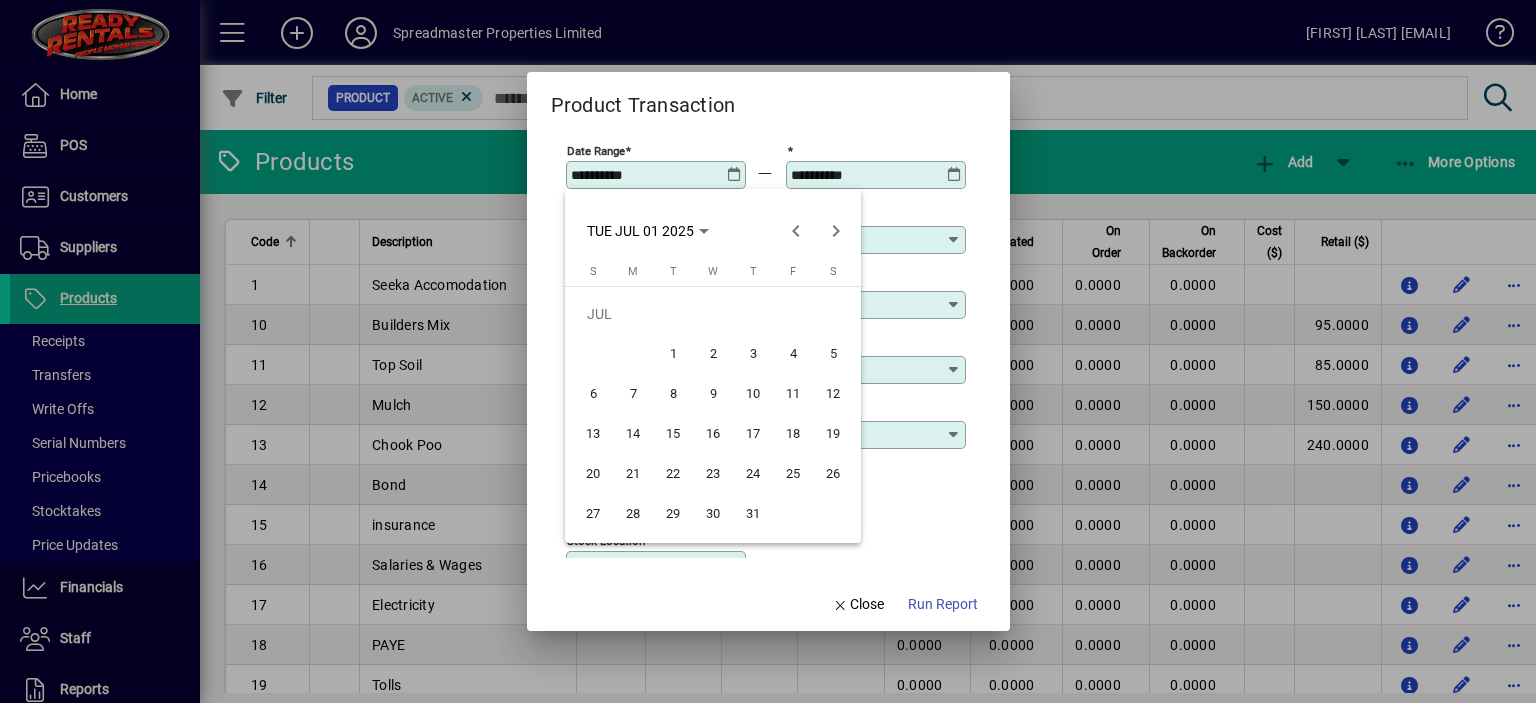click on "1" at bounding box center [673, 354] 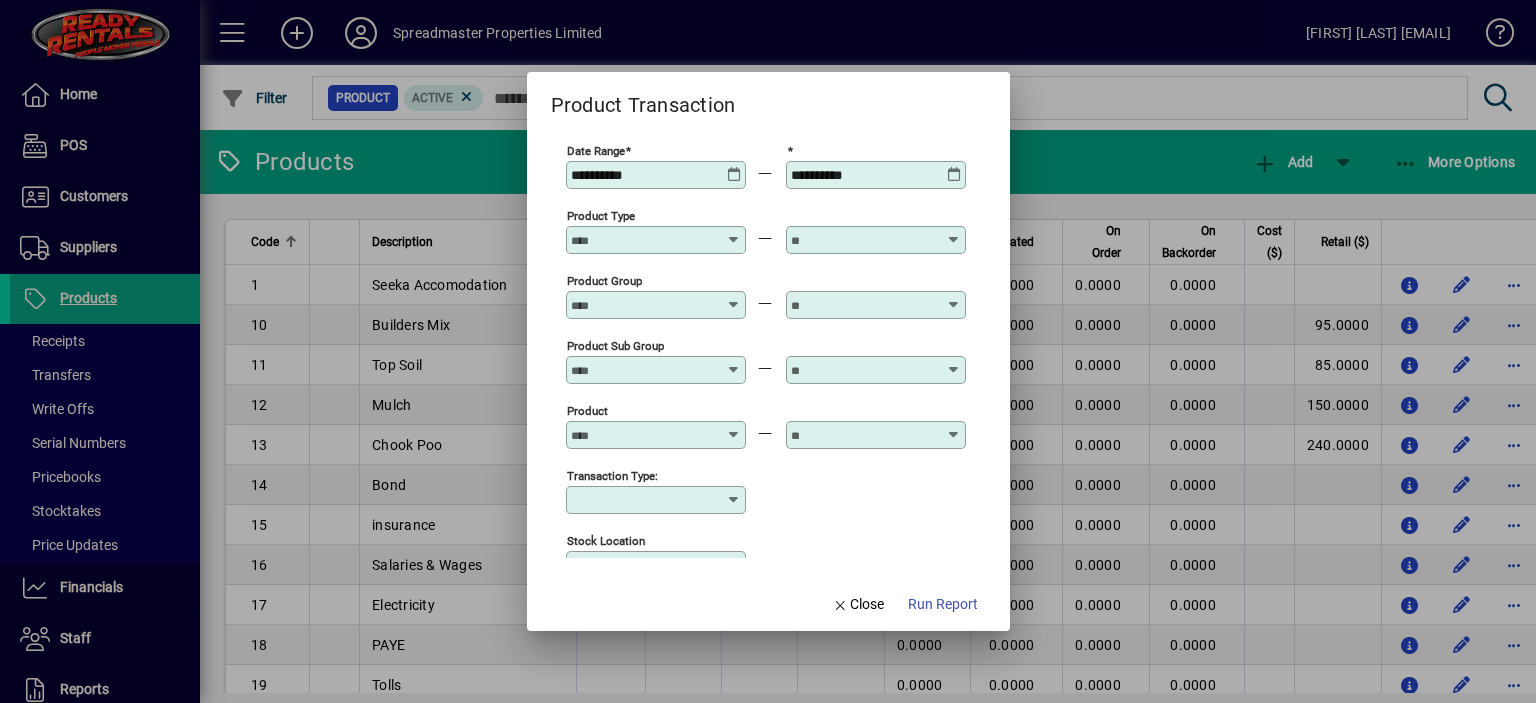 click at bounding box center (954, 167) 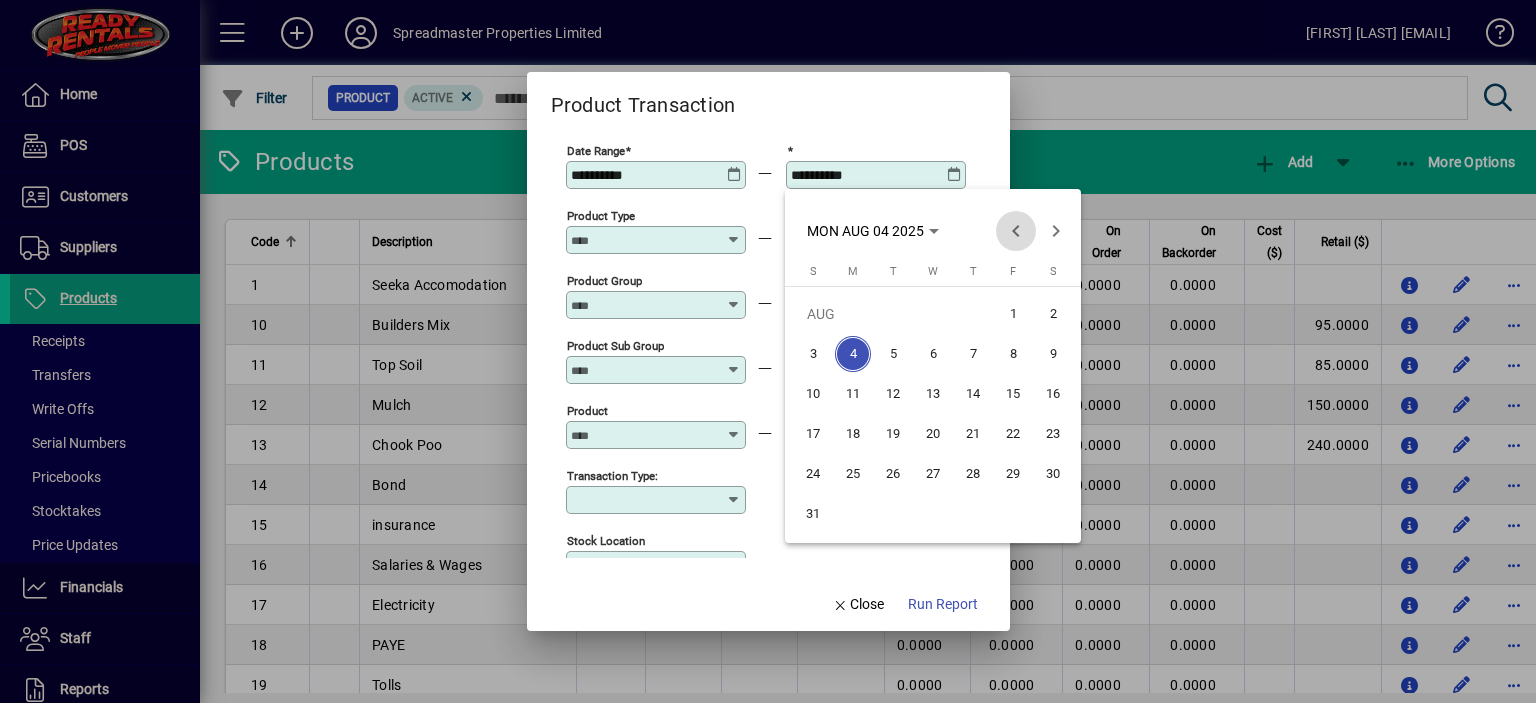 click at bounding box center (1016, 231) 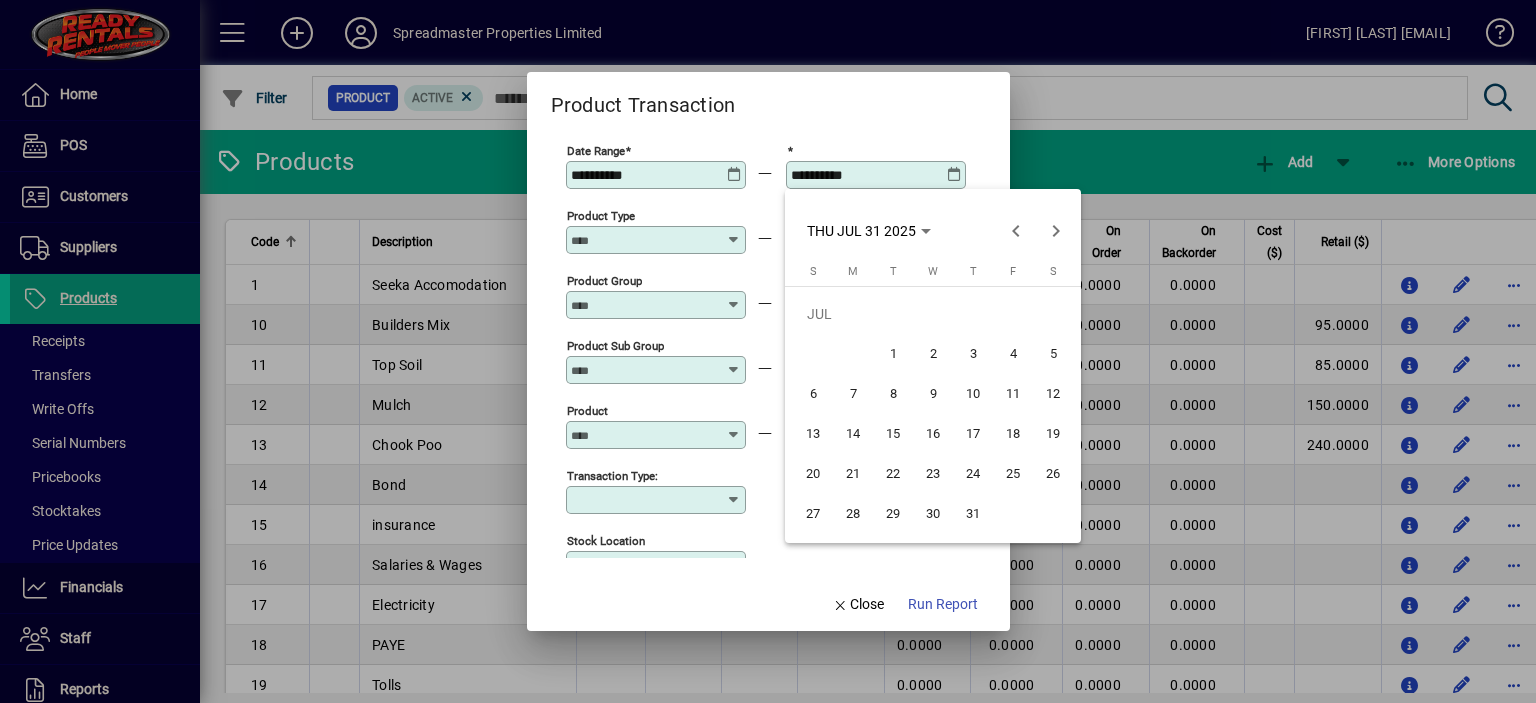 click on "31" at bounding box center (973, 514) 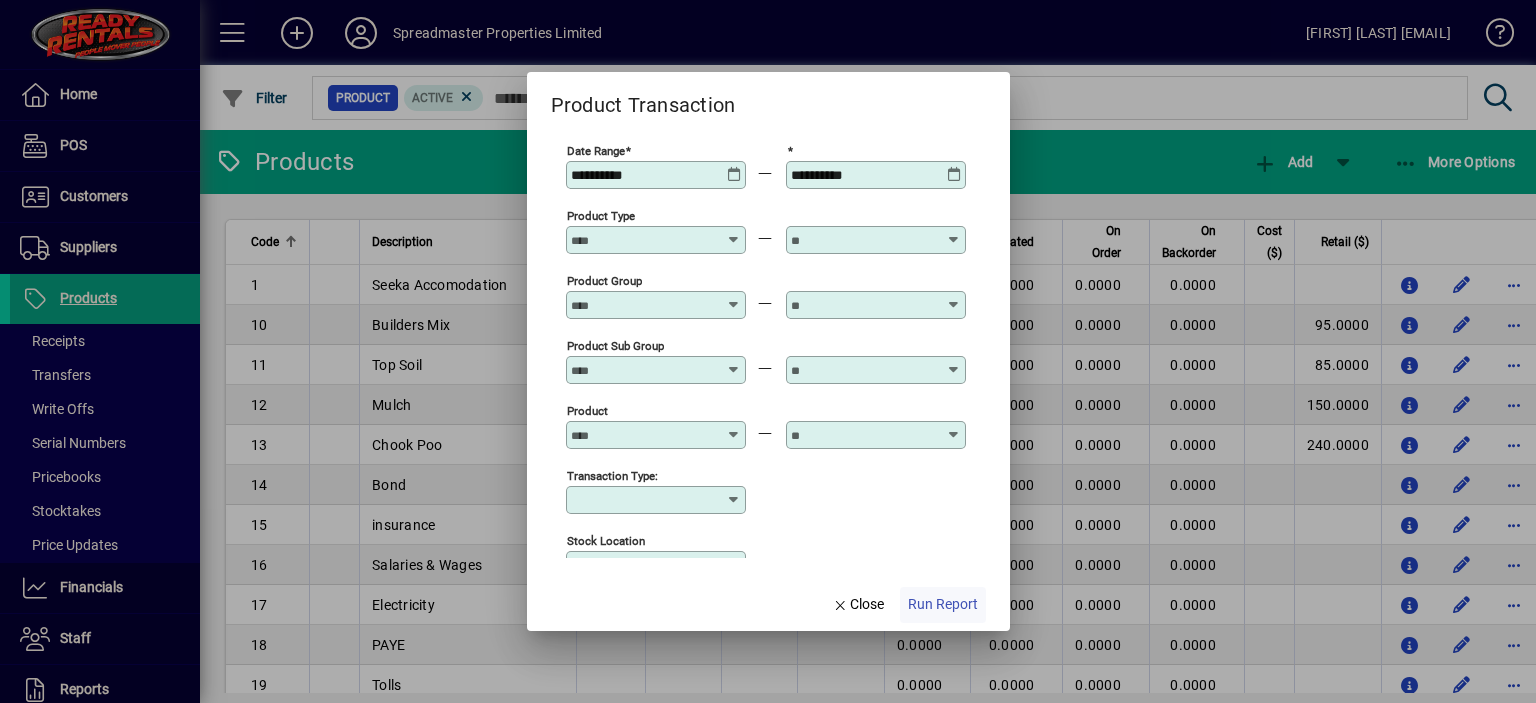 click on "Run Report" 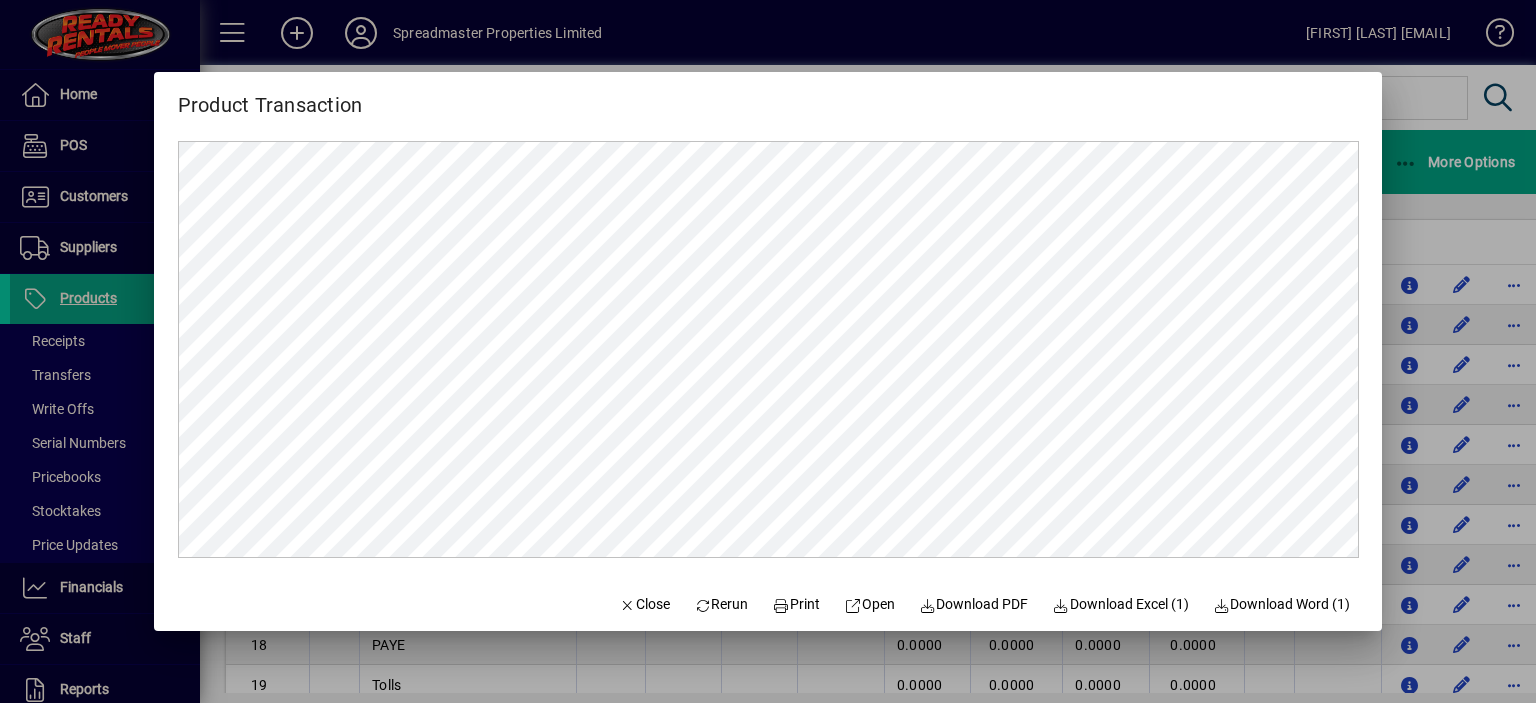 scroll, scrollTop: 0, scrollLeft: 0, axis: both 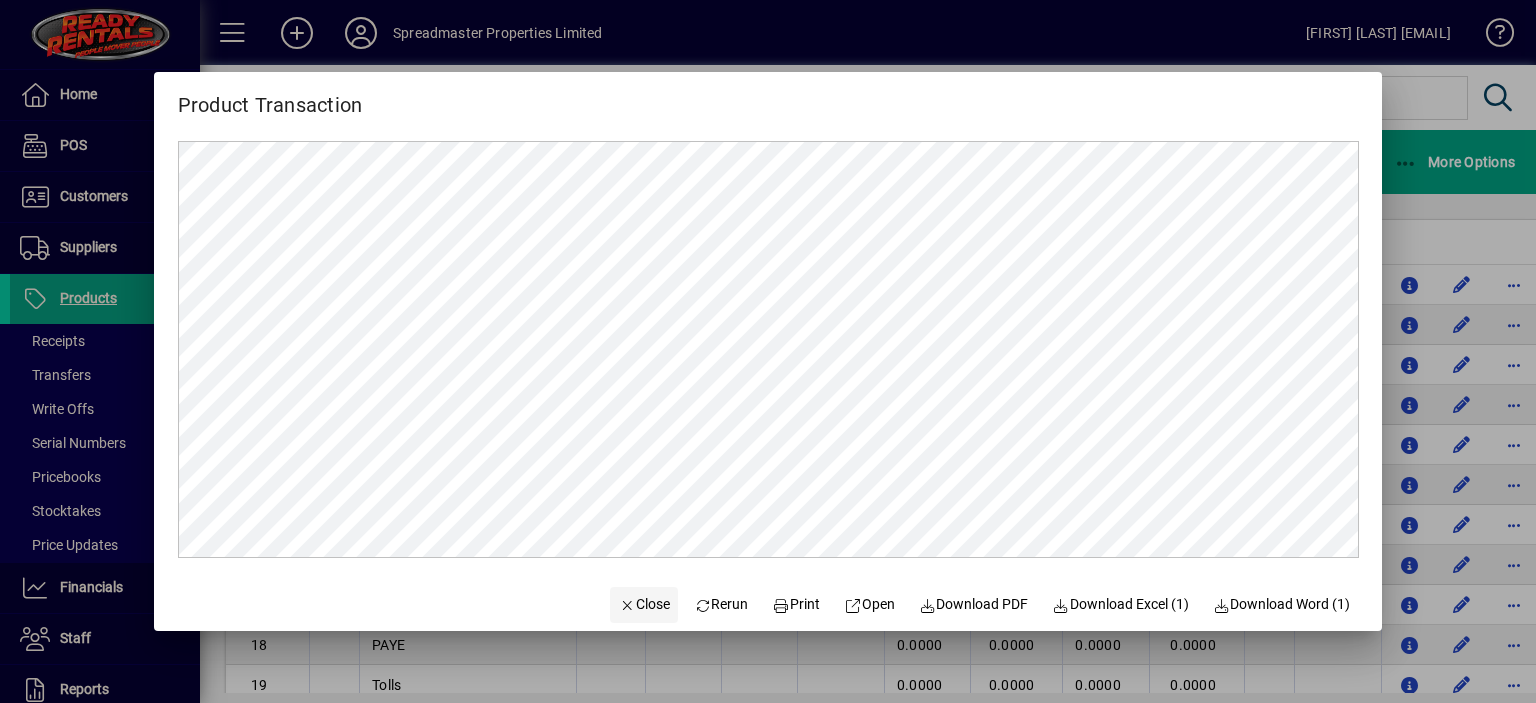 click on "Close" 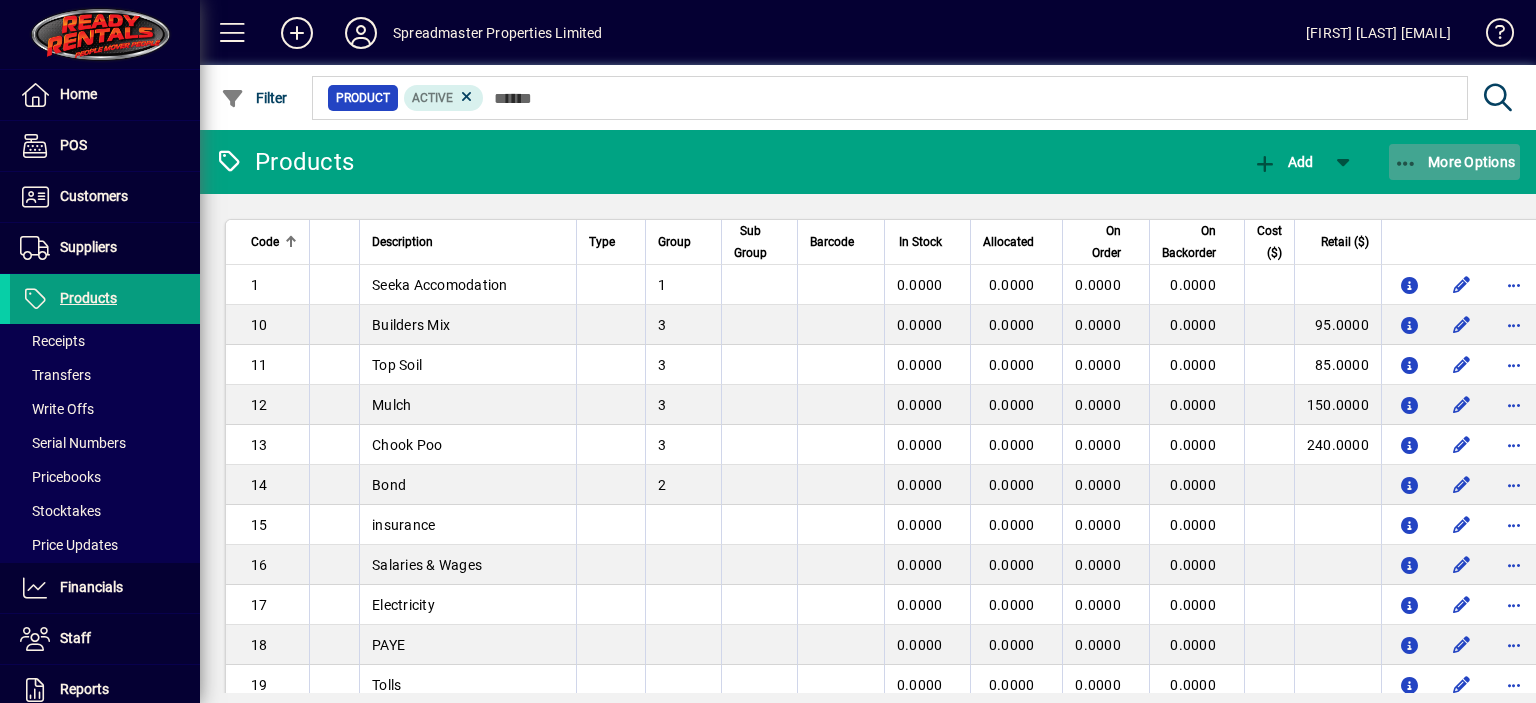 click on "More Options" 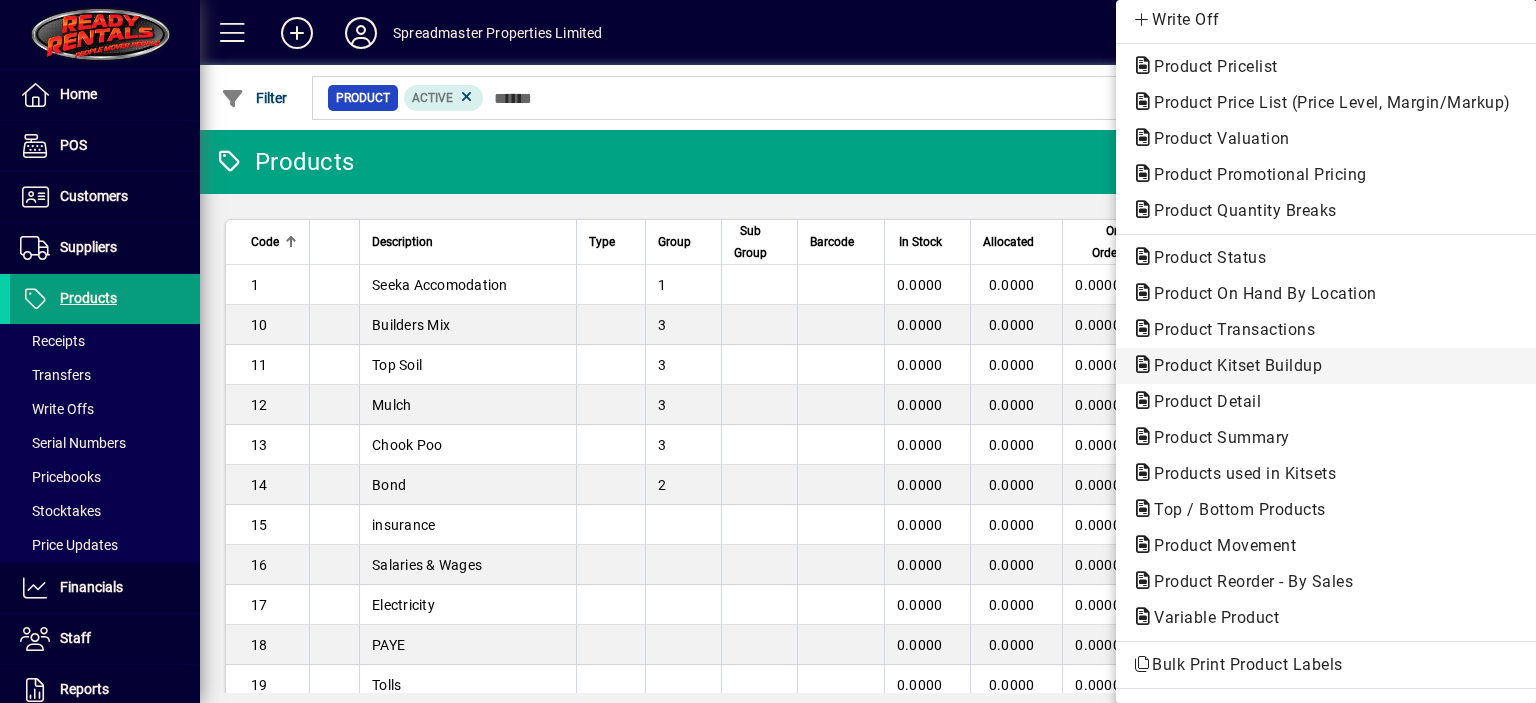 scroll, scrollTop: 100, scrollLeft: 0, axis: vertical 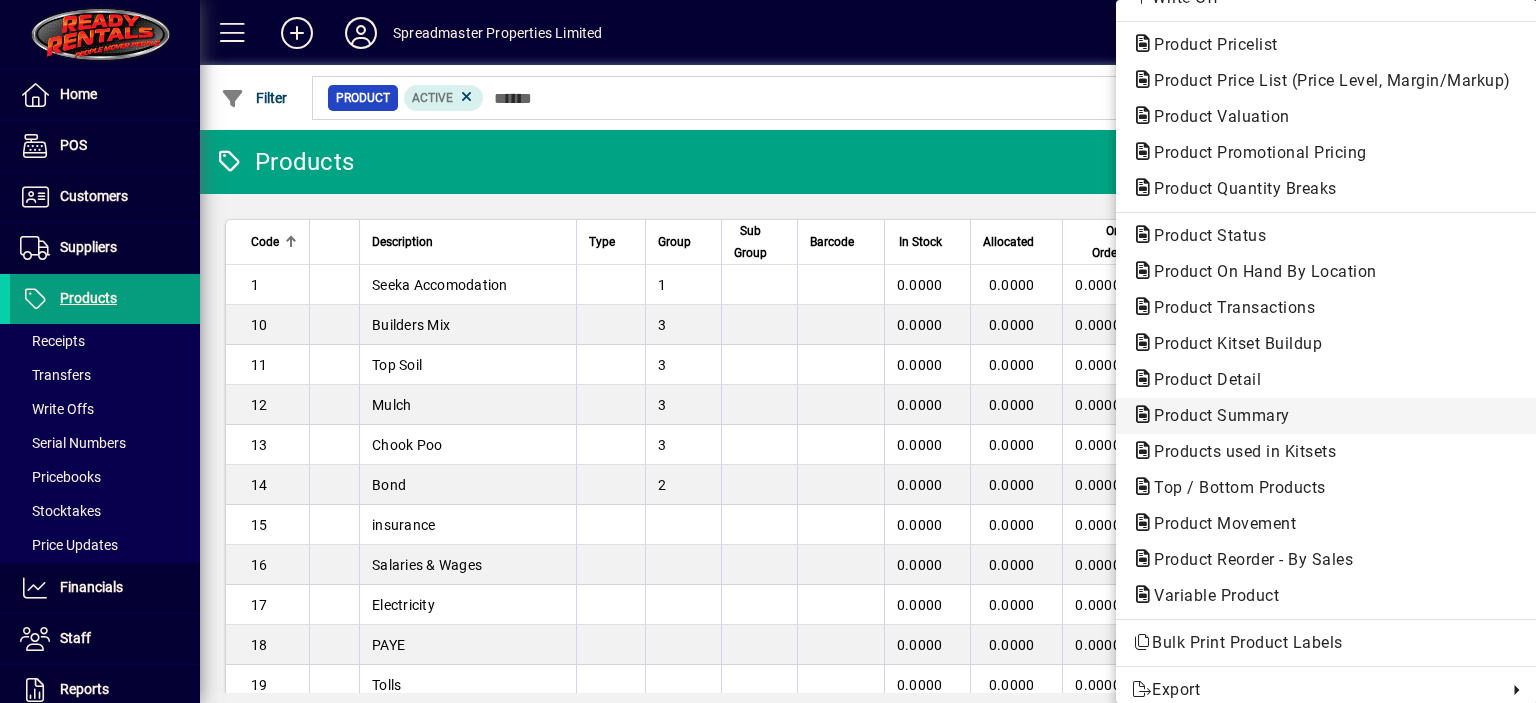 click on "Product Summary" at bounding box center (1239, 451) 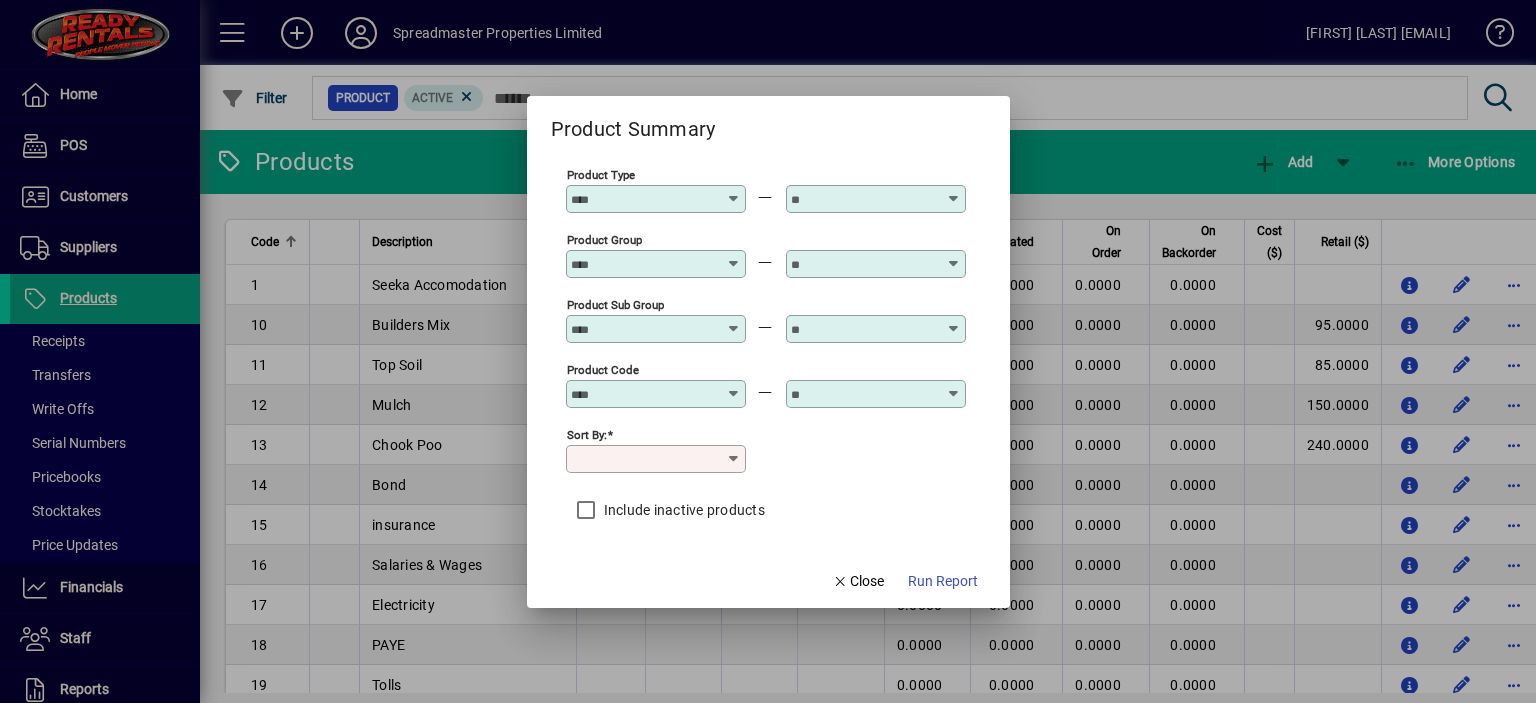 type on "**********" 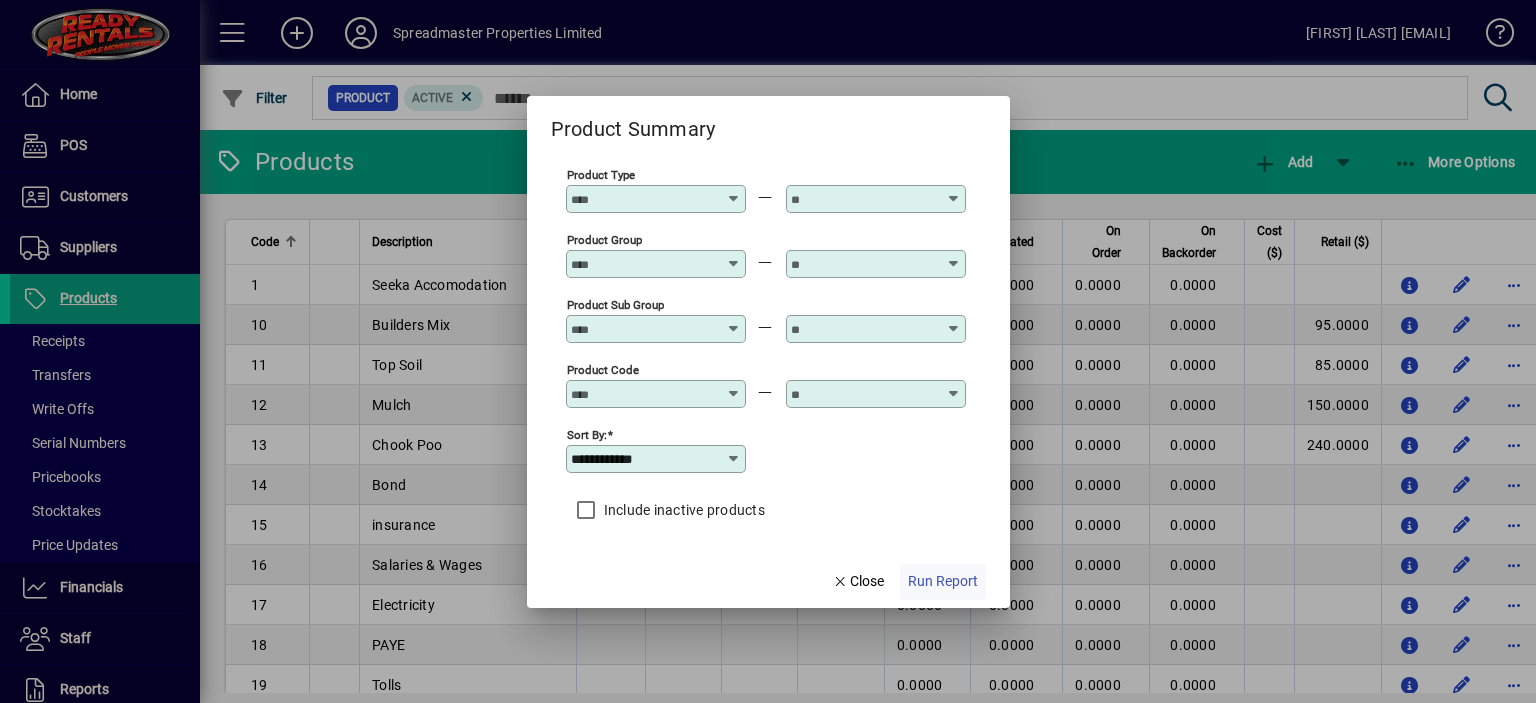 click on "Run Report" 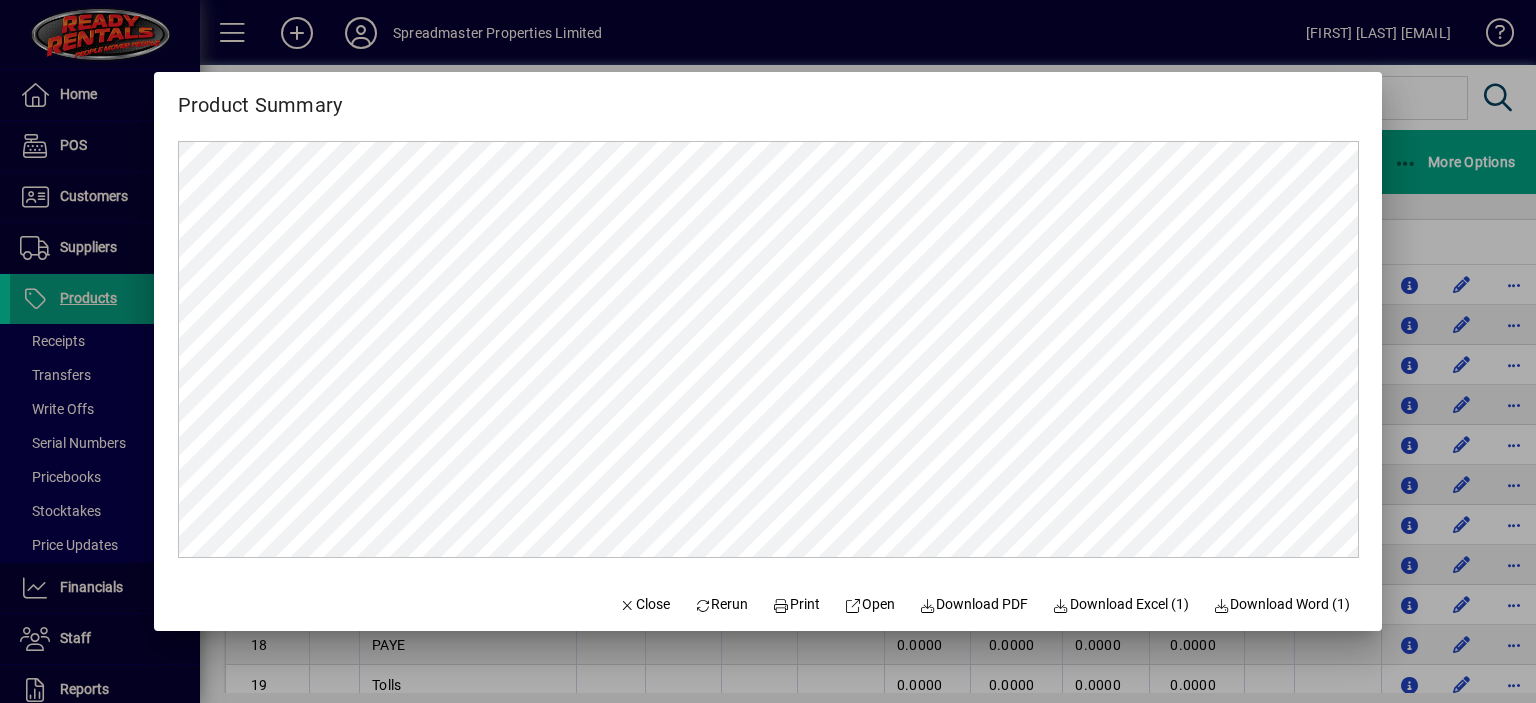 scroll, scrollTop: 0, scrollLeft: 0, axis: both 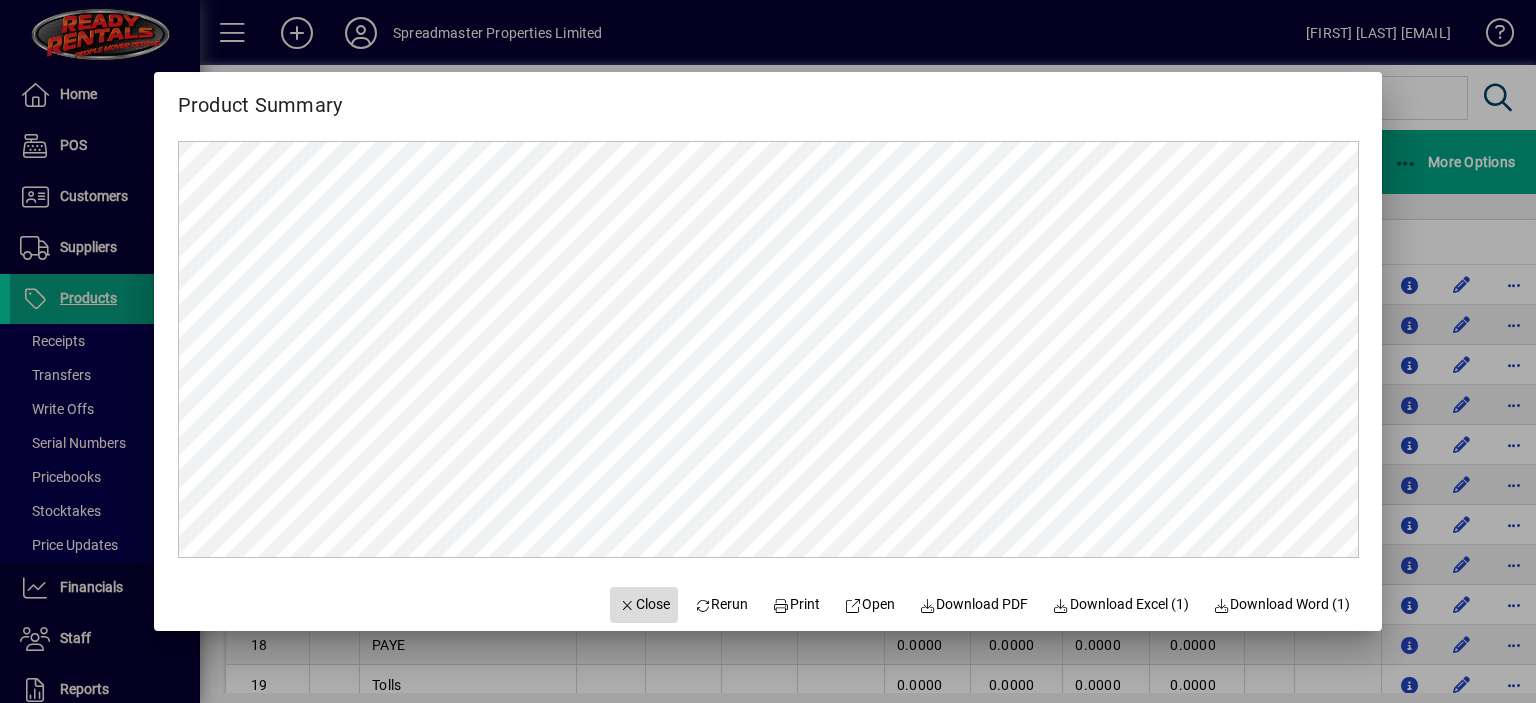 click on "Close" 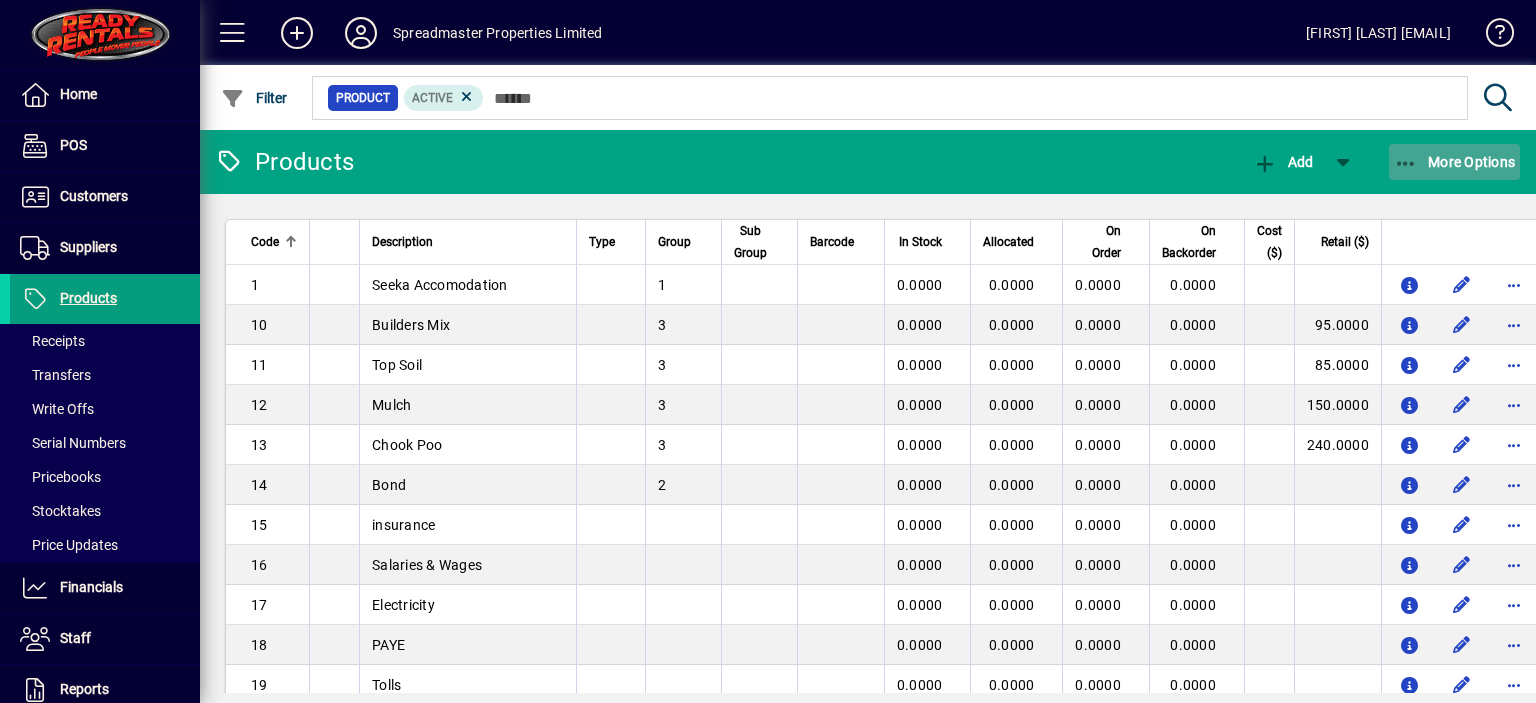 click on "More Options" 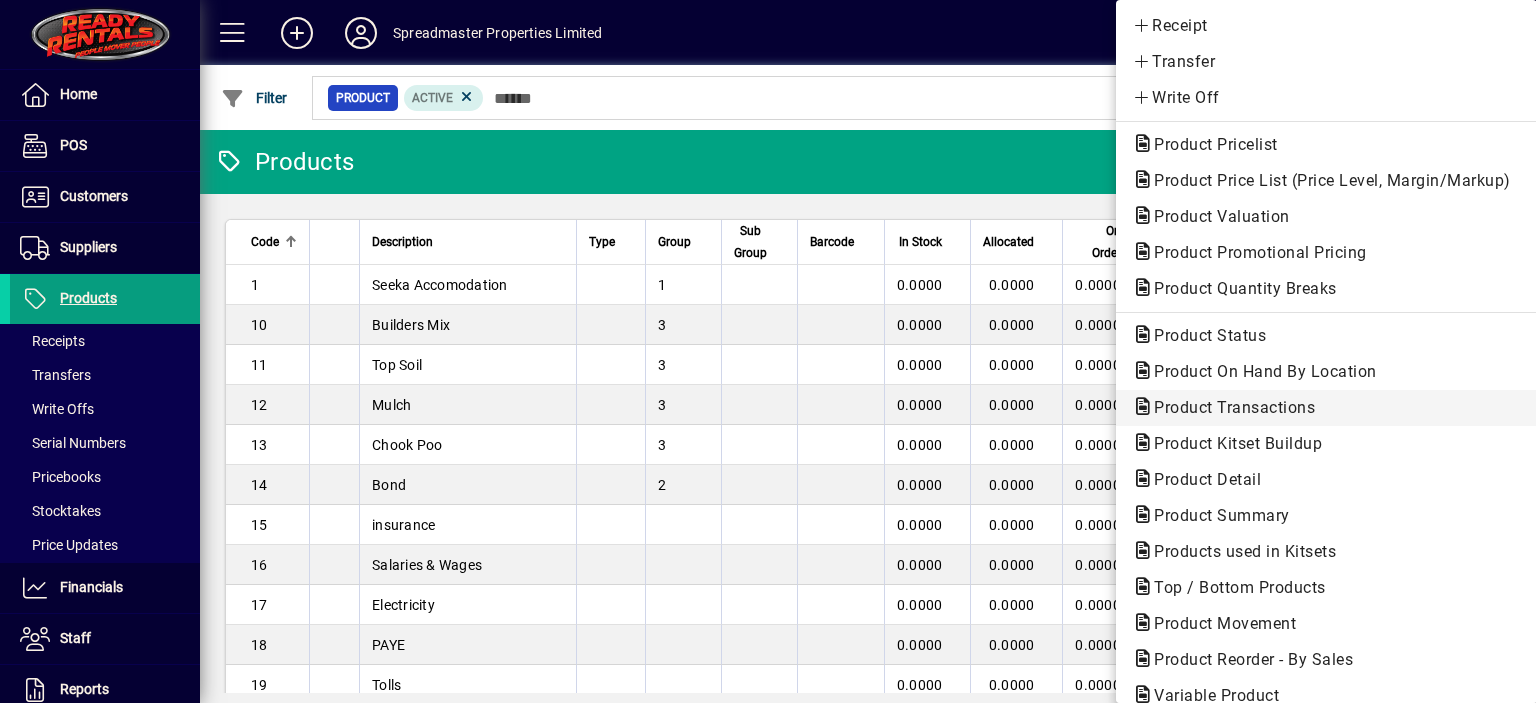 scroll, scrollTop: 100, scrollLeft: 0, axis: vertical 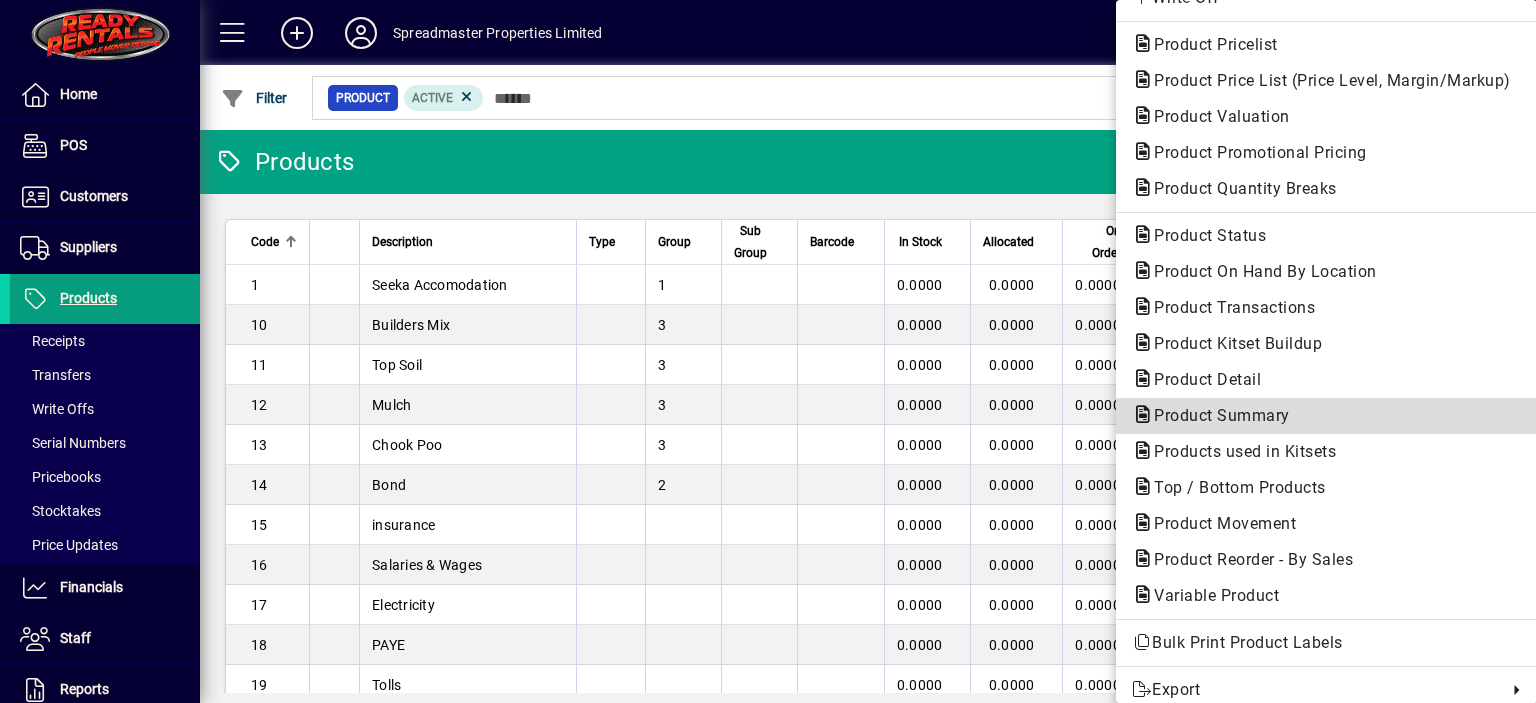 click on "Product Summary" 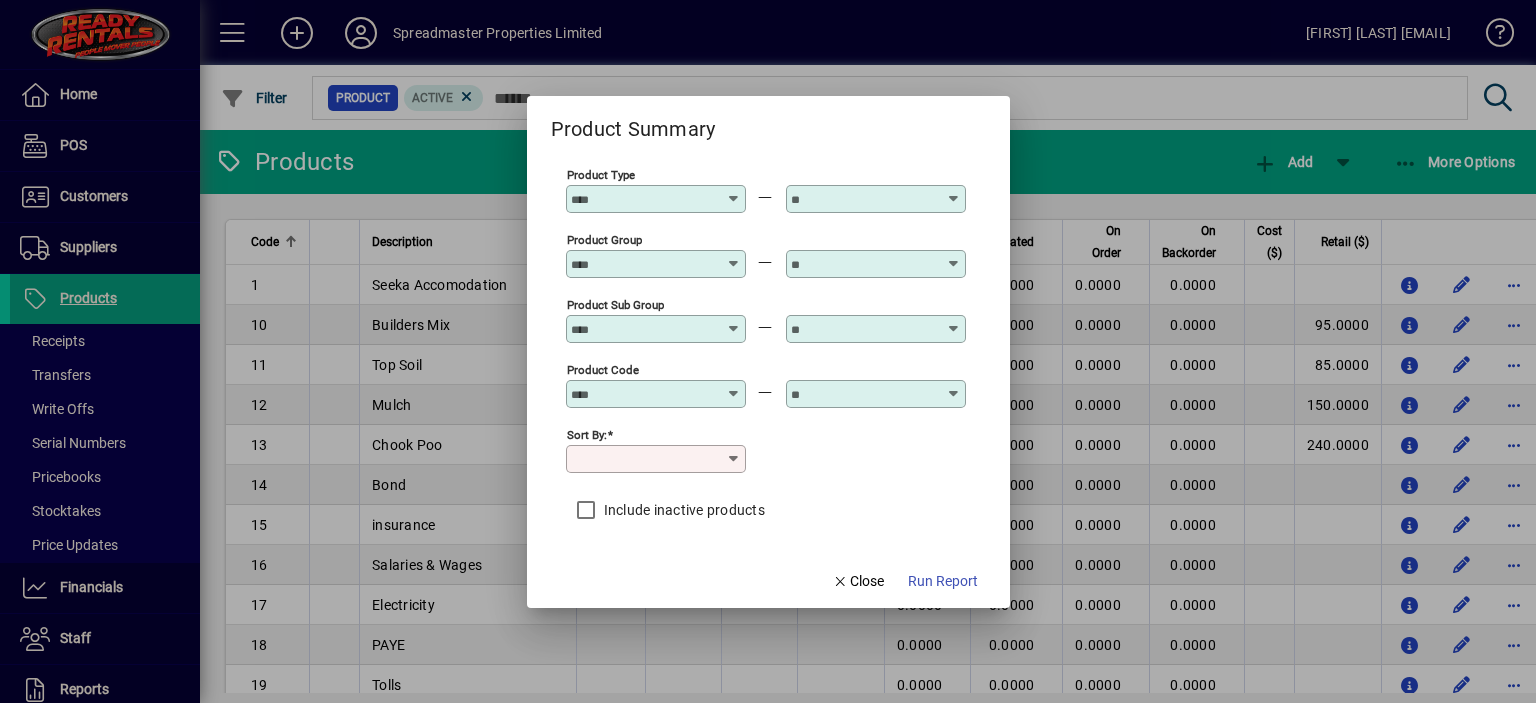 type on "**********" 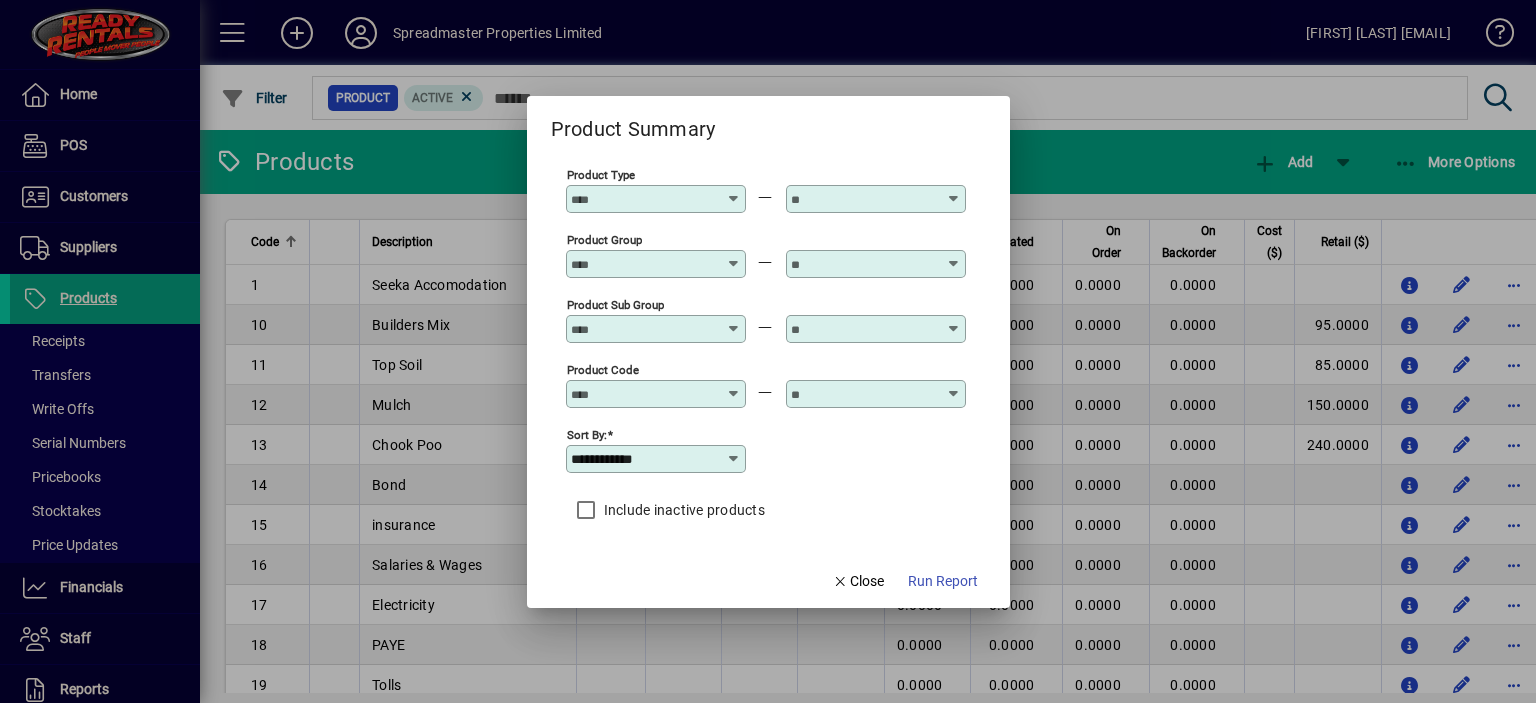 click at bounding box center (658, 199) 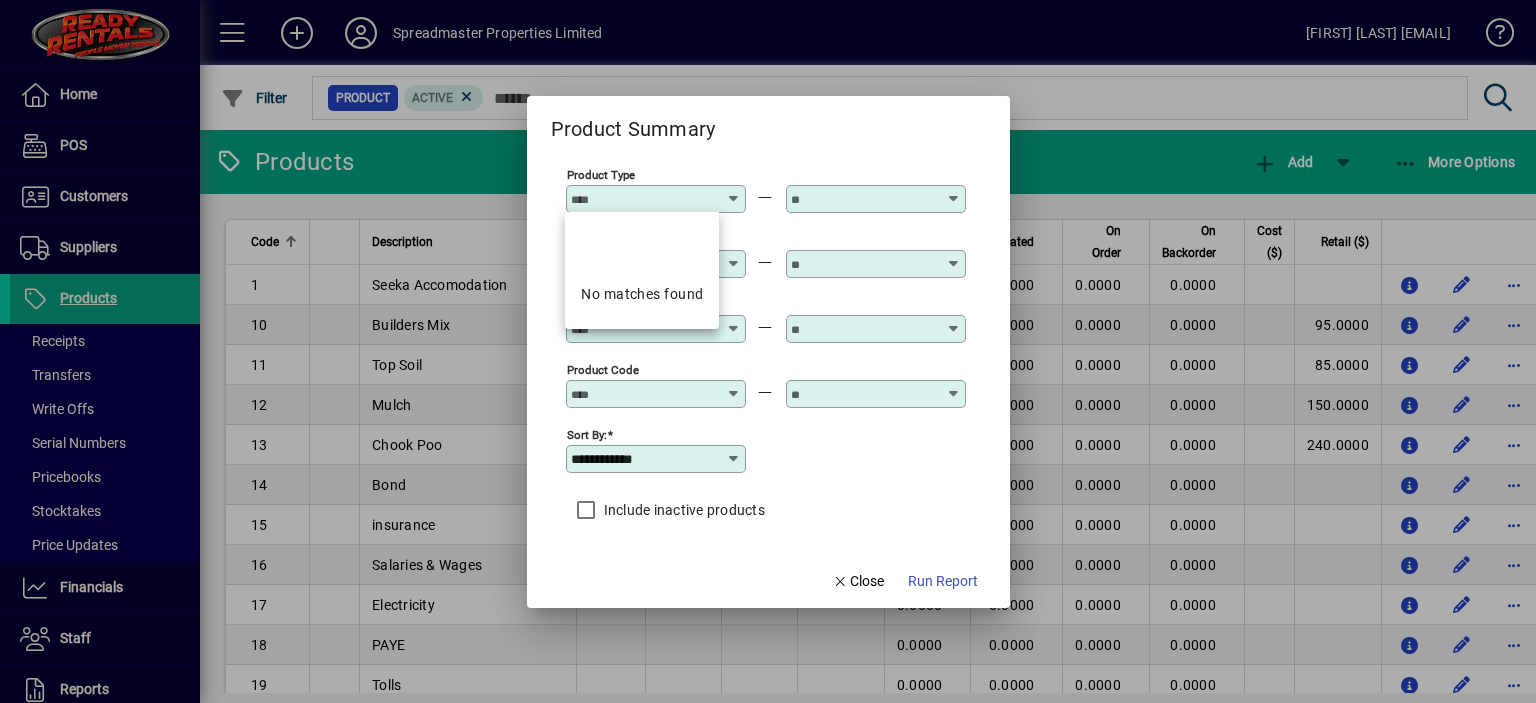 click at bounding box center (876, 419) 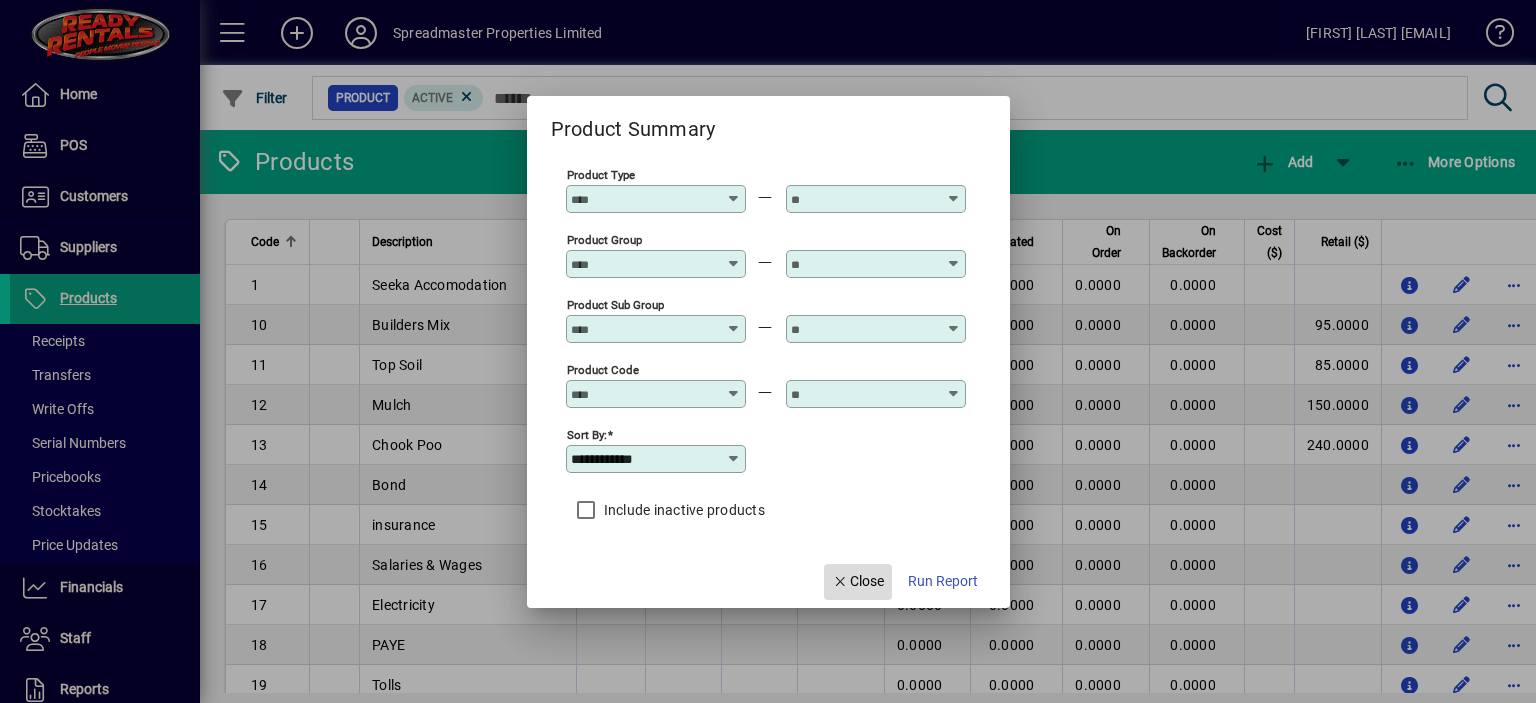 click on "Close" 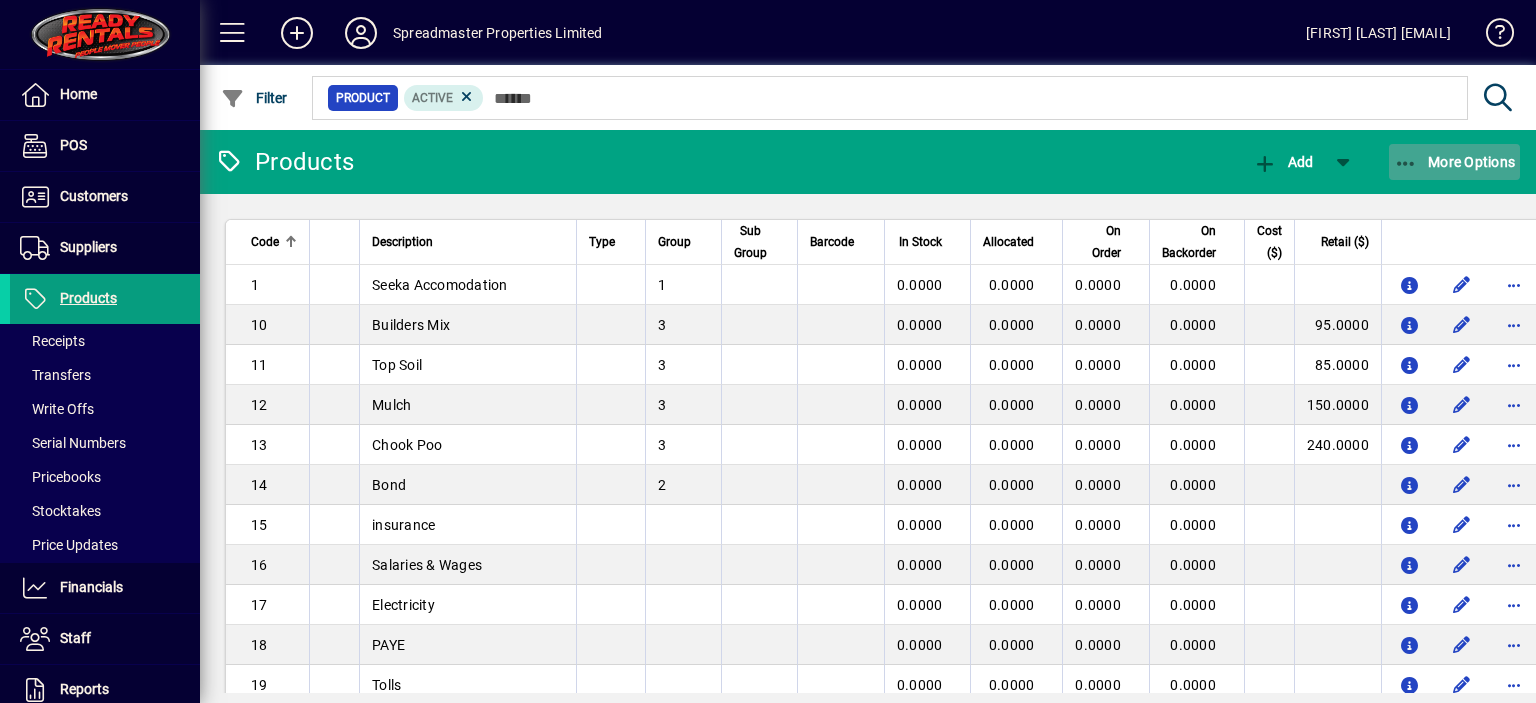 click on "More Options" 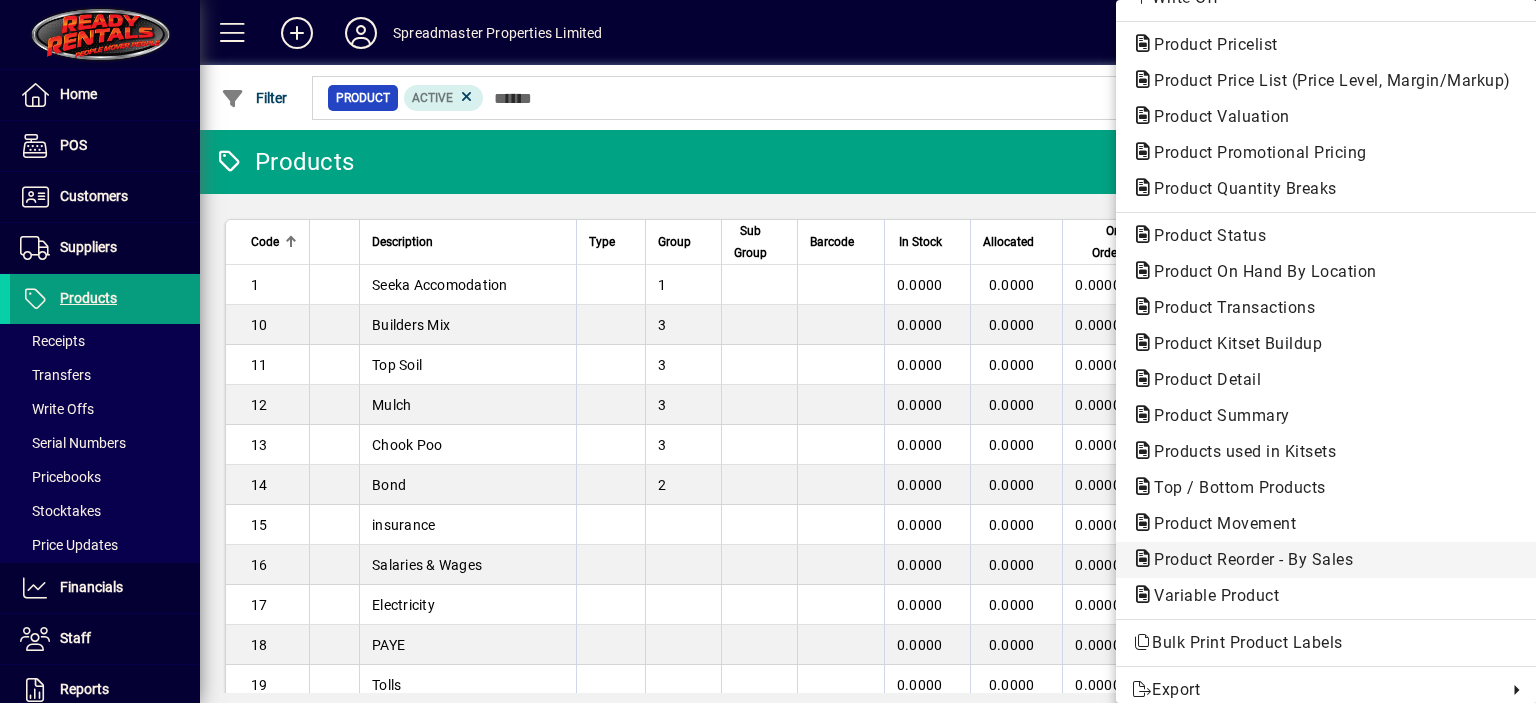 scroll, scrollTop: 148, scrollLeft: 0, axis: vertical 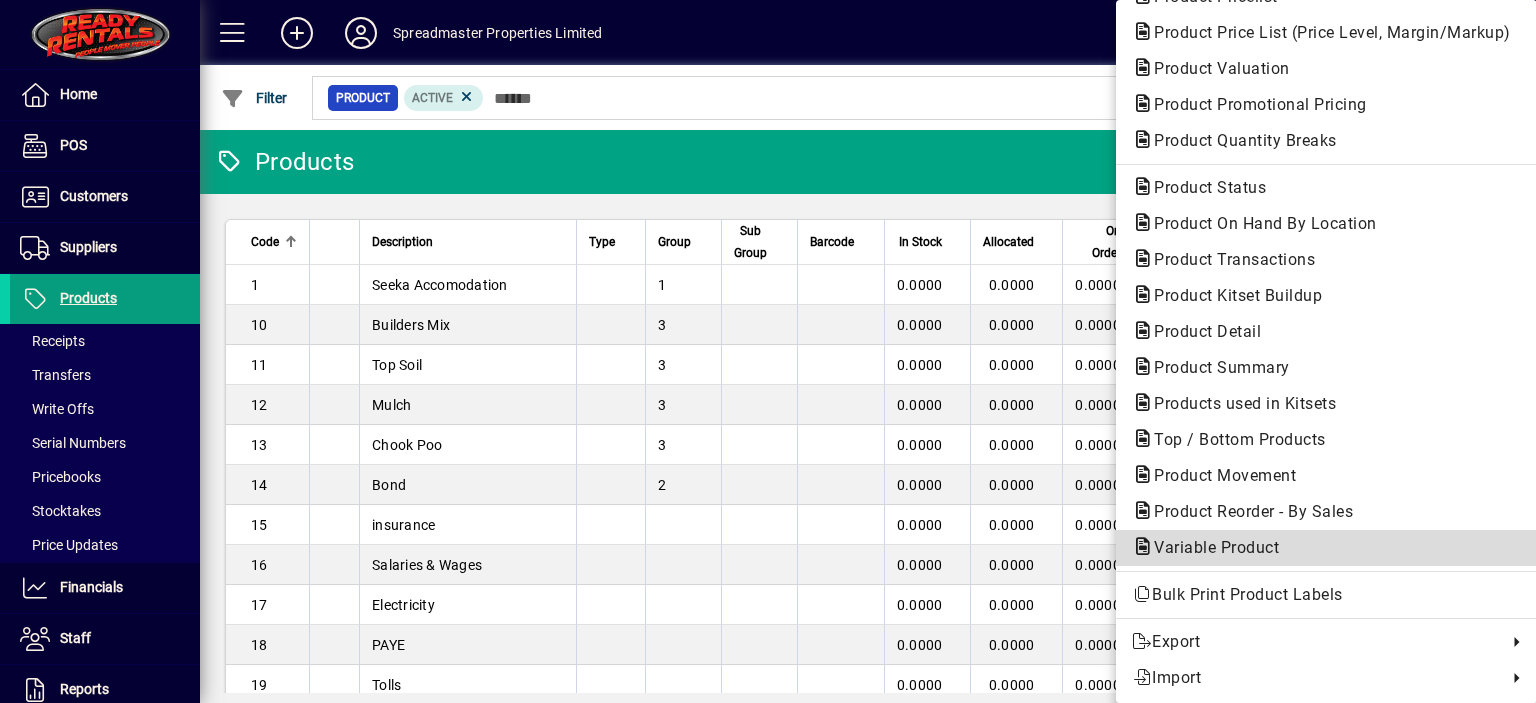 click on "Variable Product" 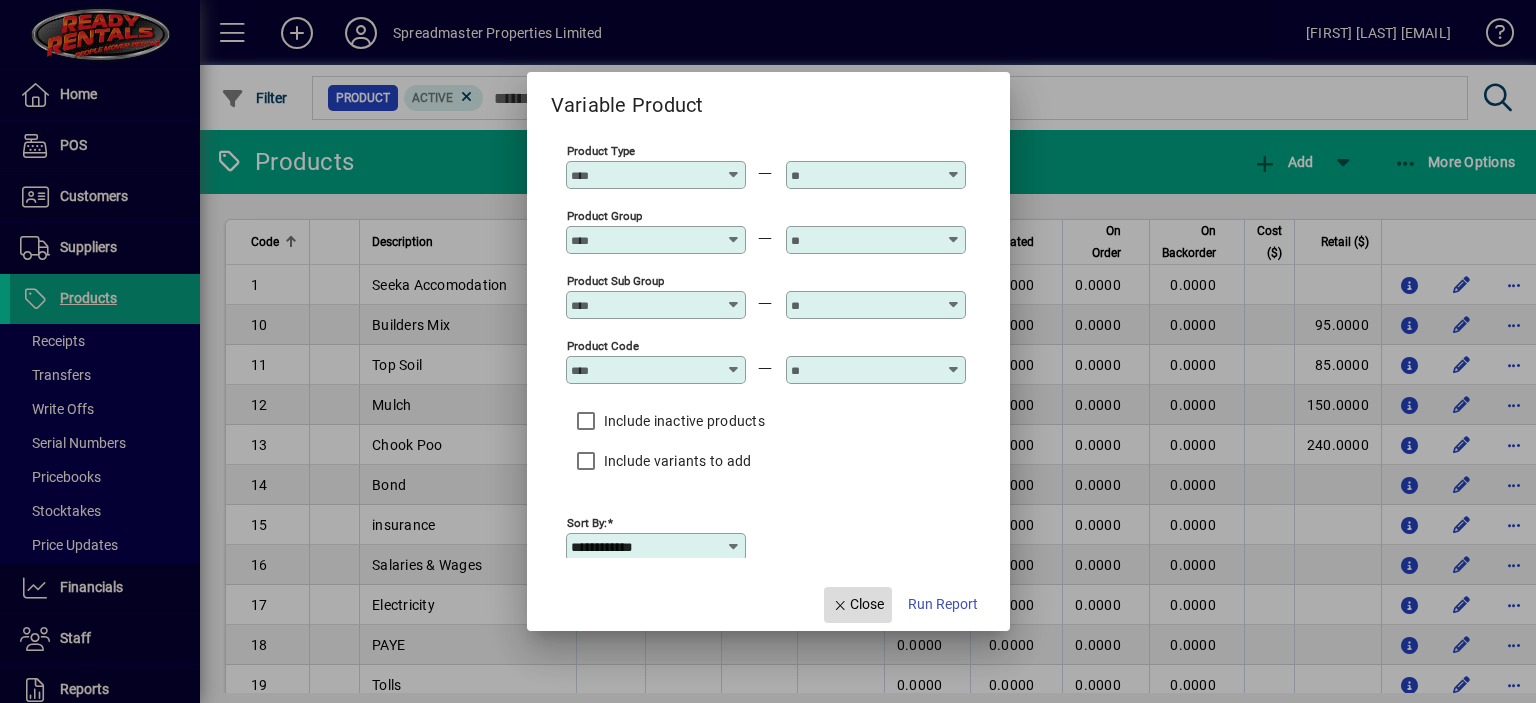 click on "Close" 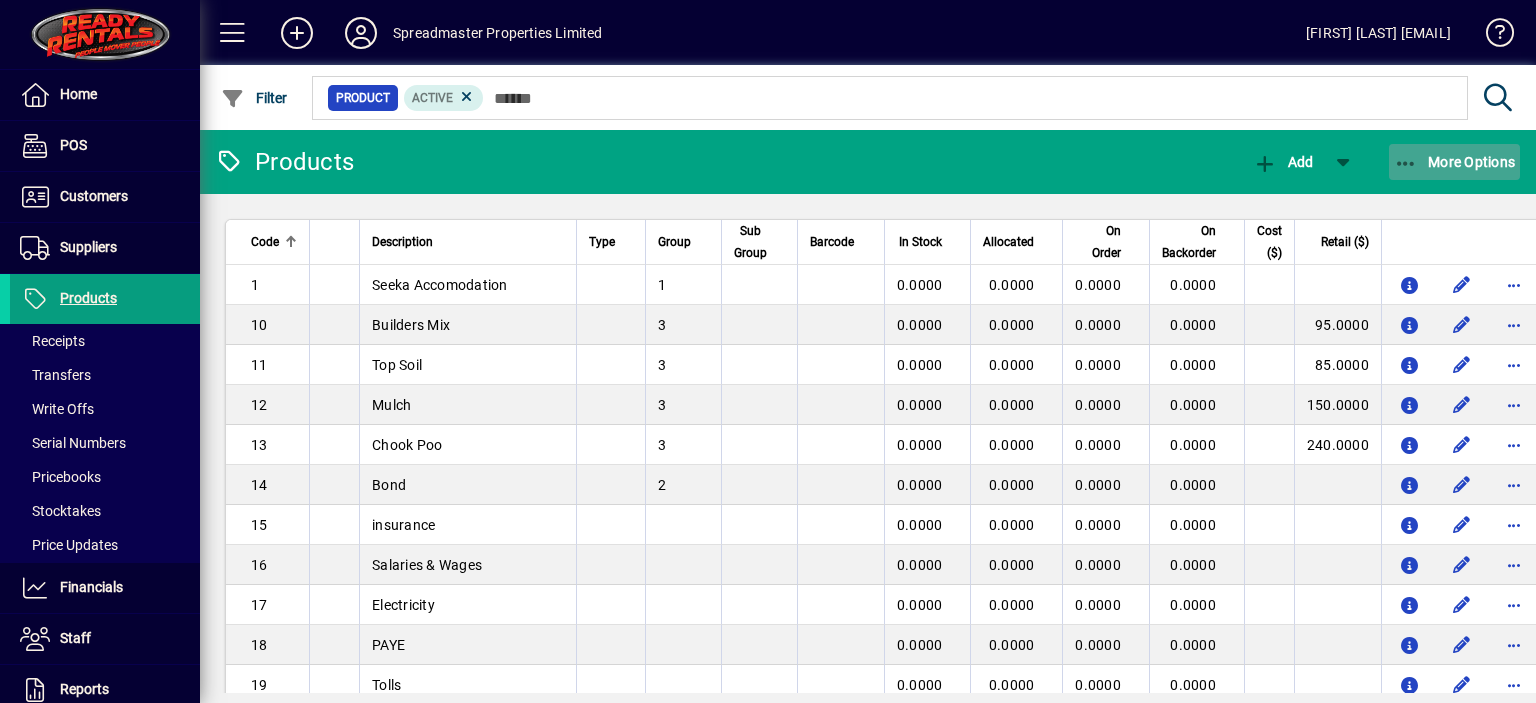 click on "More Options" 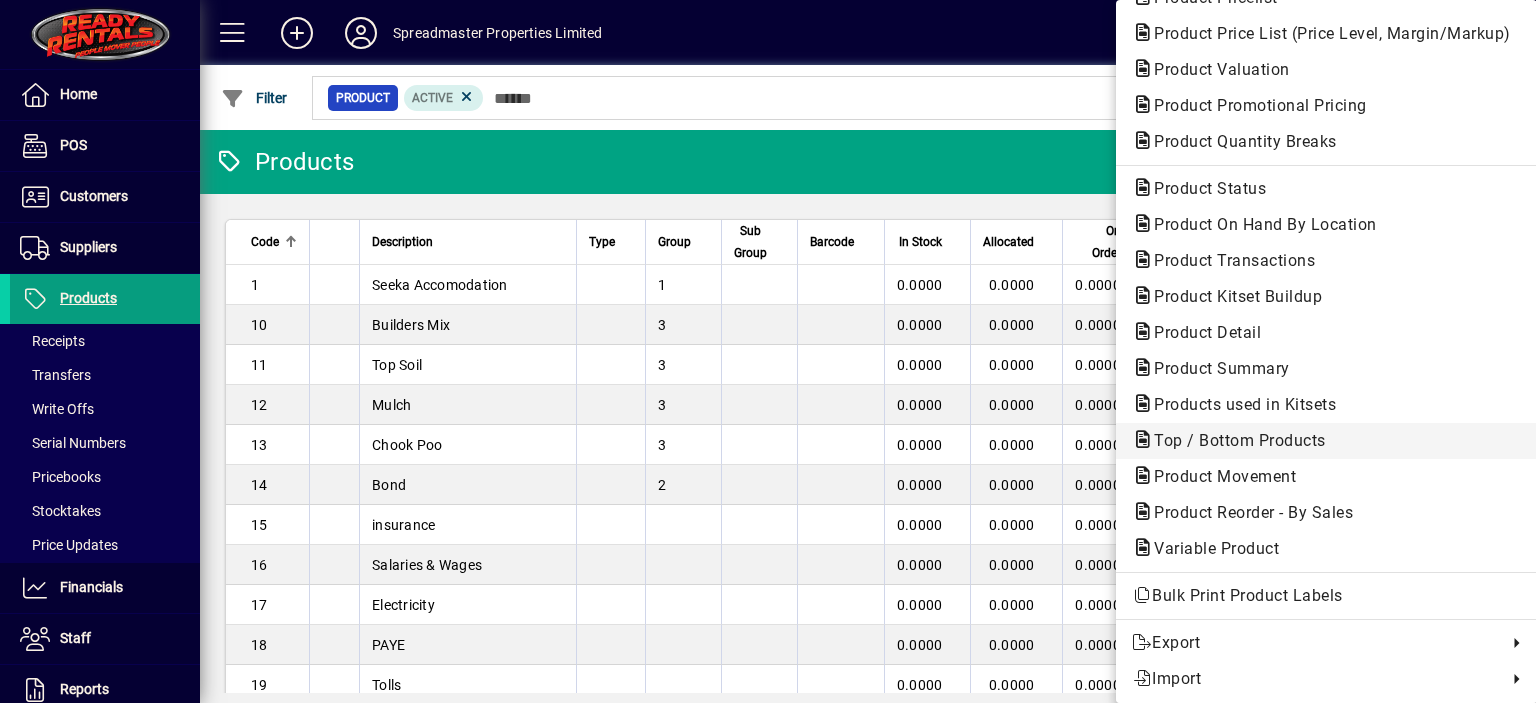 scroll, scrollTop: 148, scrollLeft: 0, axis: vertical 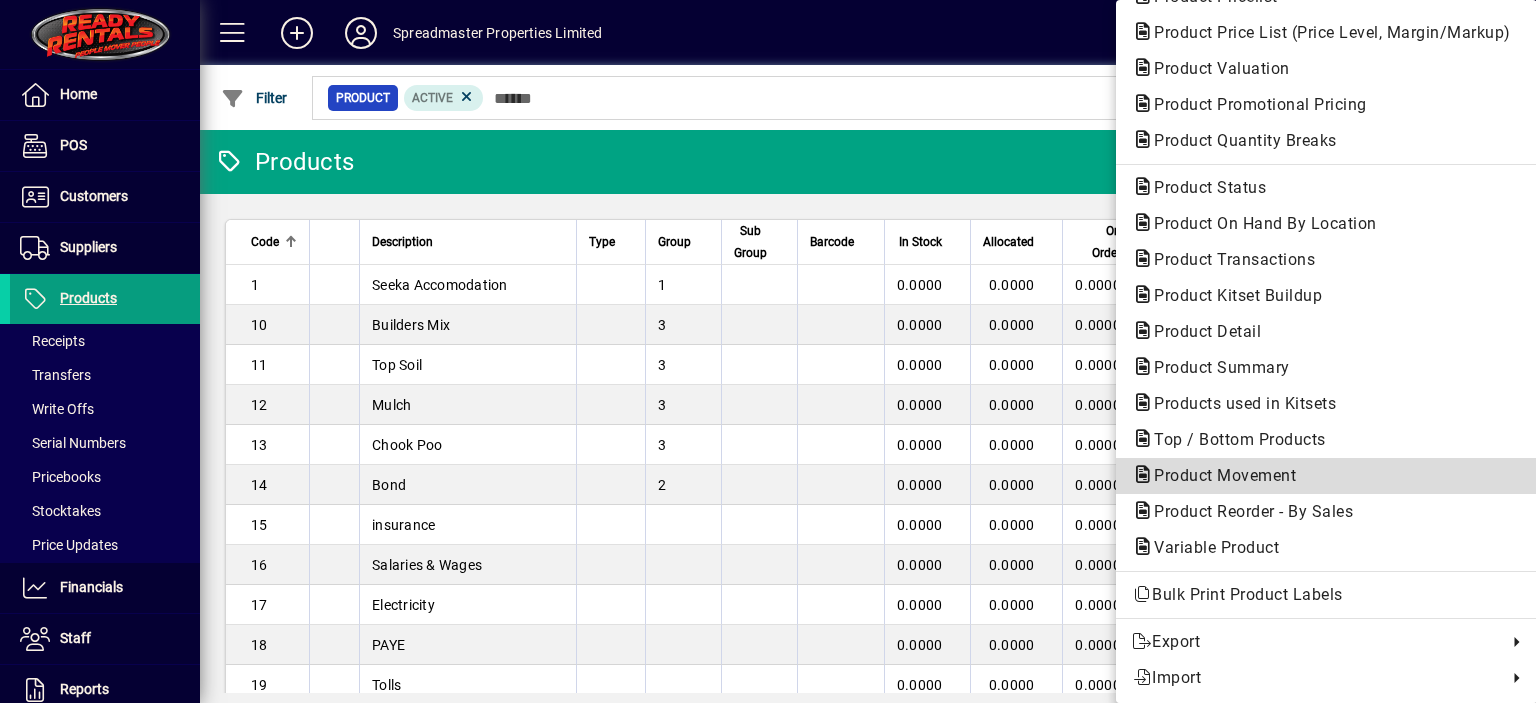 click on "Product Movement" 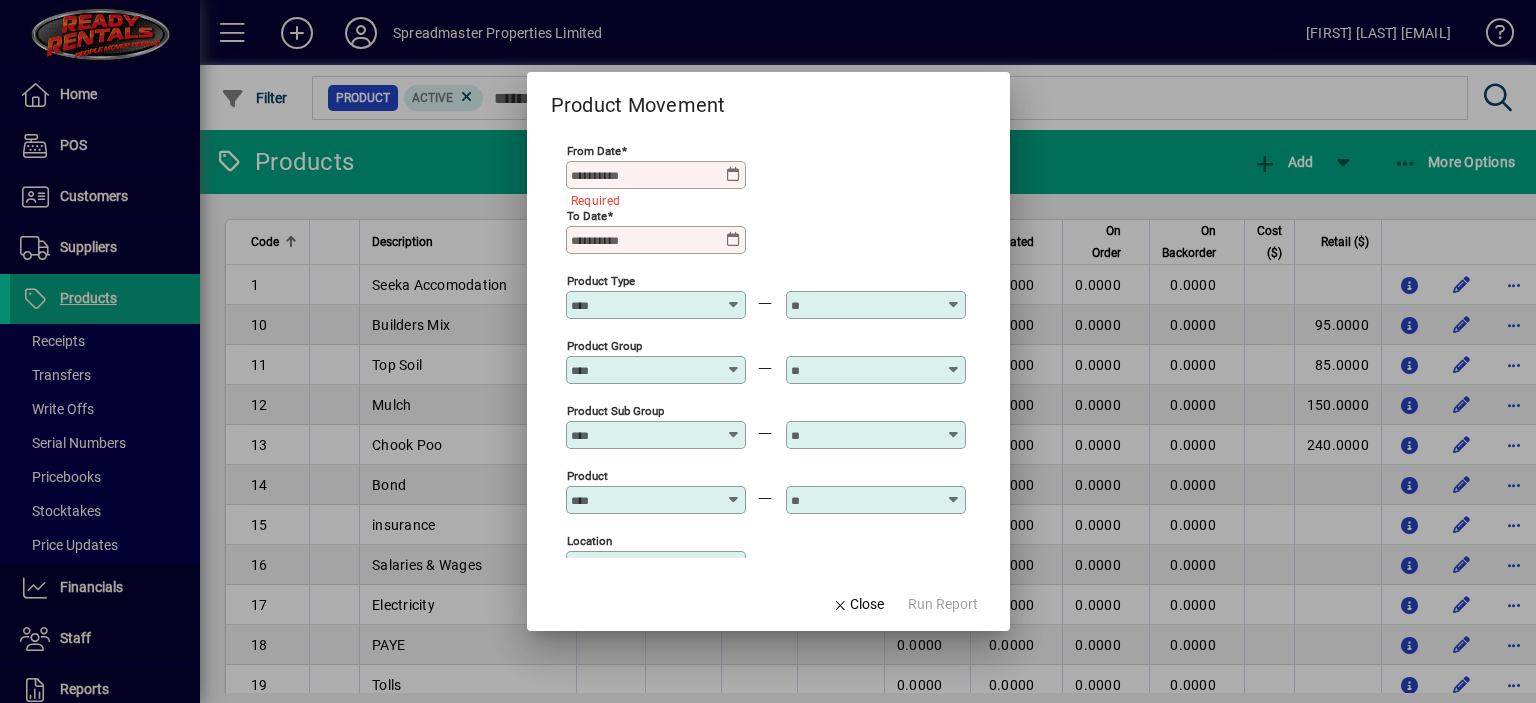 click at bounding box center (734, 175) 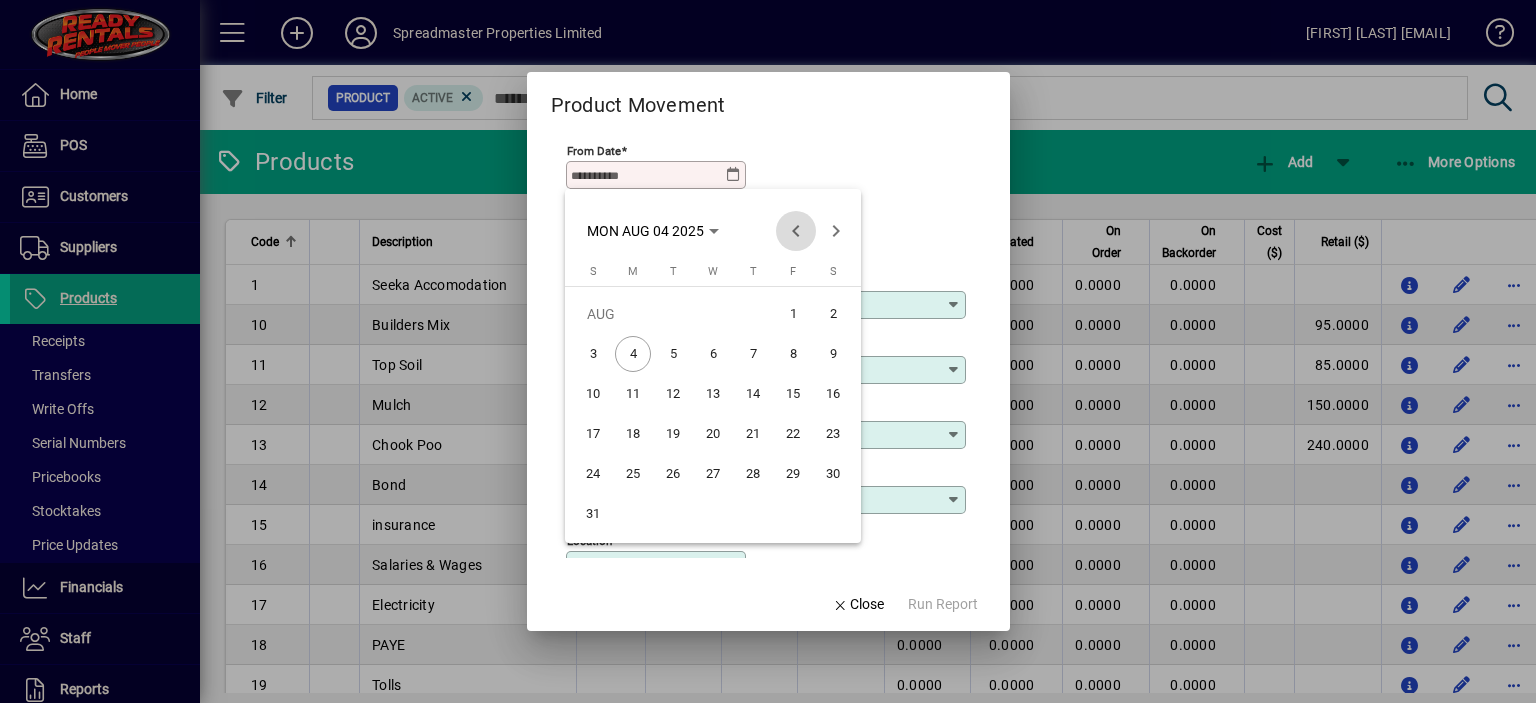 click at bounding box center [796, 231] 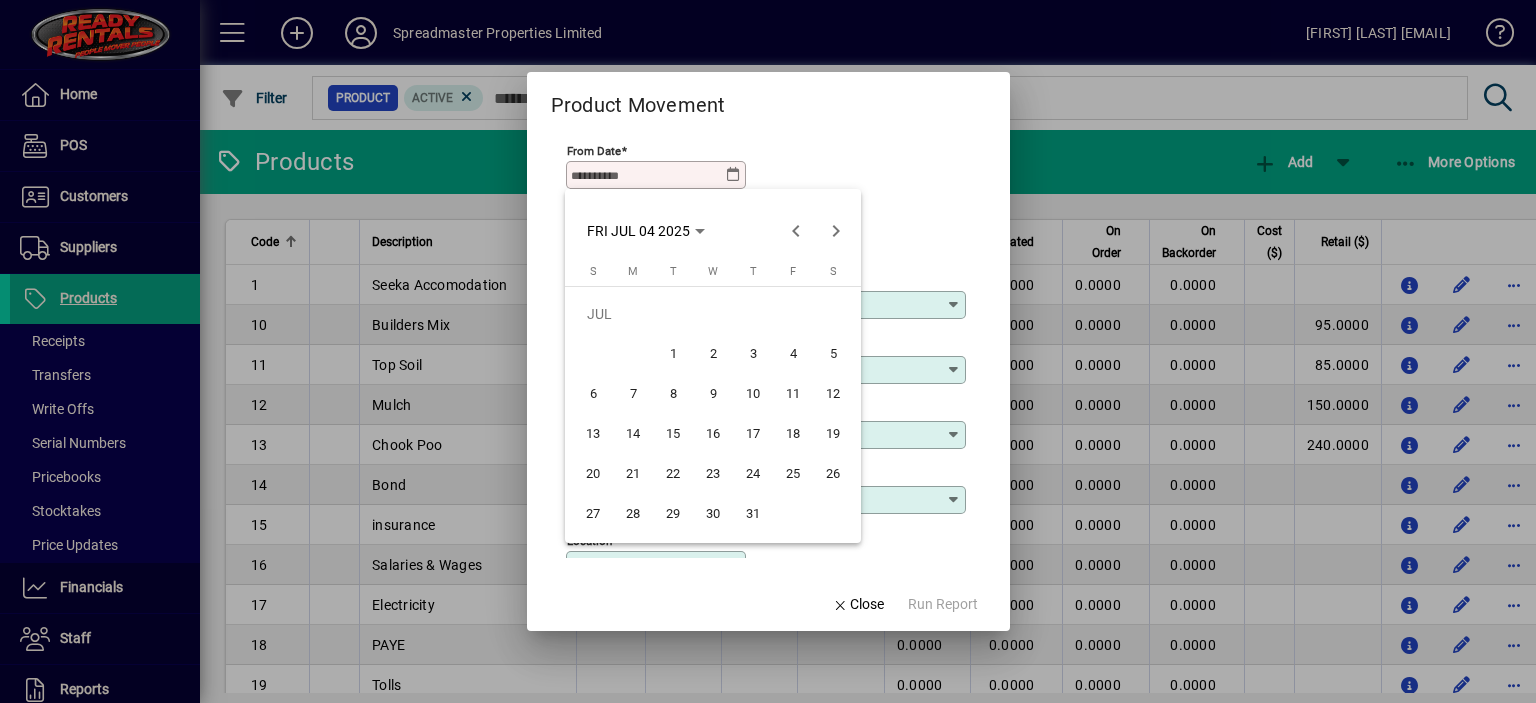 click on "1" at bounding box center [673, 354] 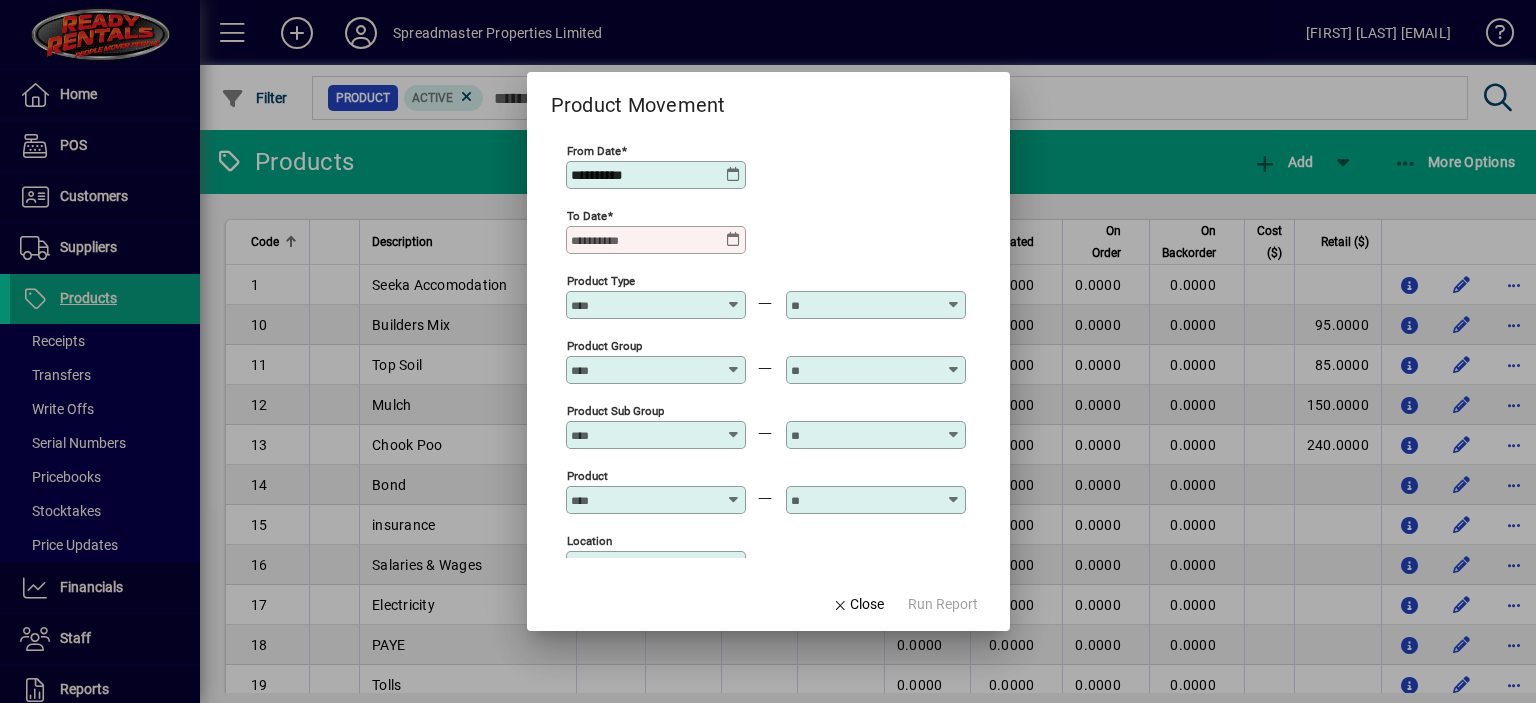 click at bounding box center [734, 240] 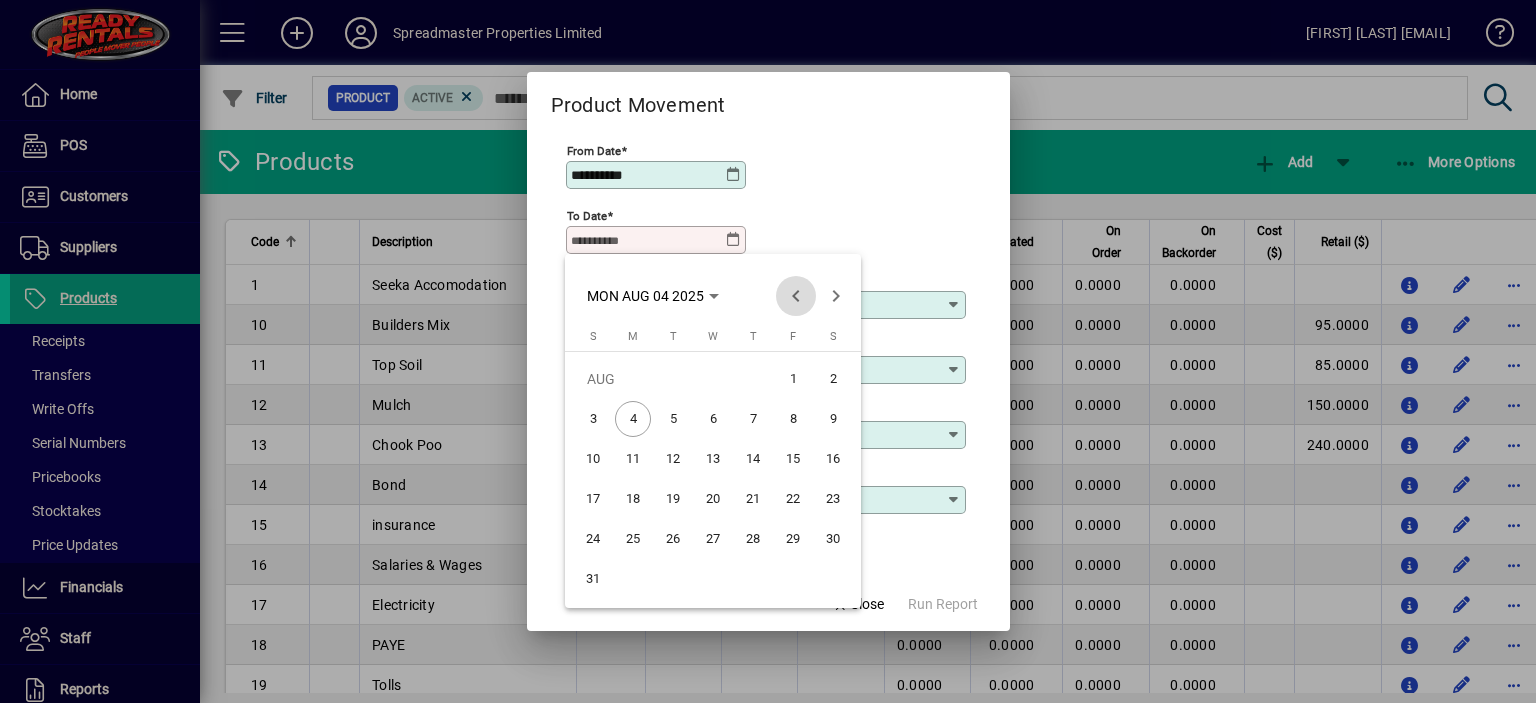 click at bounding box center [796, 296] 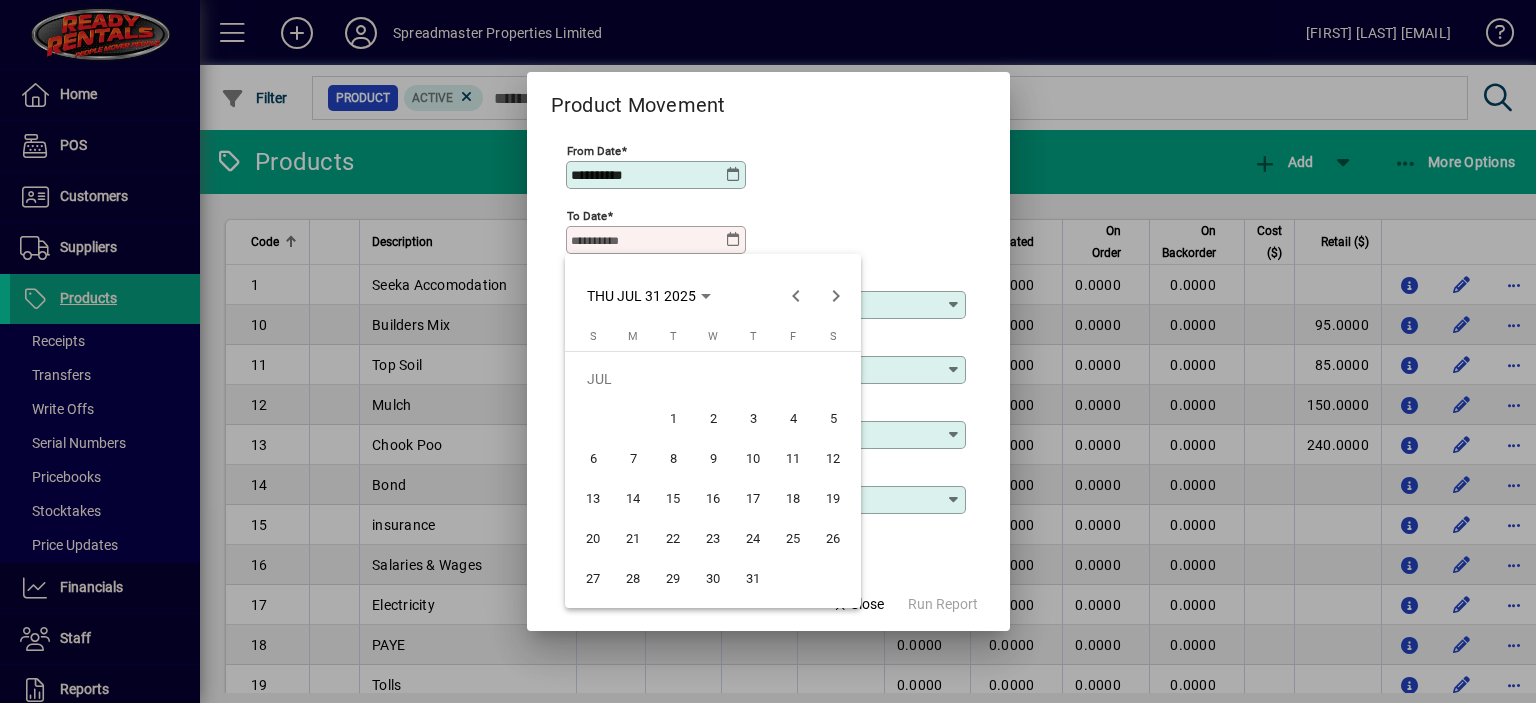 click on "31" at bounding box center [753, 579] 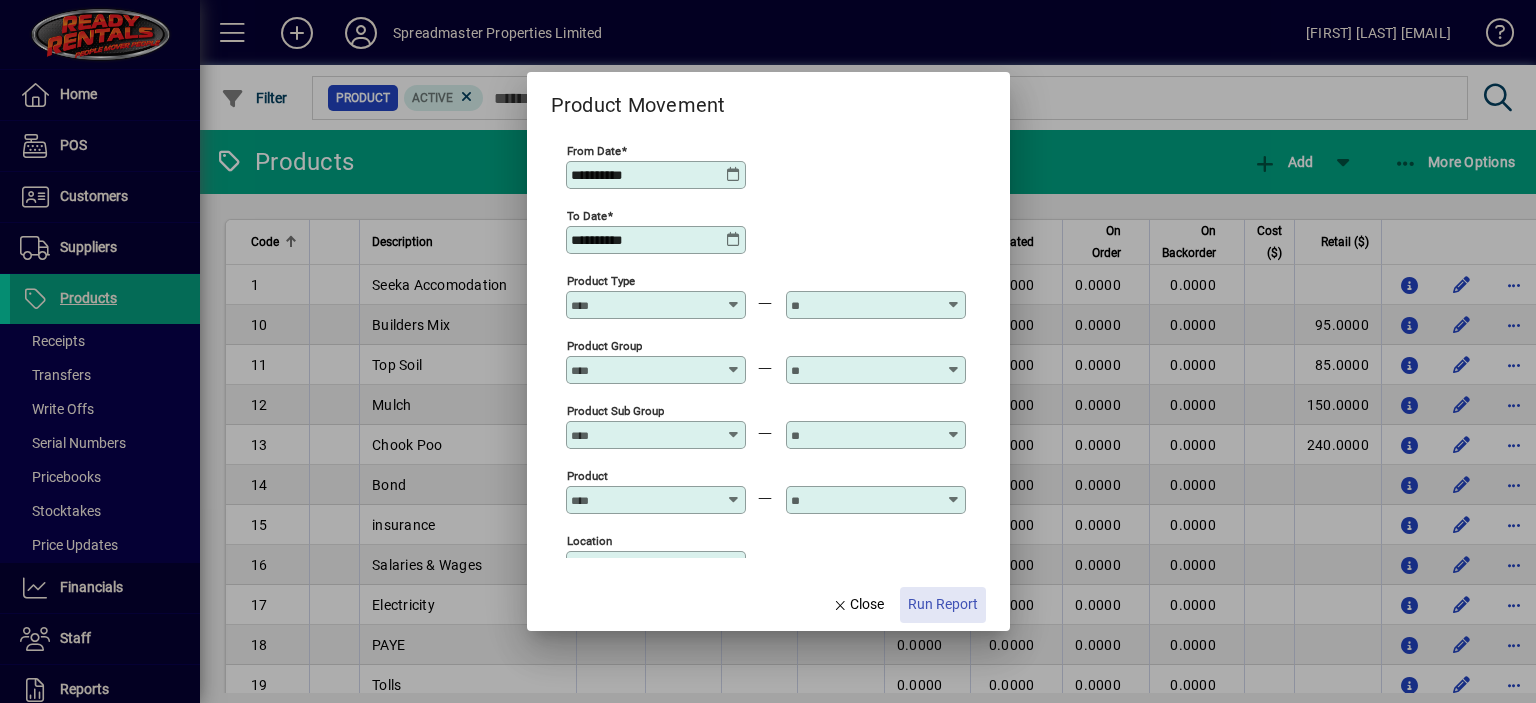 click on "Run Report" 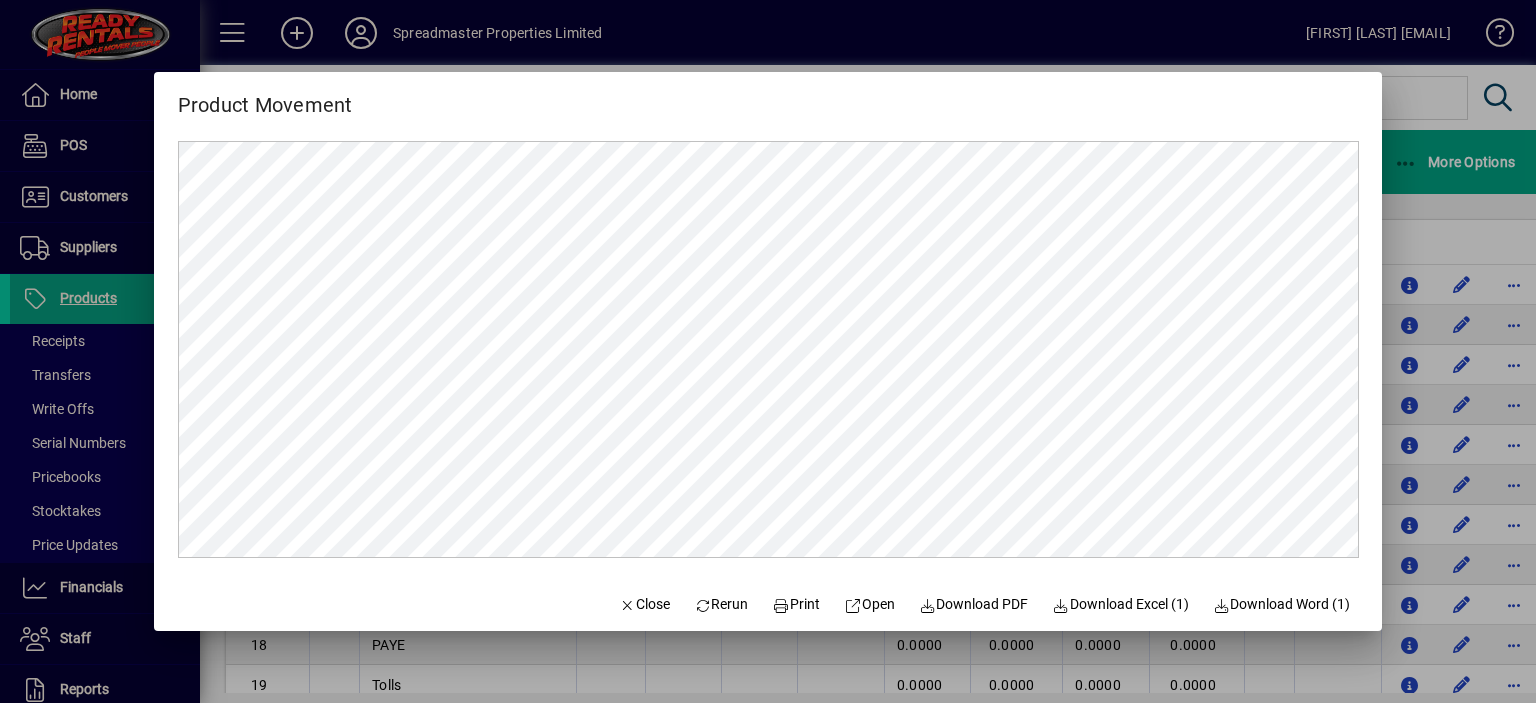 scroll, scrollTop: 0, scrollLeft: 0, axis: both 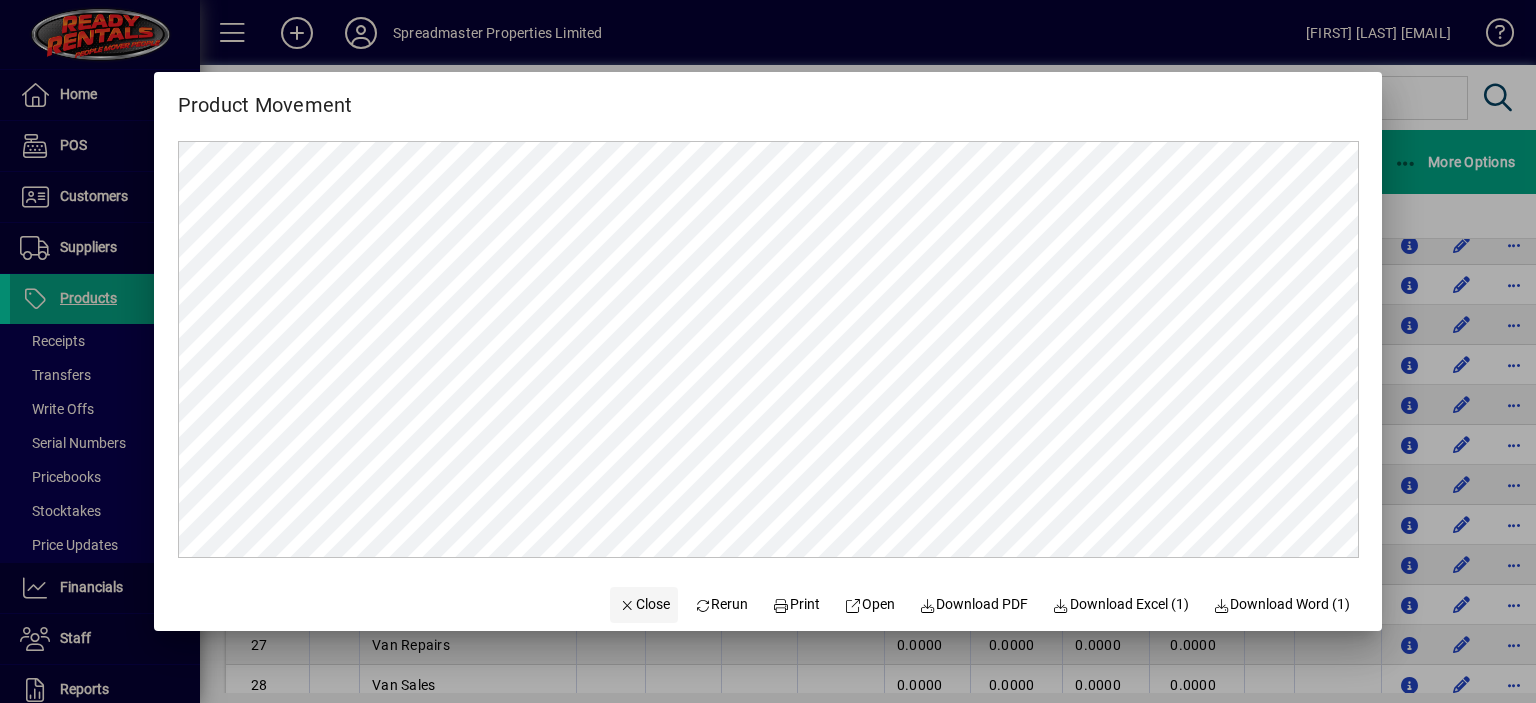 click on "Close" 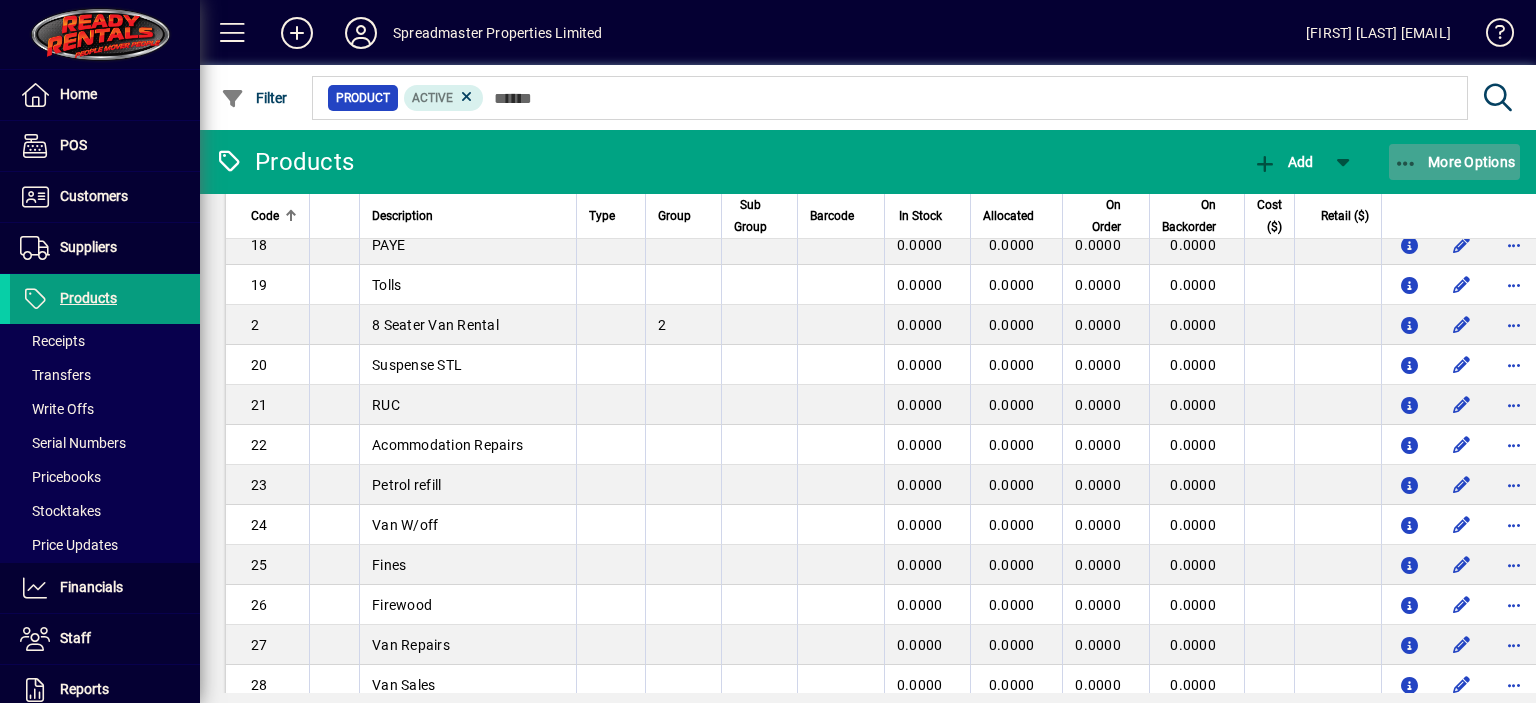 click on "More Options" 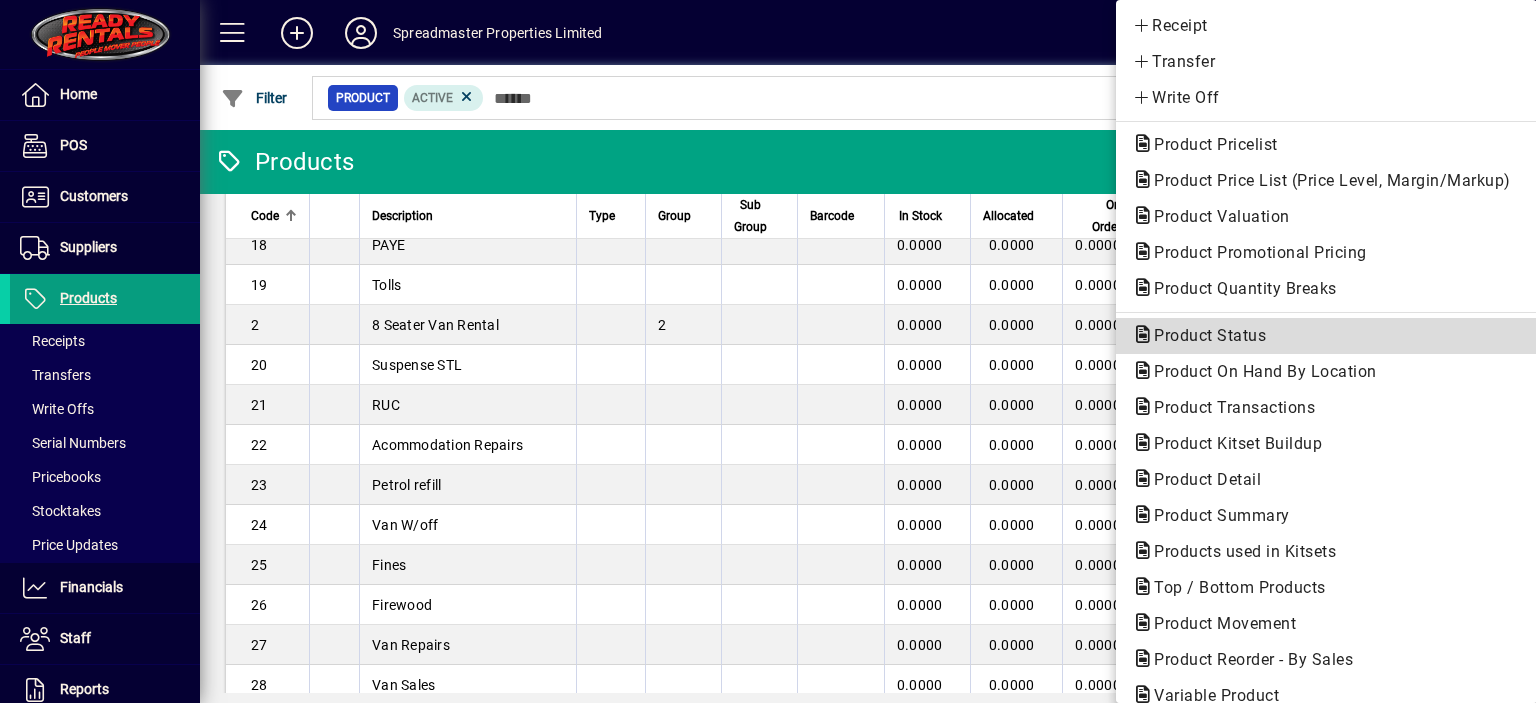 click on "Product Status" 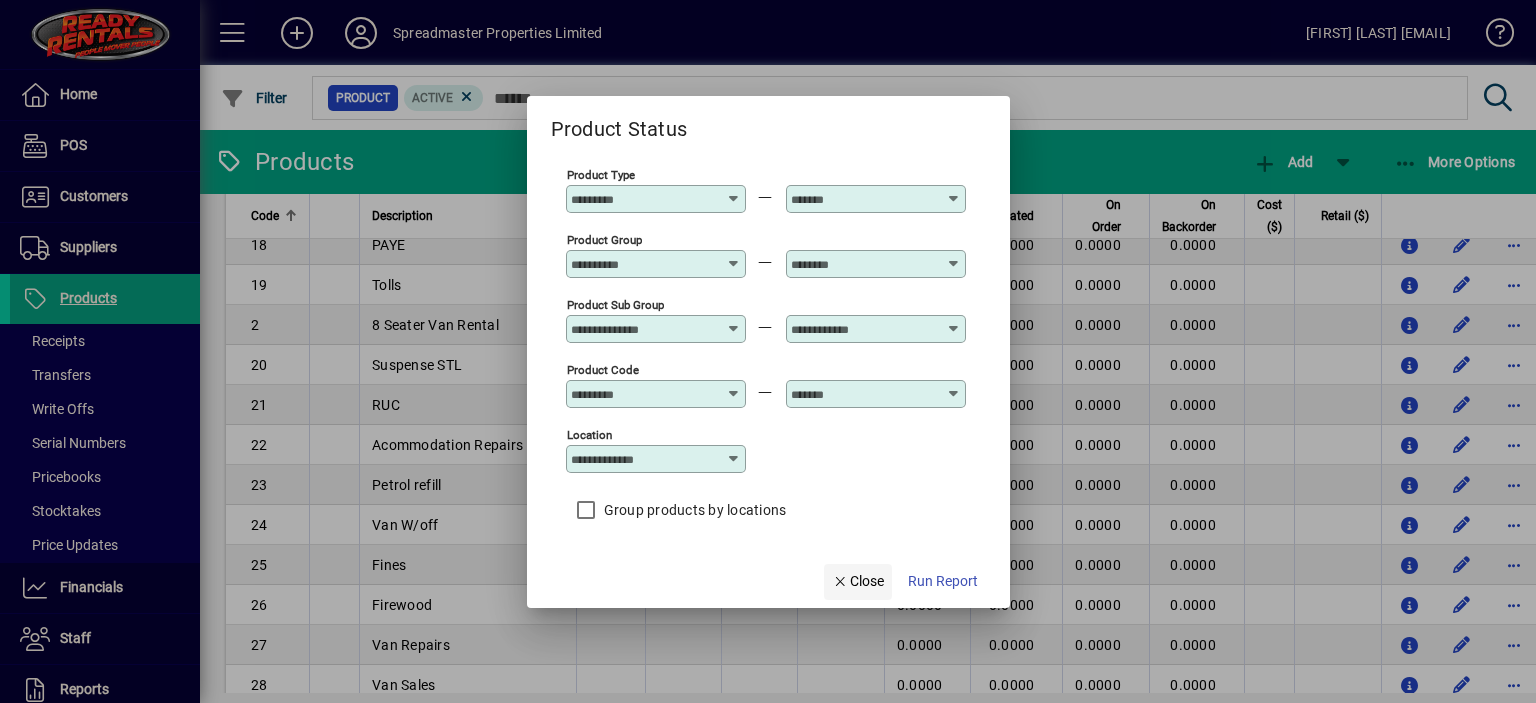 click on "Close" 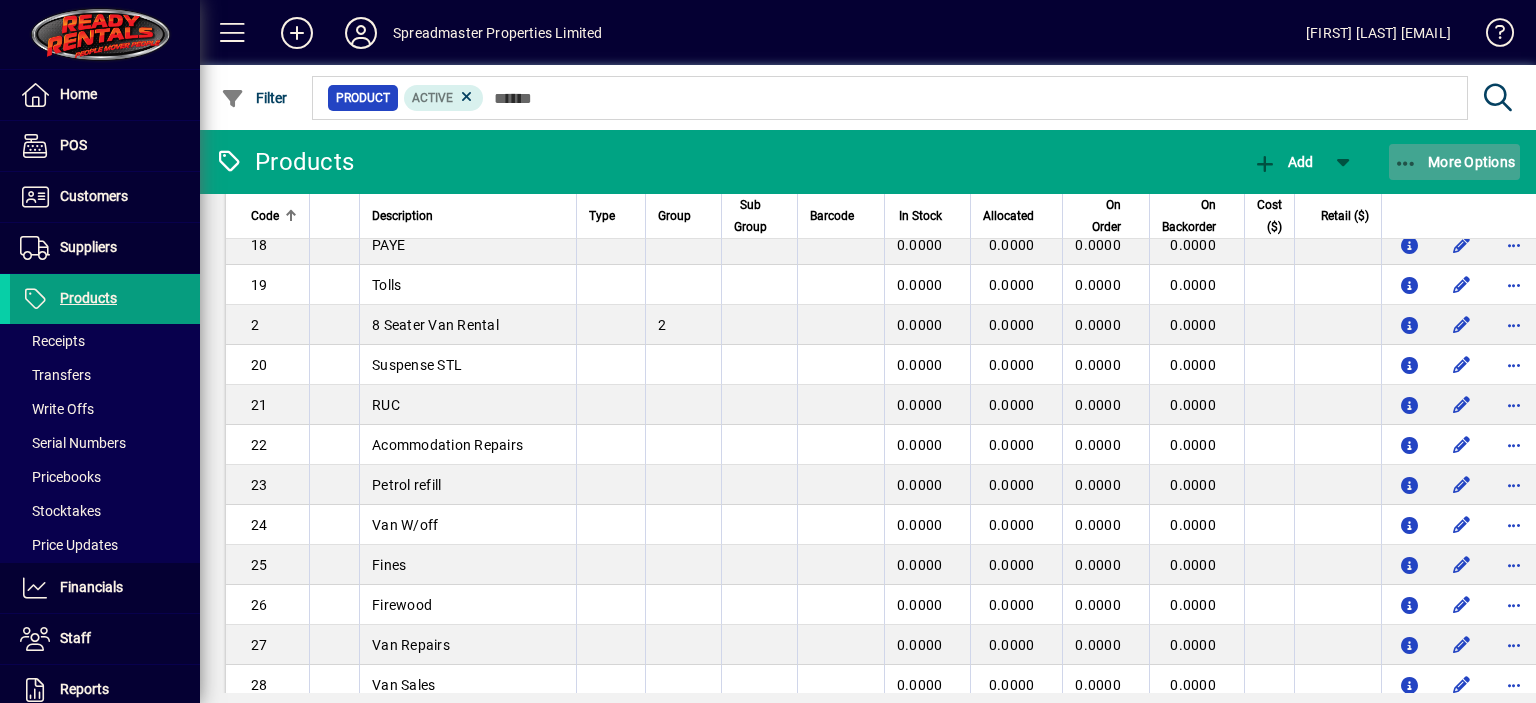 click on "More Options" 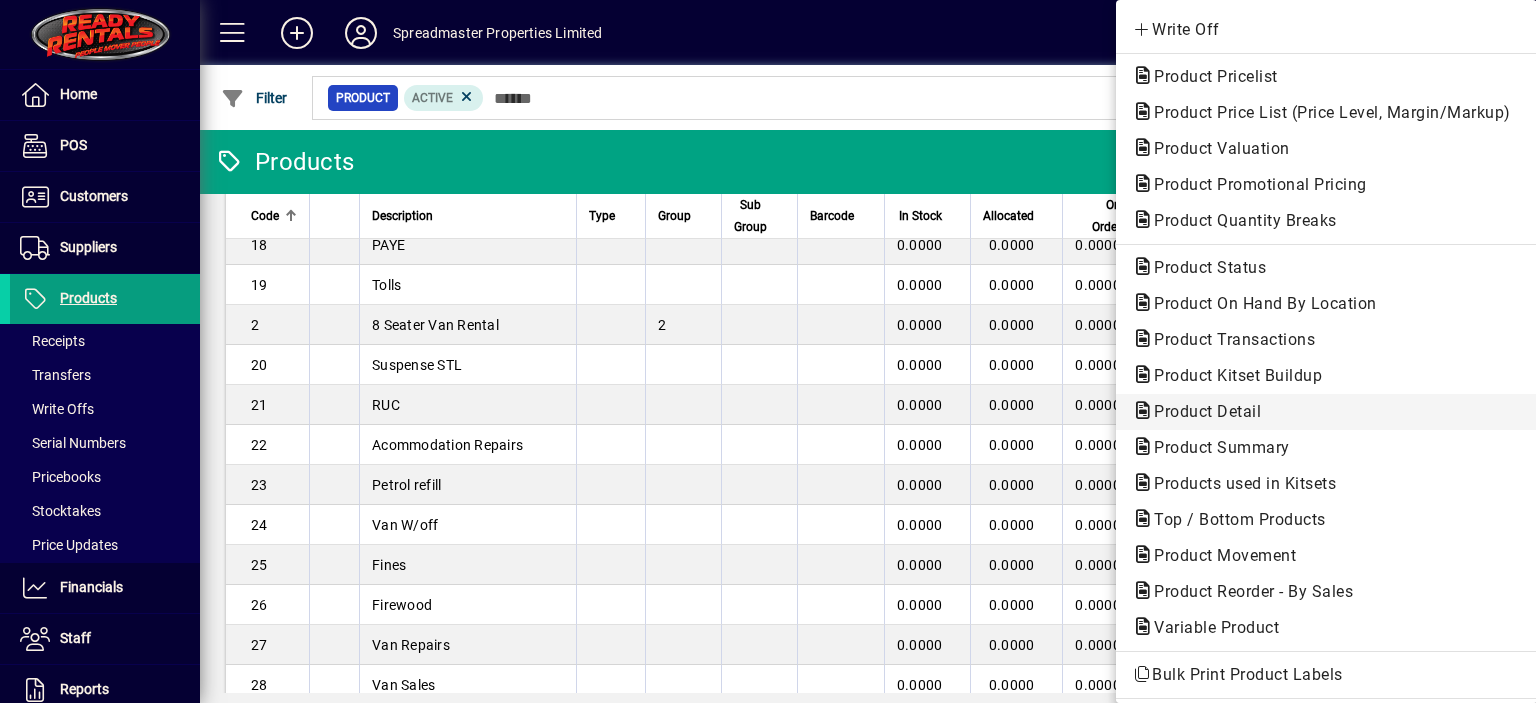 scroll, scrollTop: 100, scrollLeft: 0, axis: vertical 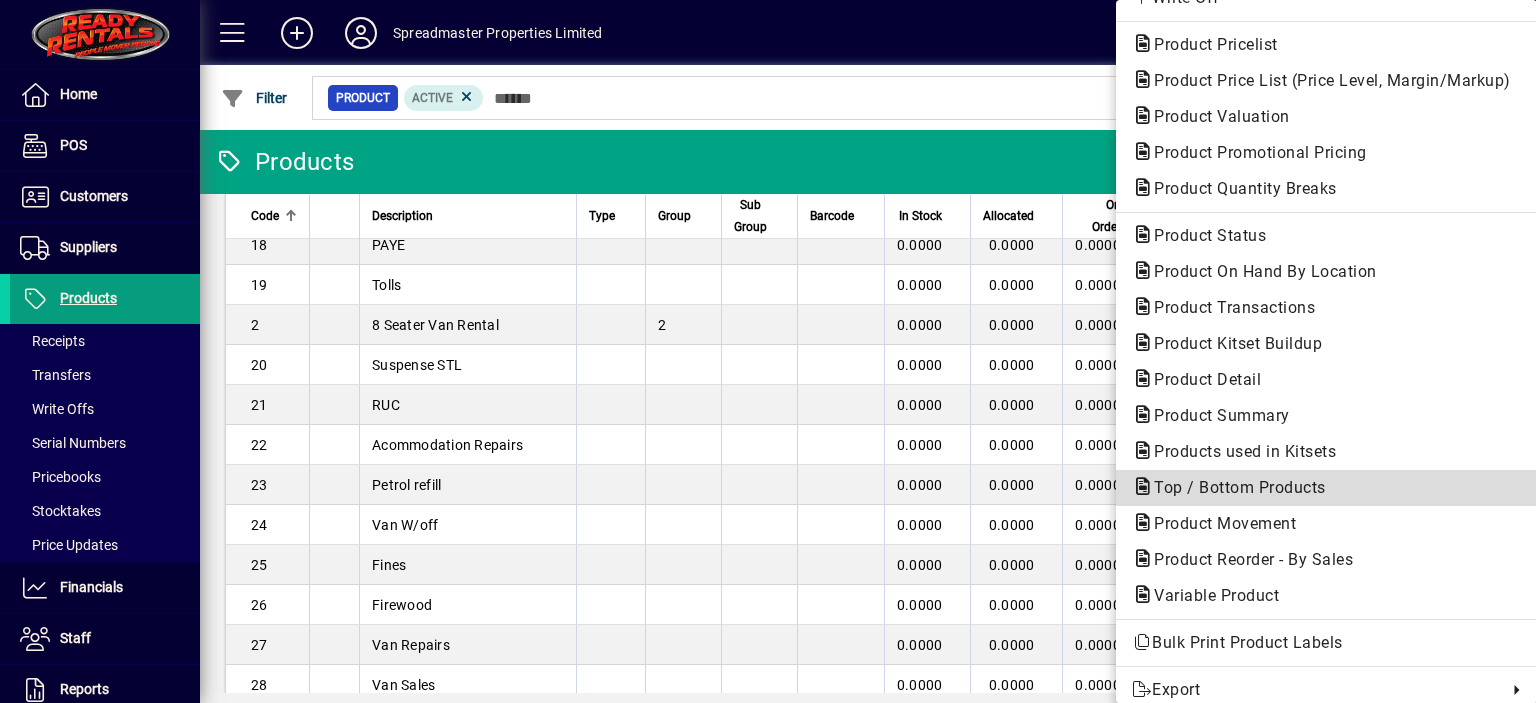 click on "Top / Bottom Products" 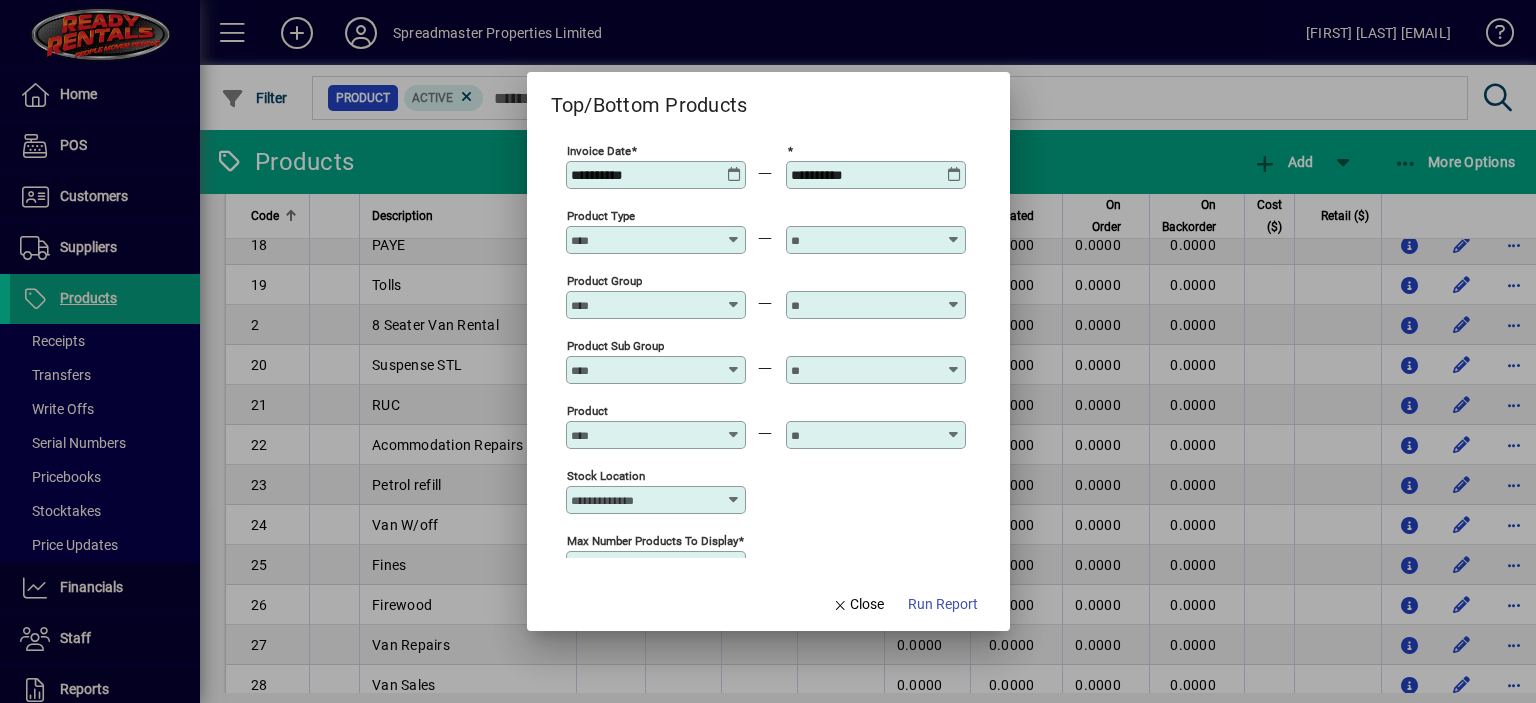 click at bounding box center [734, 167] 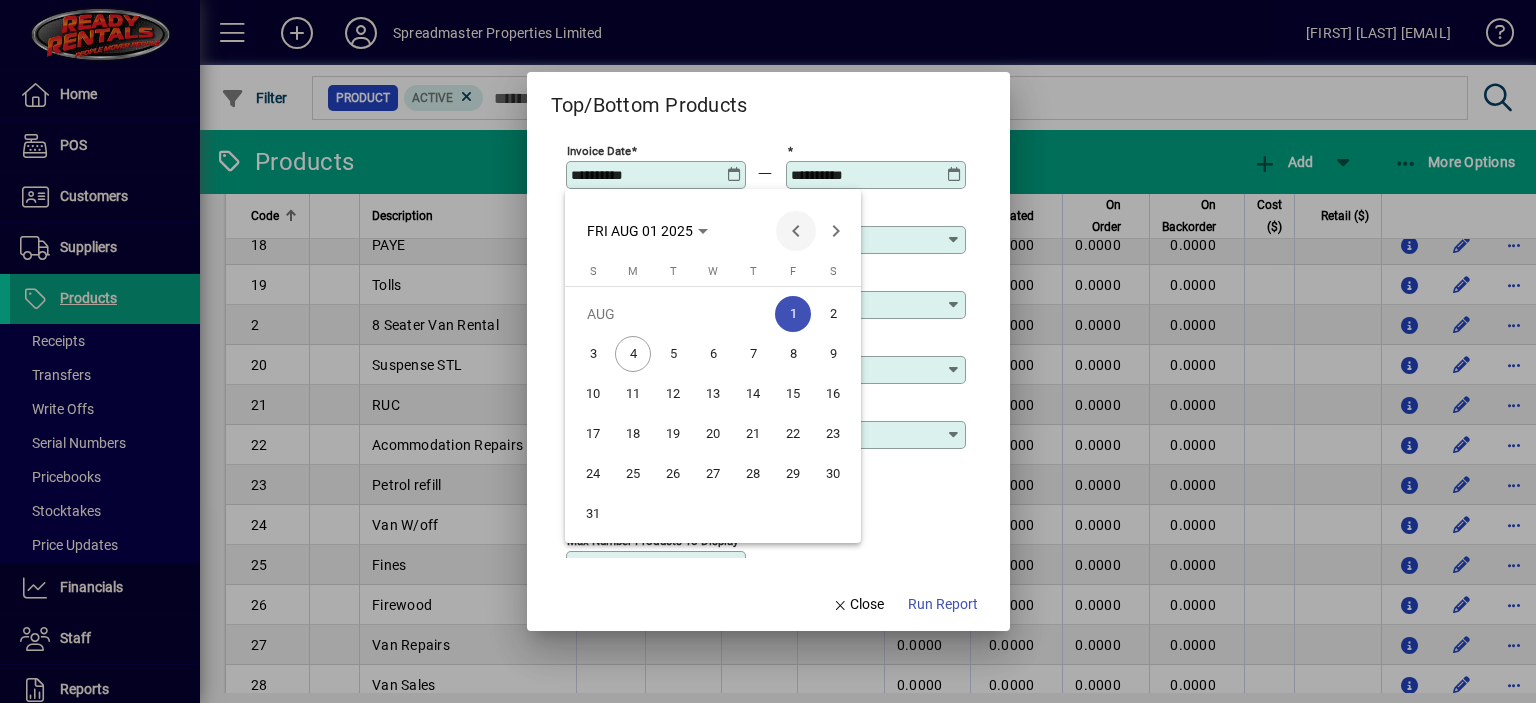 click at bounding box center [796, 231] 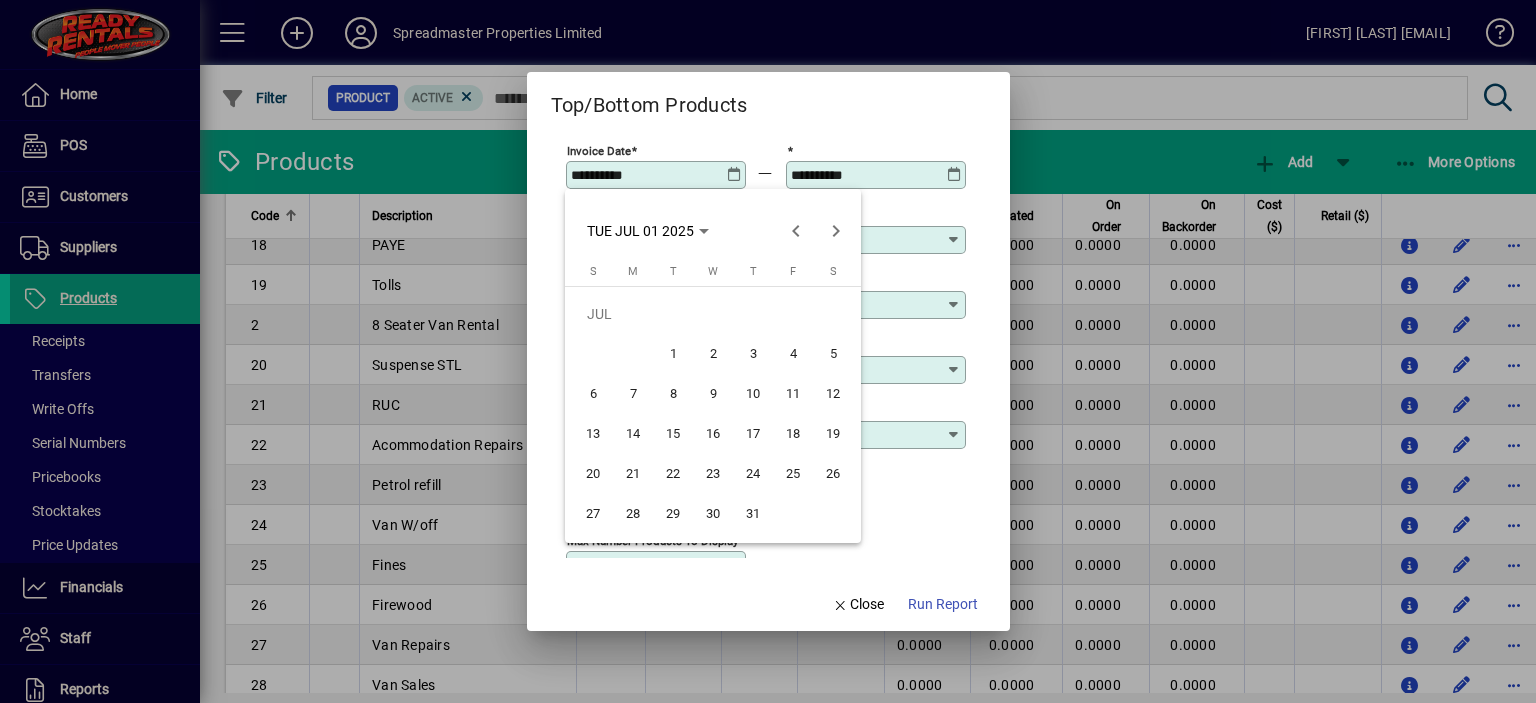 click on "1" at bounding box center (673, 354) 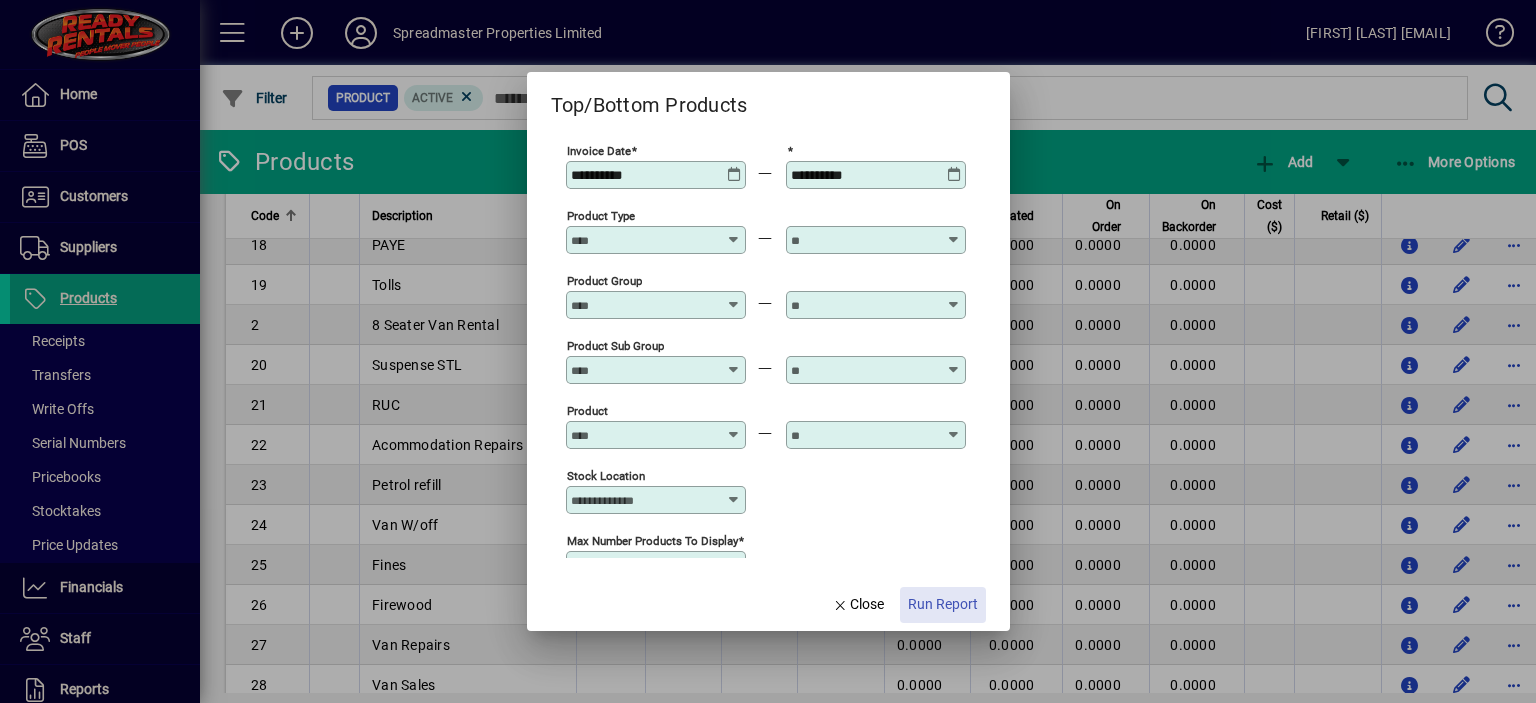 click on "Run Report" 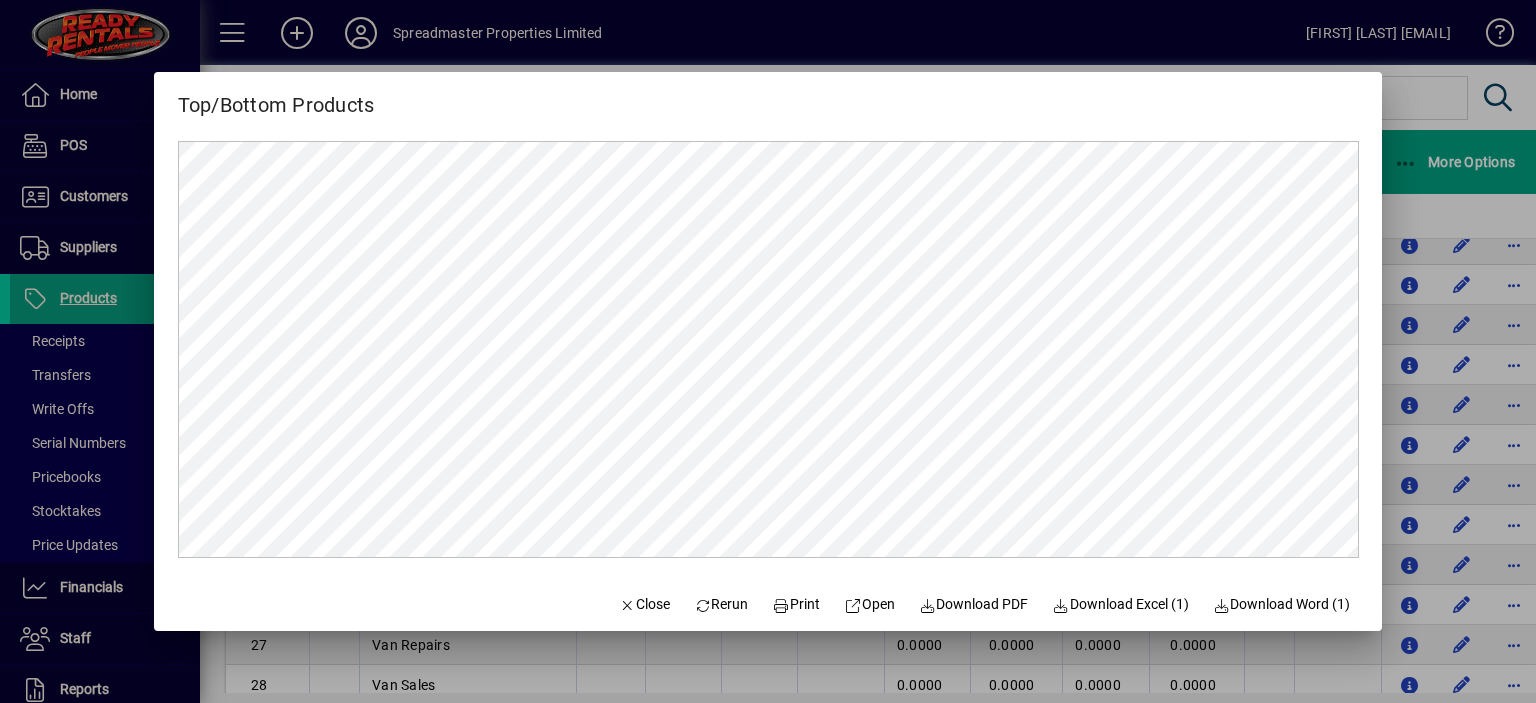 scroll, scrollTop: 0, scrollLeft: 0, axis: both 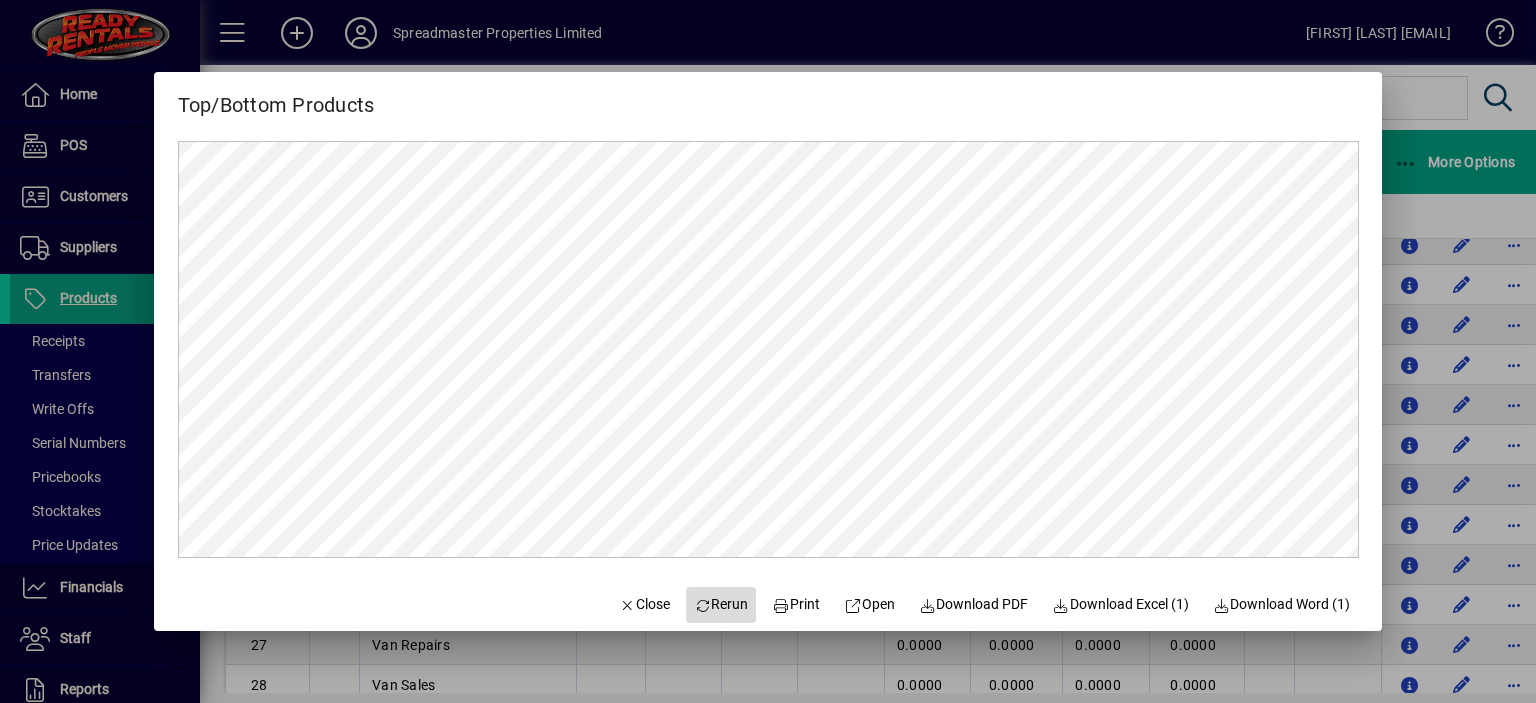 click on "Rerun" 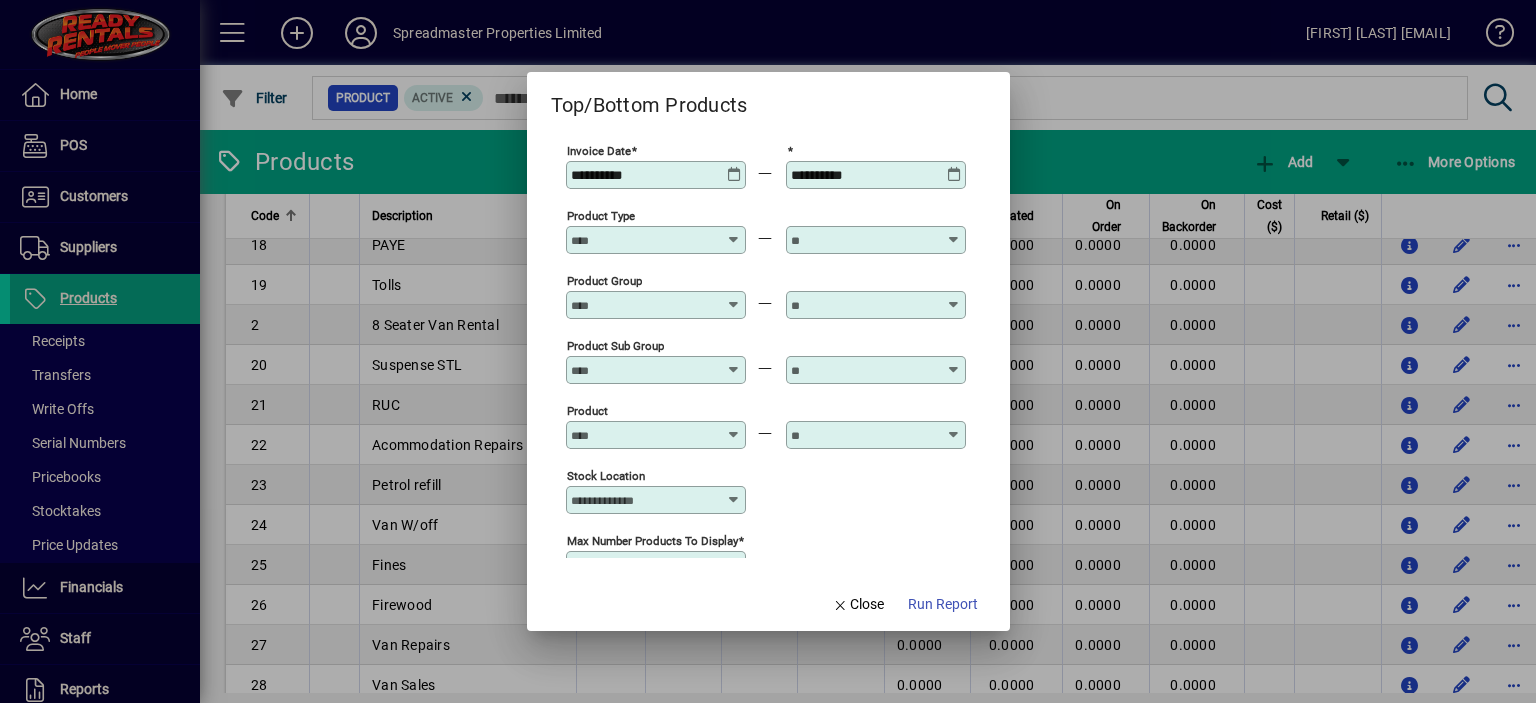 click at bounding box center (954, 167) 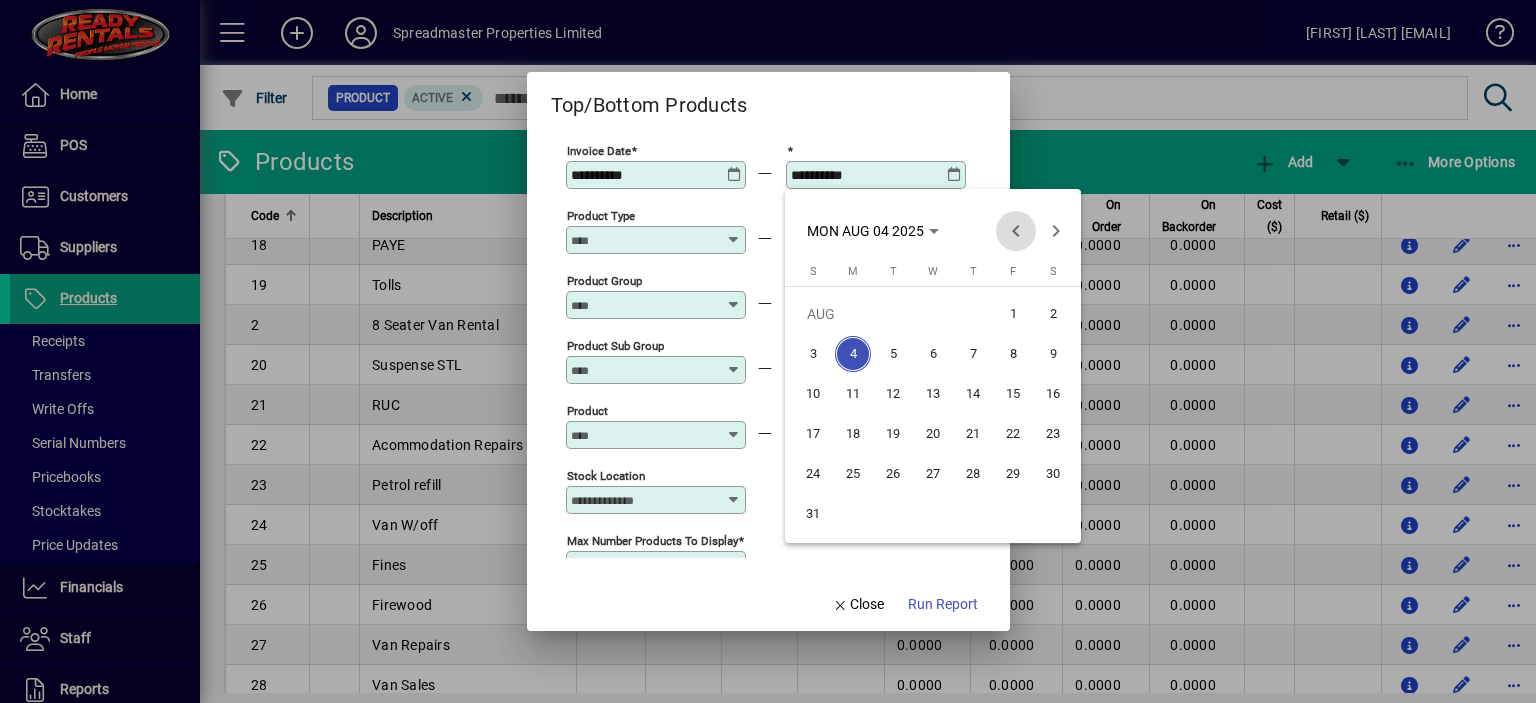 click at bounding box center (1016, 231) 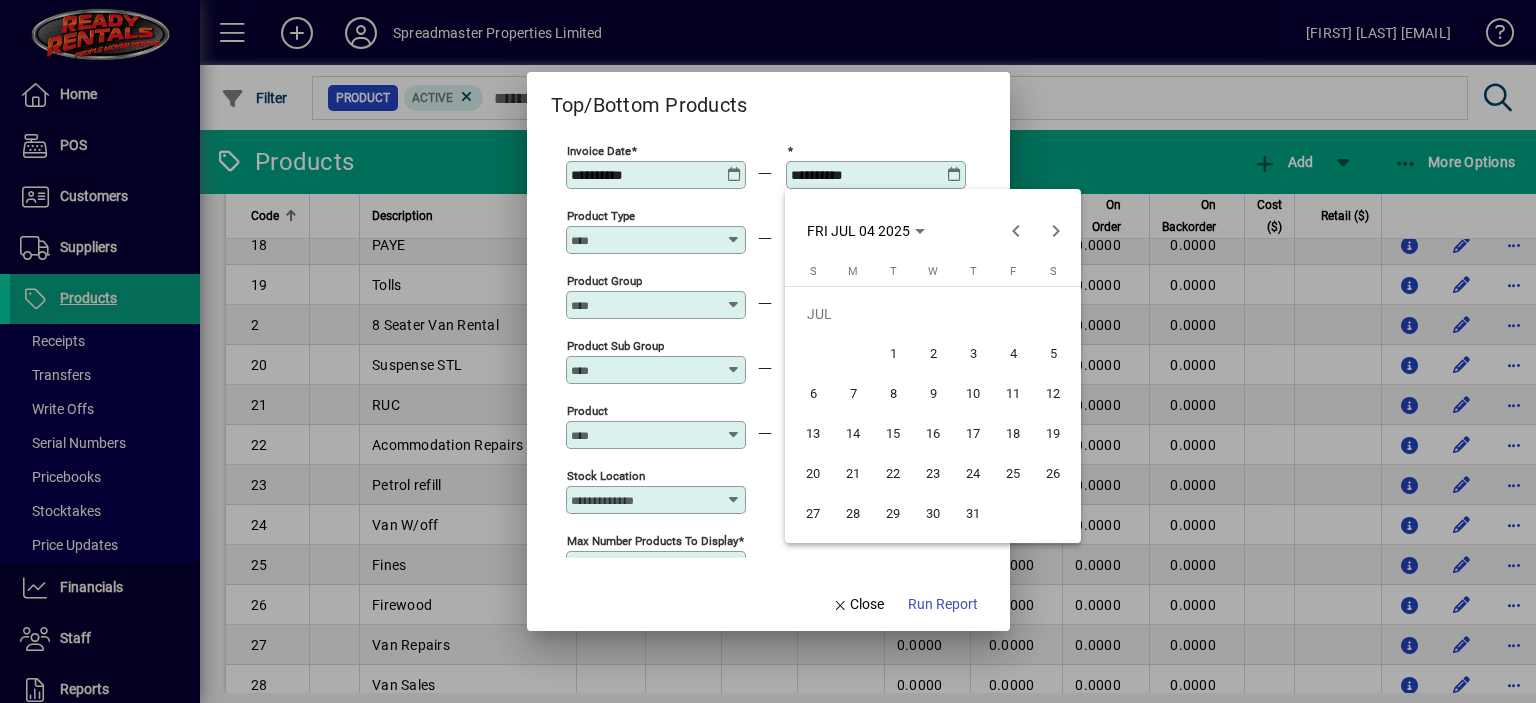 click on "31" at bounding box center (973, 514) 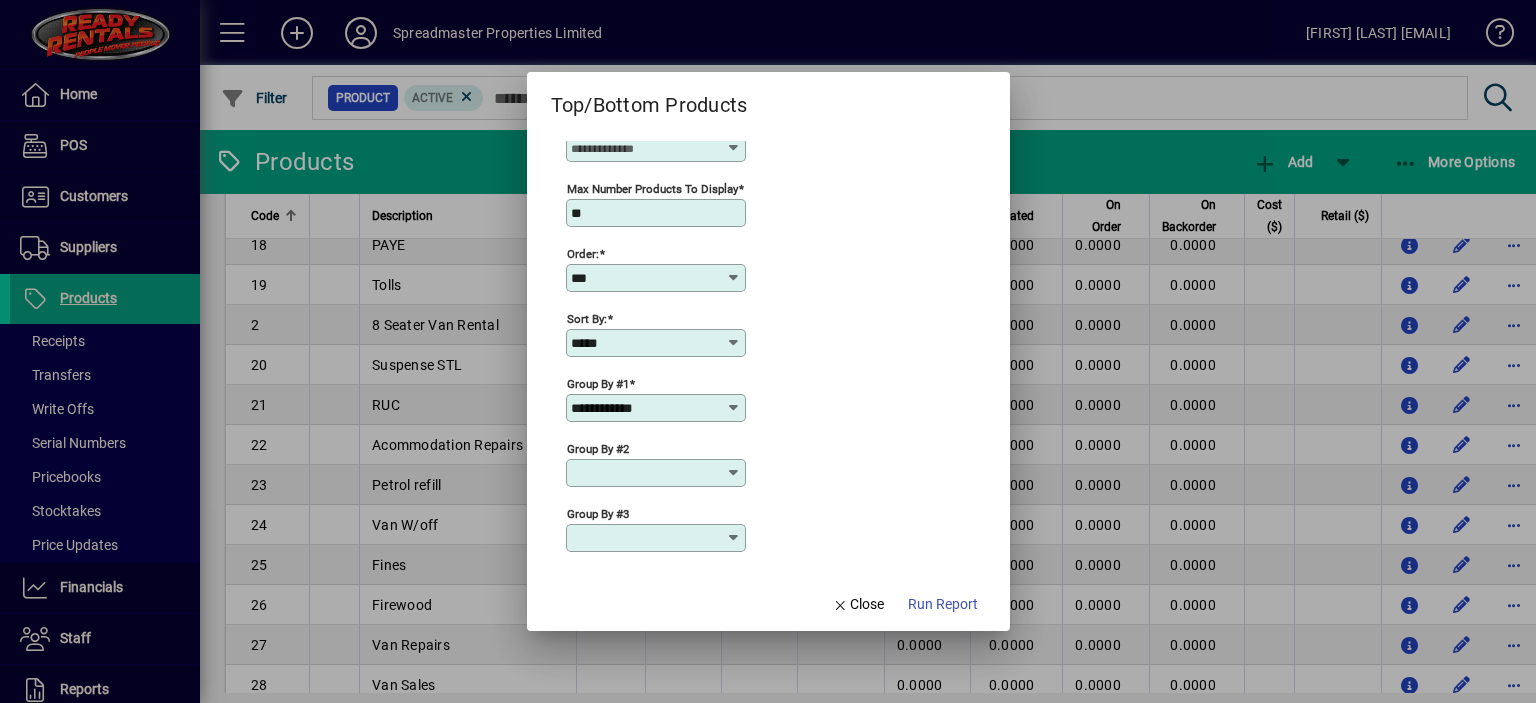 scroll, scrollTop: 368, scrollLeft: 0, axis: vertical 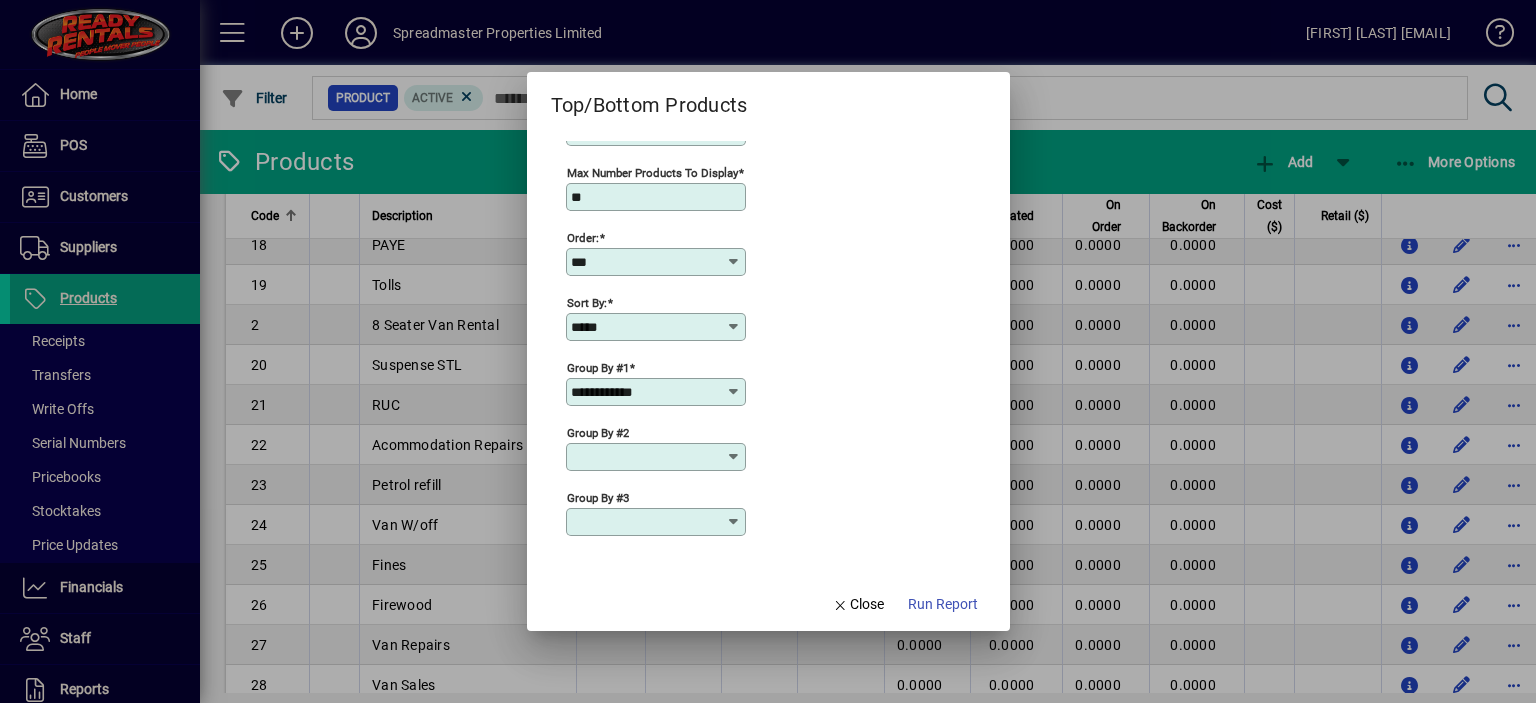 click at bounding box center (734, 327) 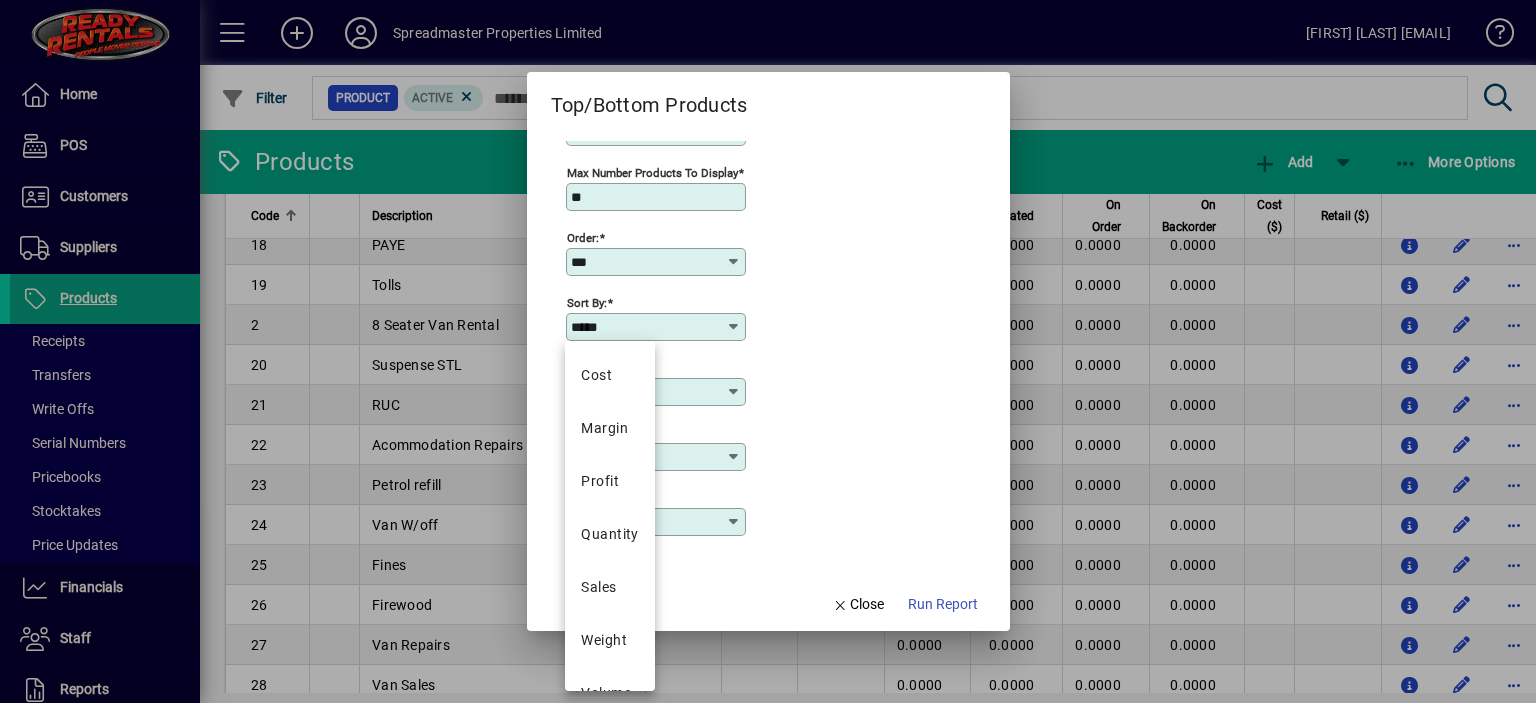 click on "Sort by: *****" at bounding box center [766, 325] 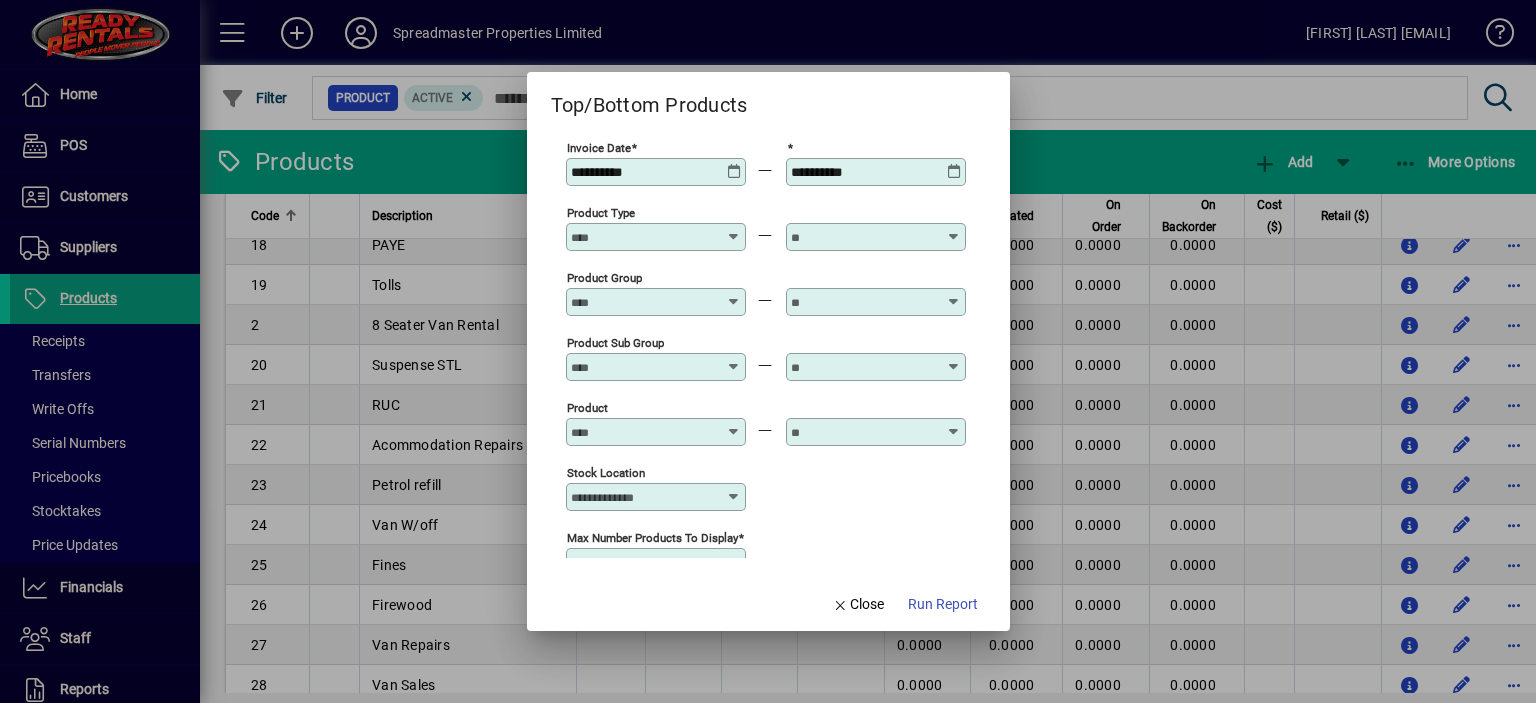 scroll, scrollTop: 0, scrollLeft: 0, axis: both 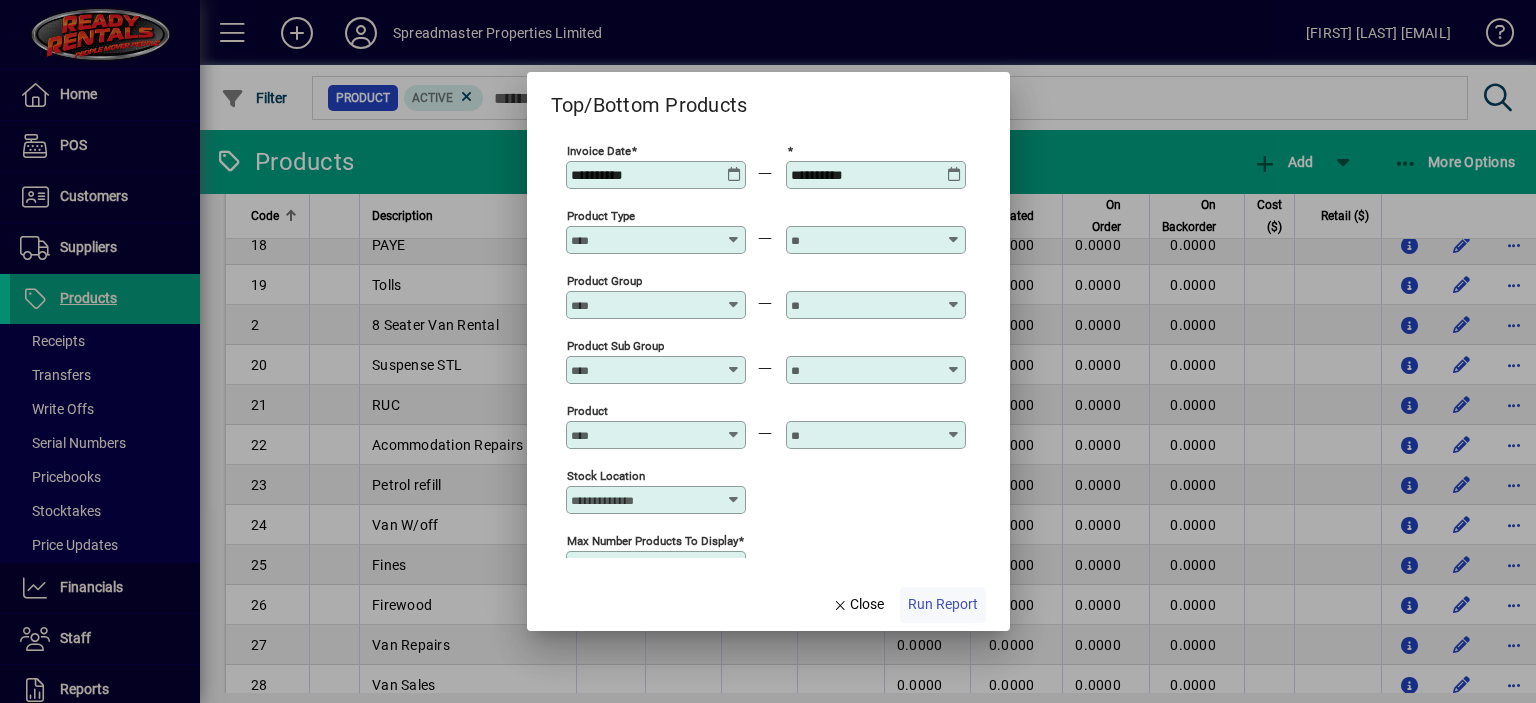 click on "Run Report" 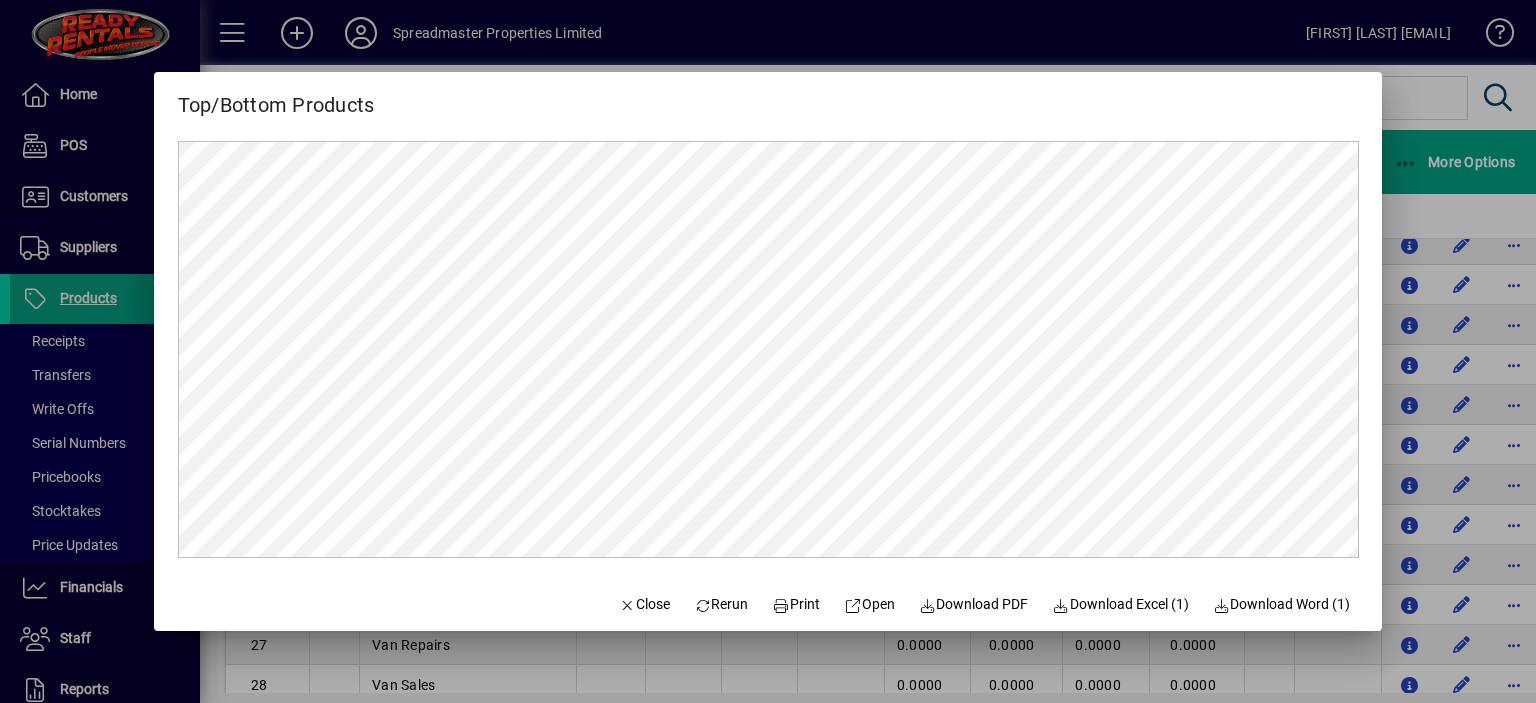 scroll, scrollTop: 0, scrollLeft: 0, axis: both 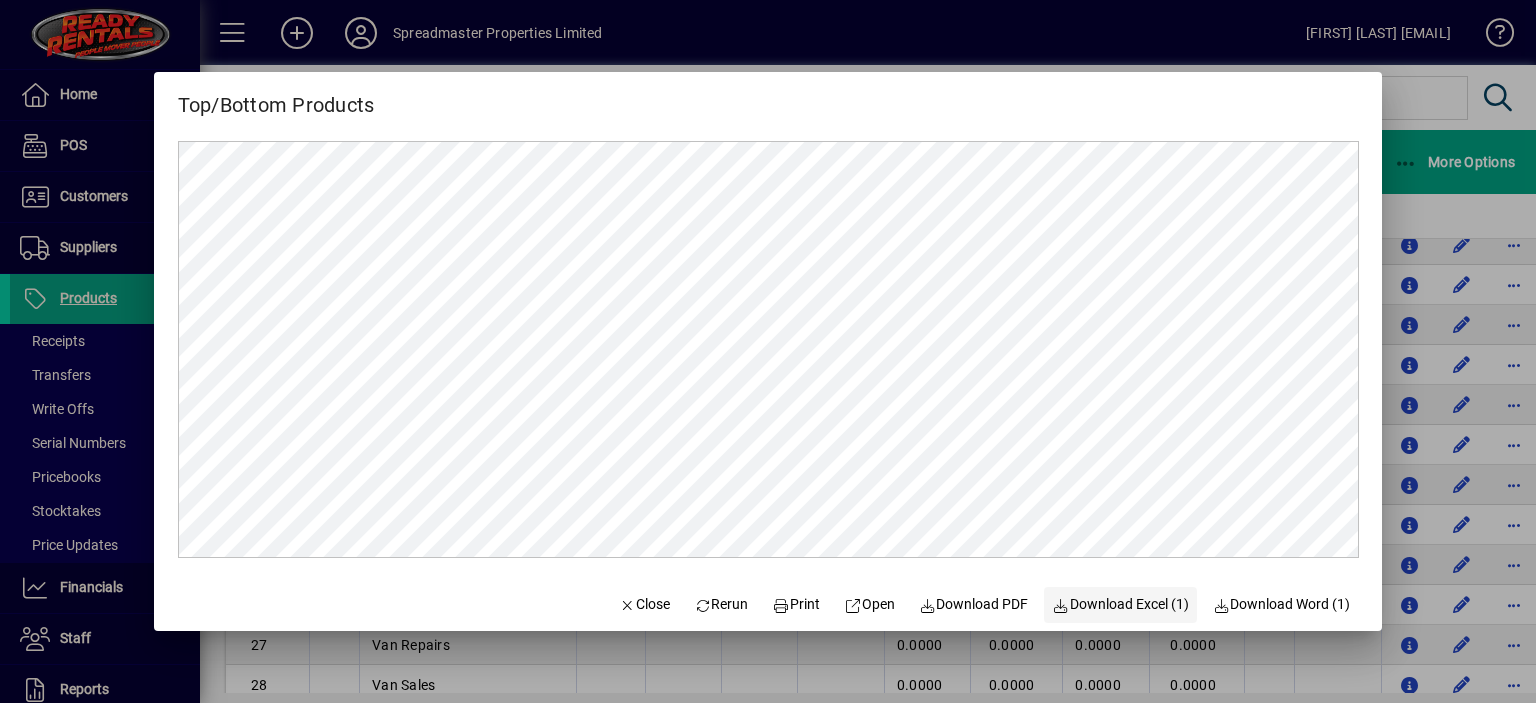 click on "Download Excel (1)" 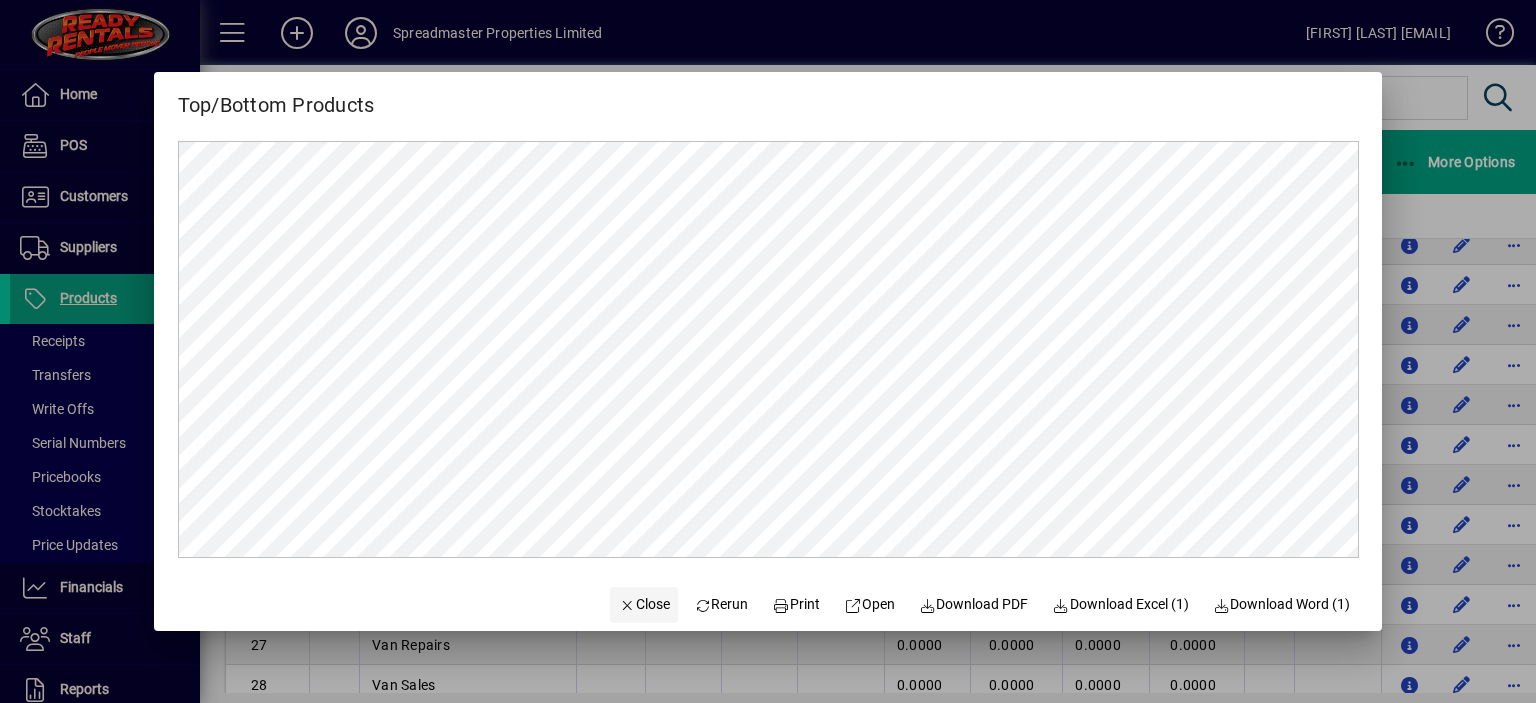 click on "Close" 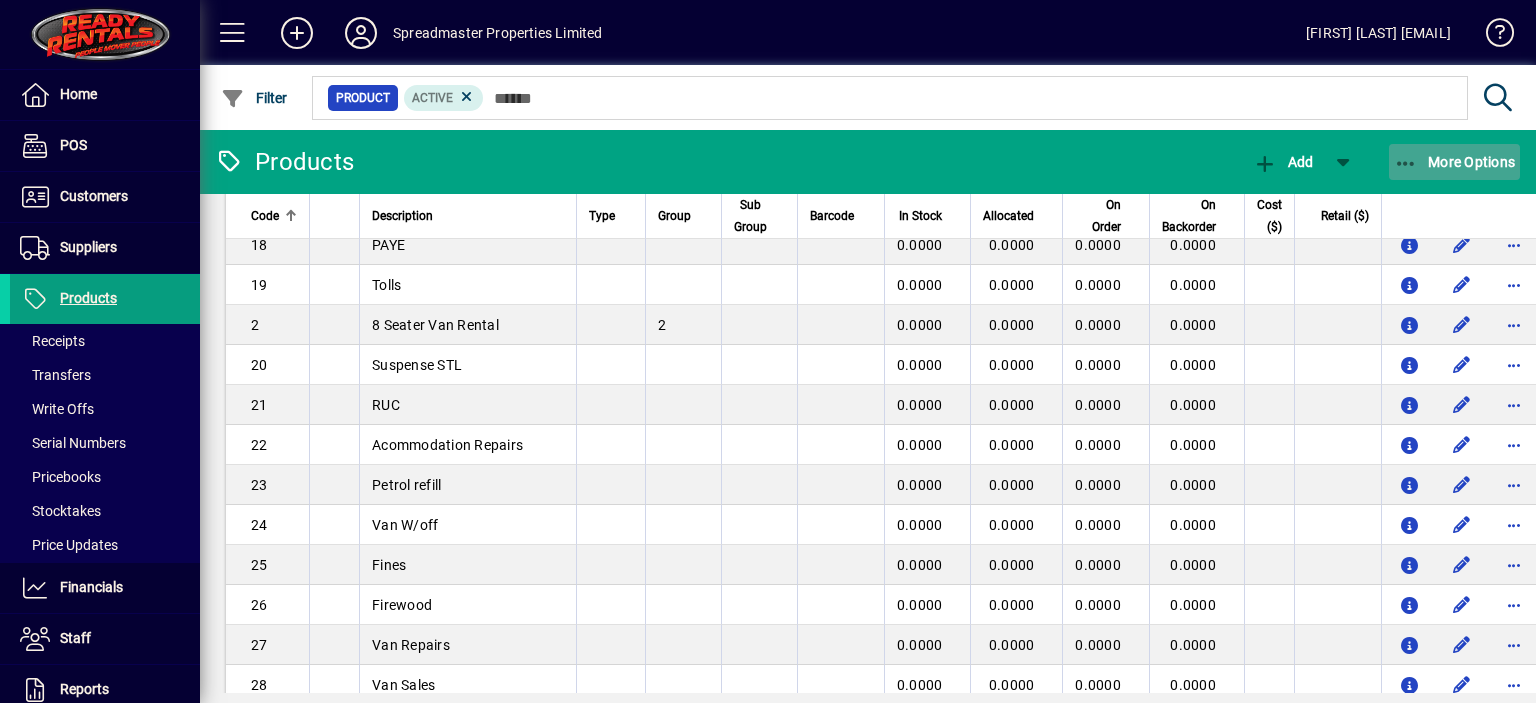 click on "More Options" 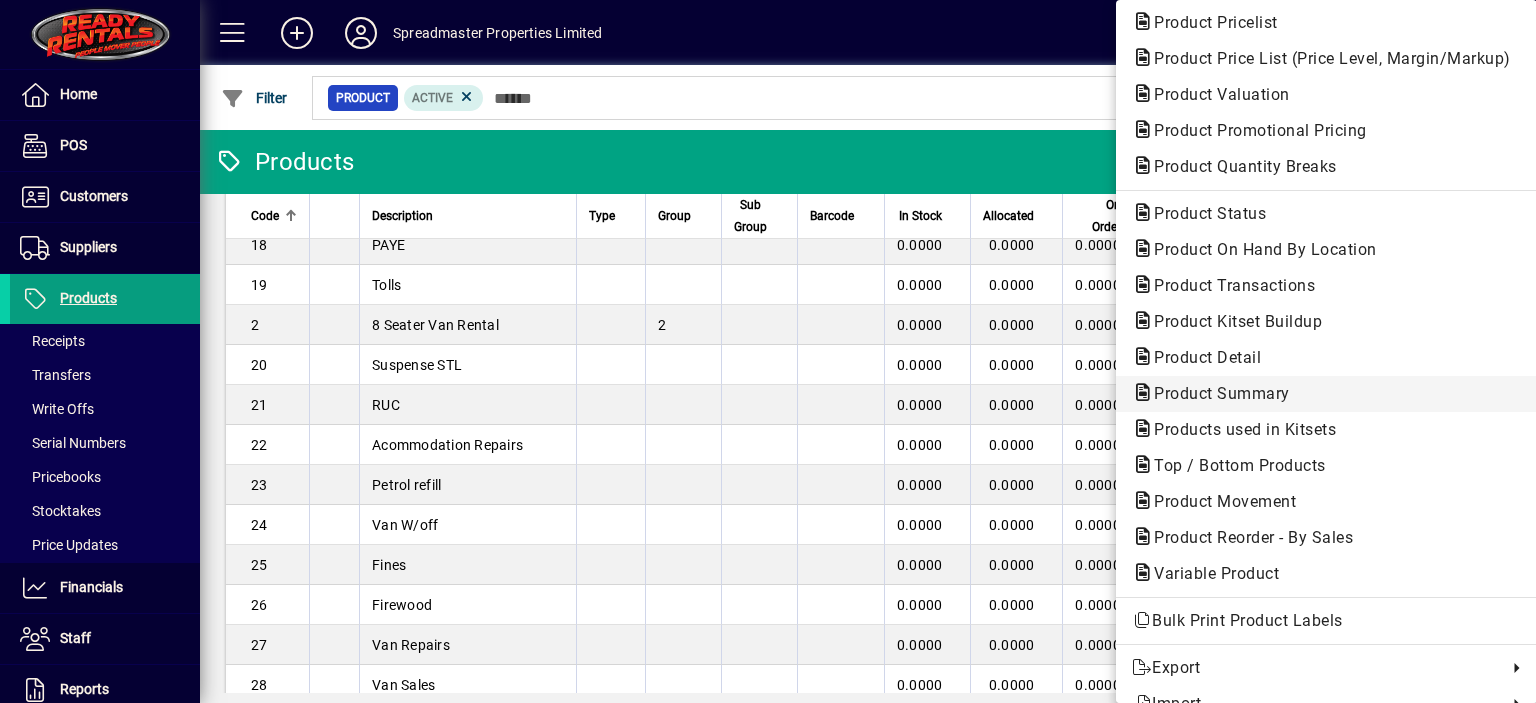 scroll, scrollTop: 148, scrollLeft: 0, axis: vertical 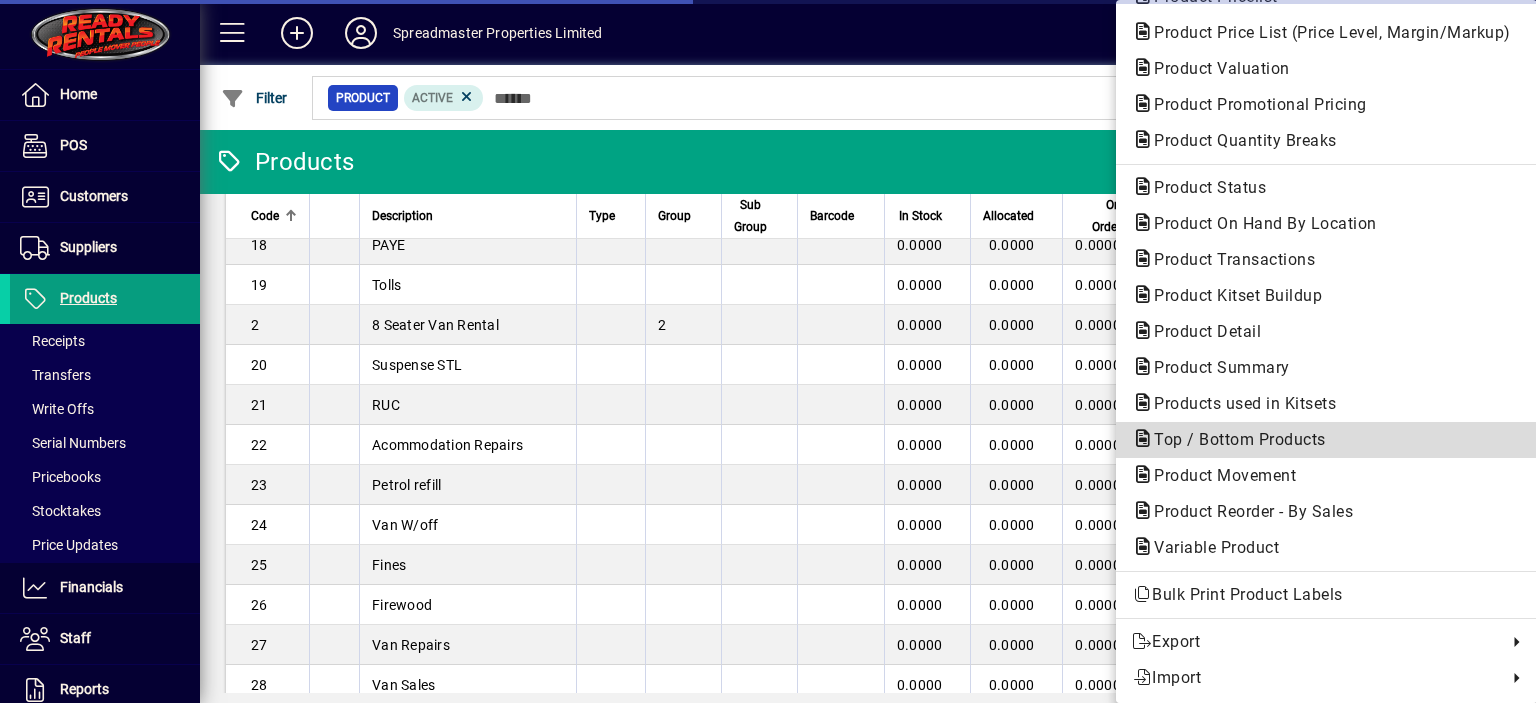 click on "Top / Bottom Products" 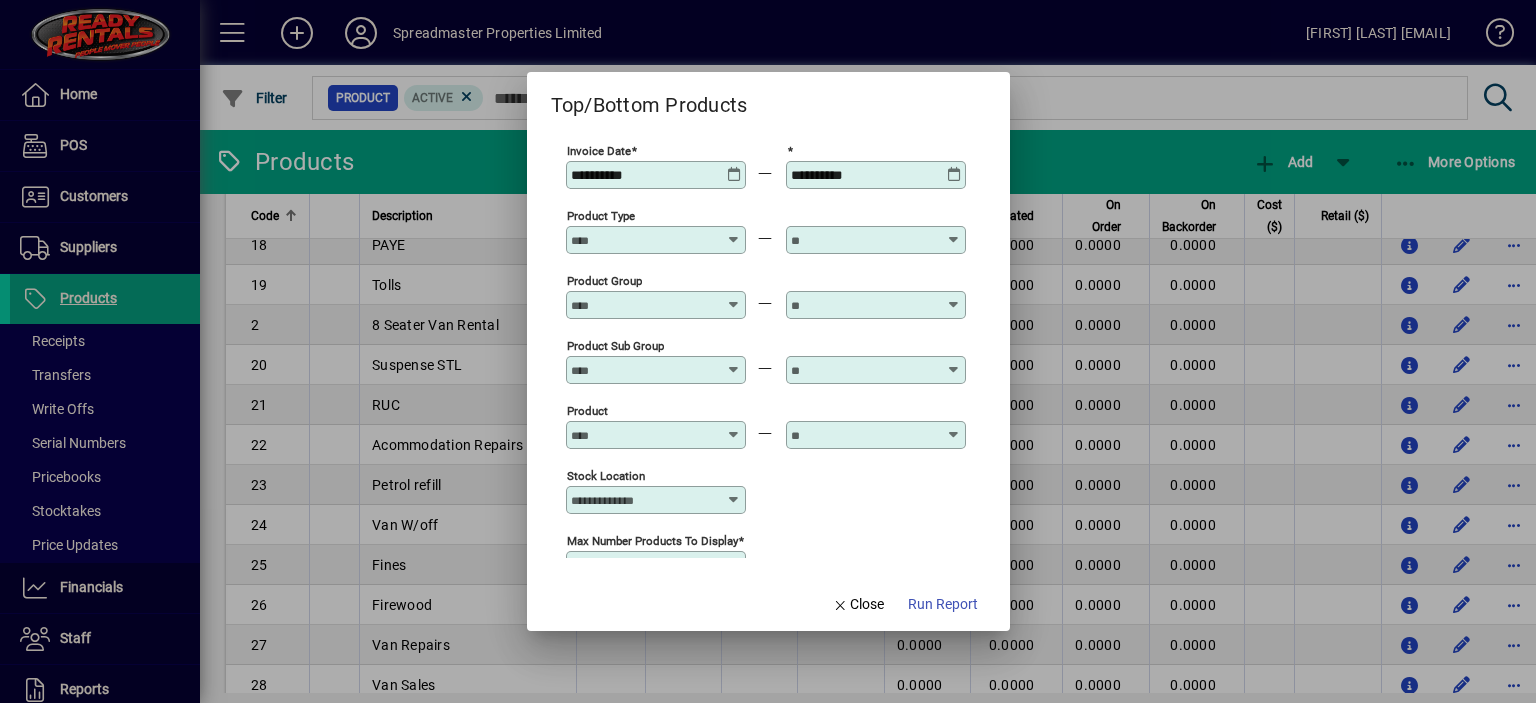 type on "***" 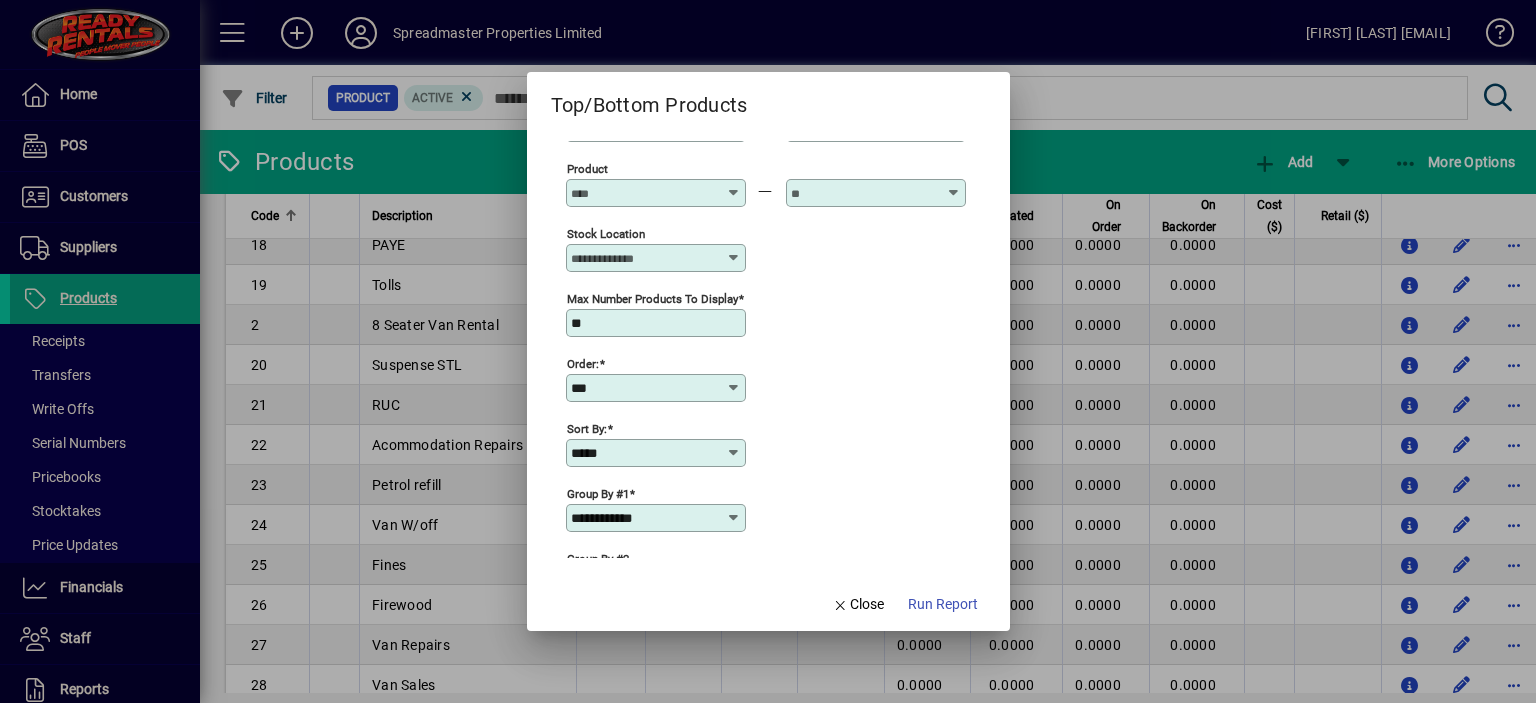scroll, scrollTop: 200, scrollLeft: 0, axis: vertical 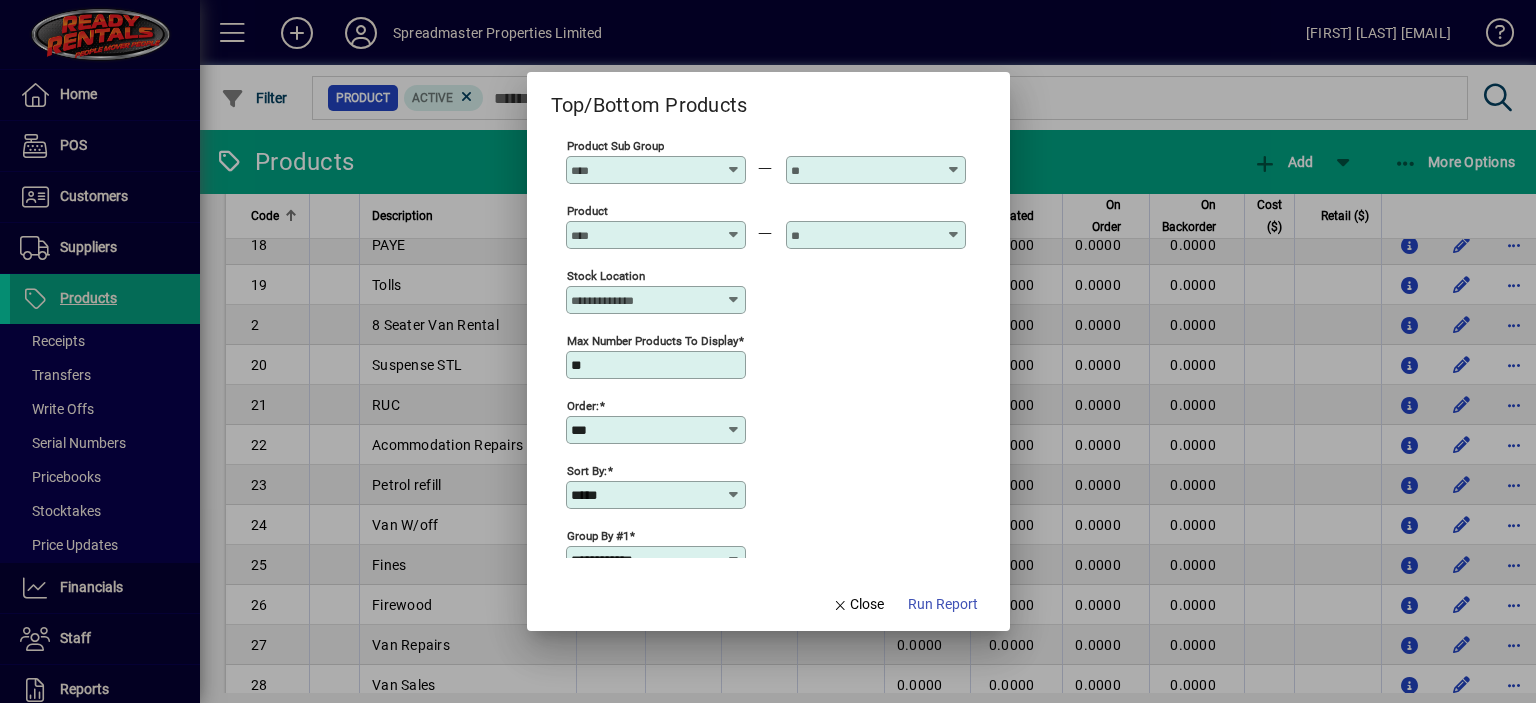 click on "**" at bounding box center (658, 365) 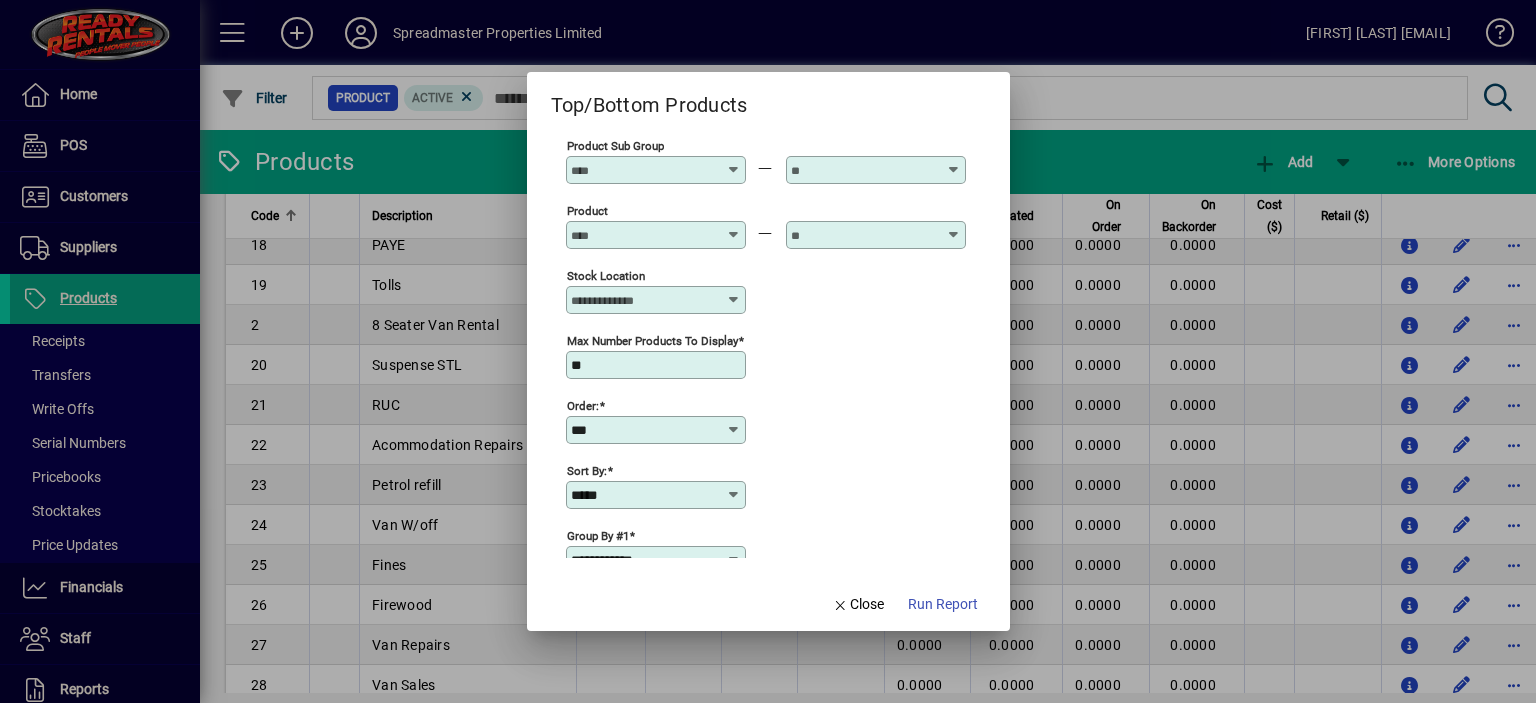 type on "*" 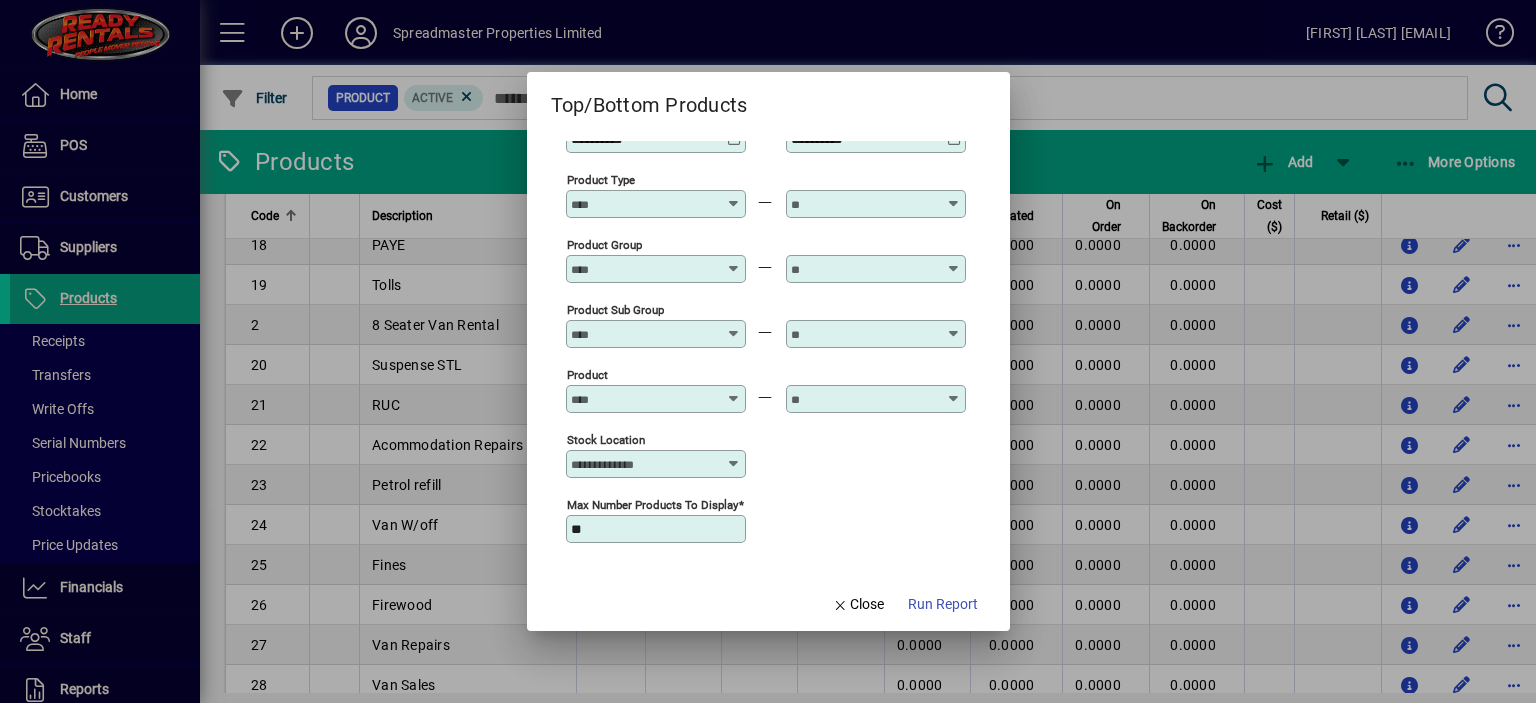 scroll, scrollTop: 0, scrollLeft: 0, axis: both 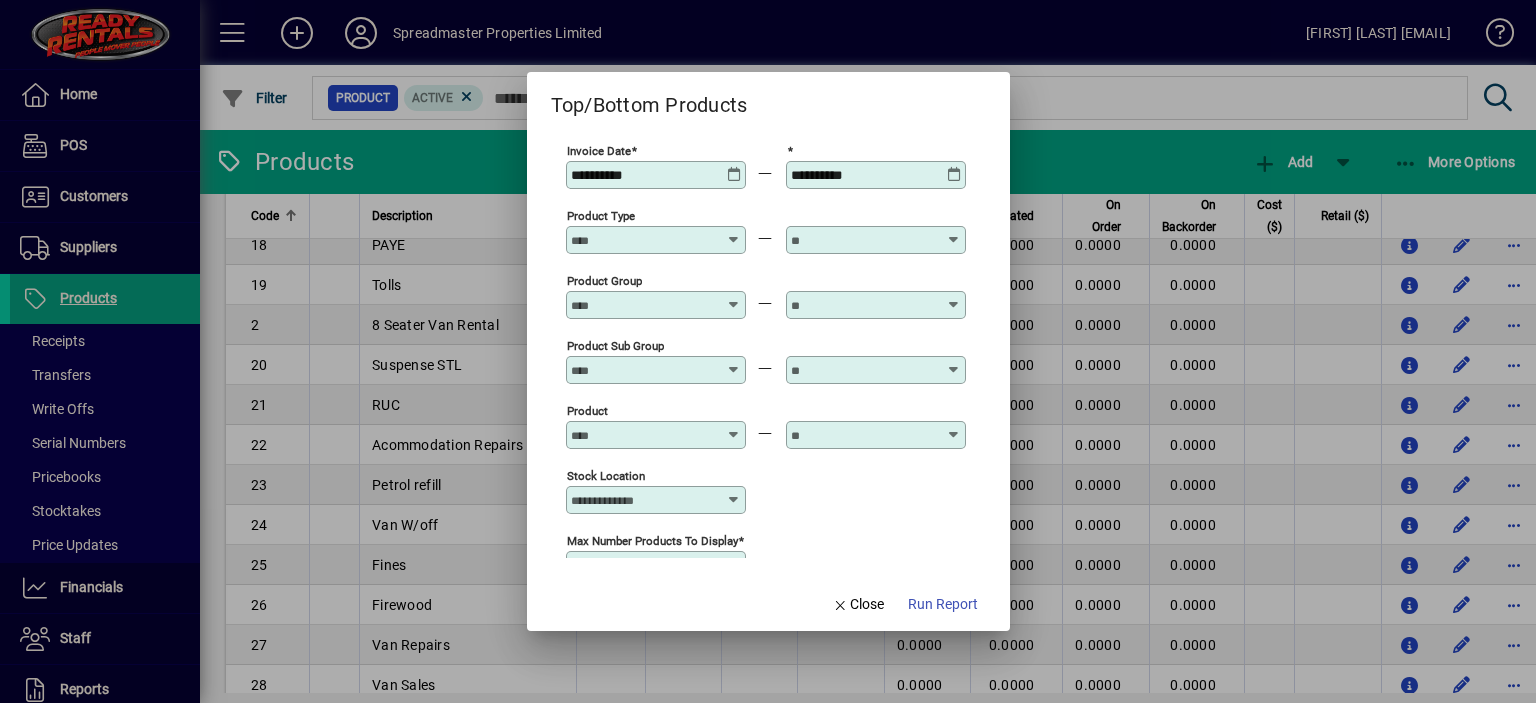 type on "**" 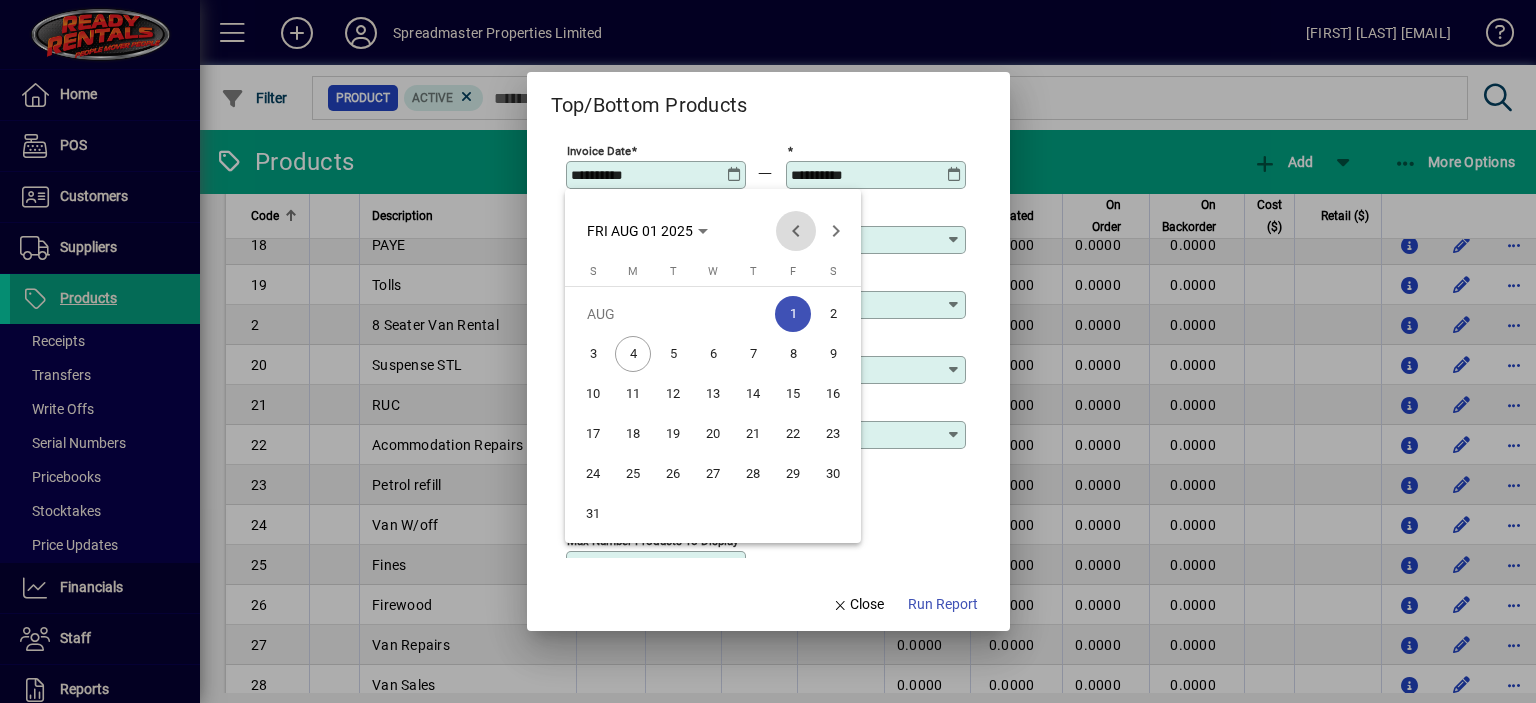click at bounding box center [796, 231] 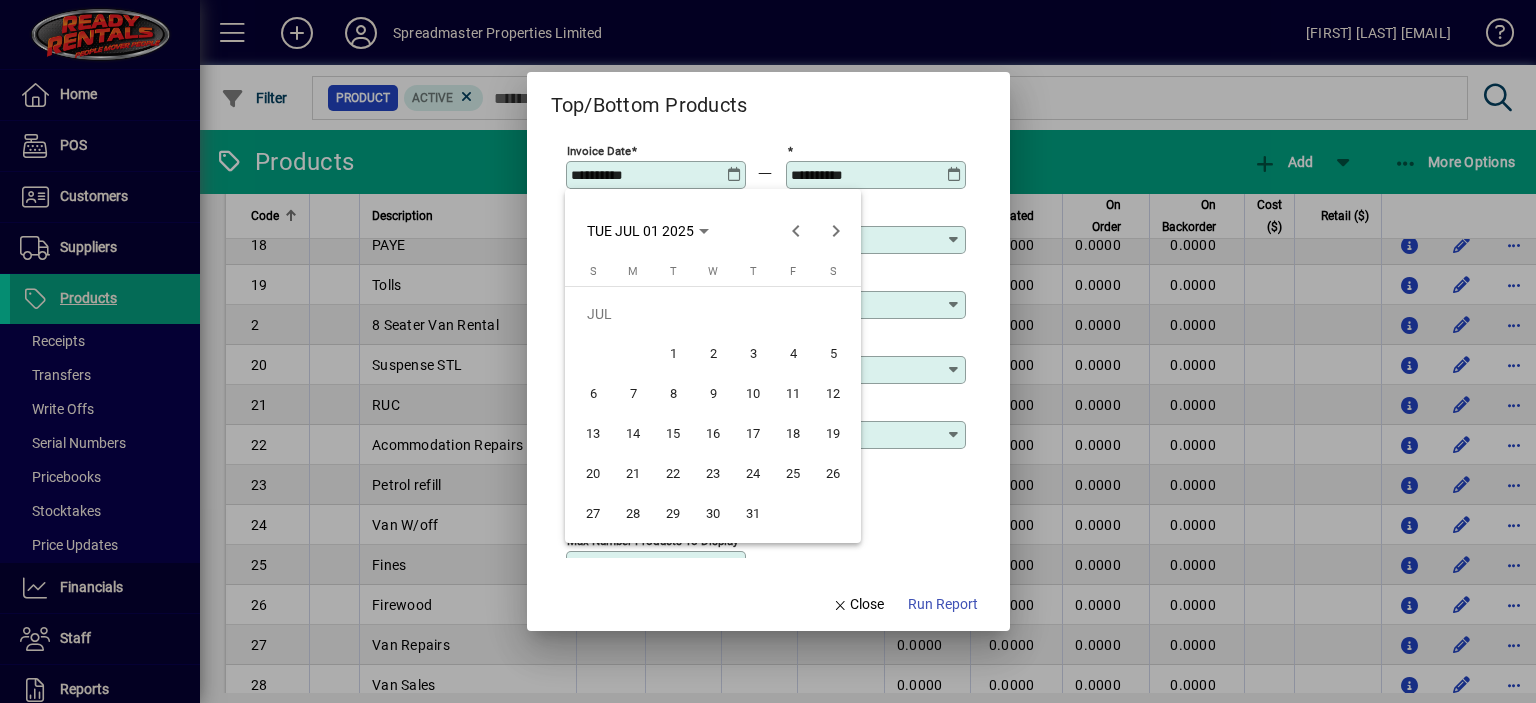 click on "1" at bounding box center [673, 354] 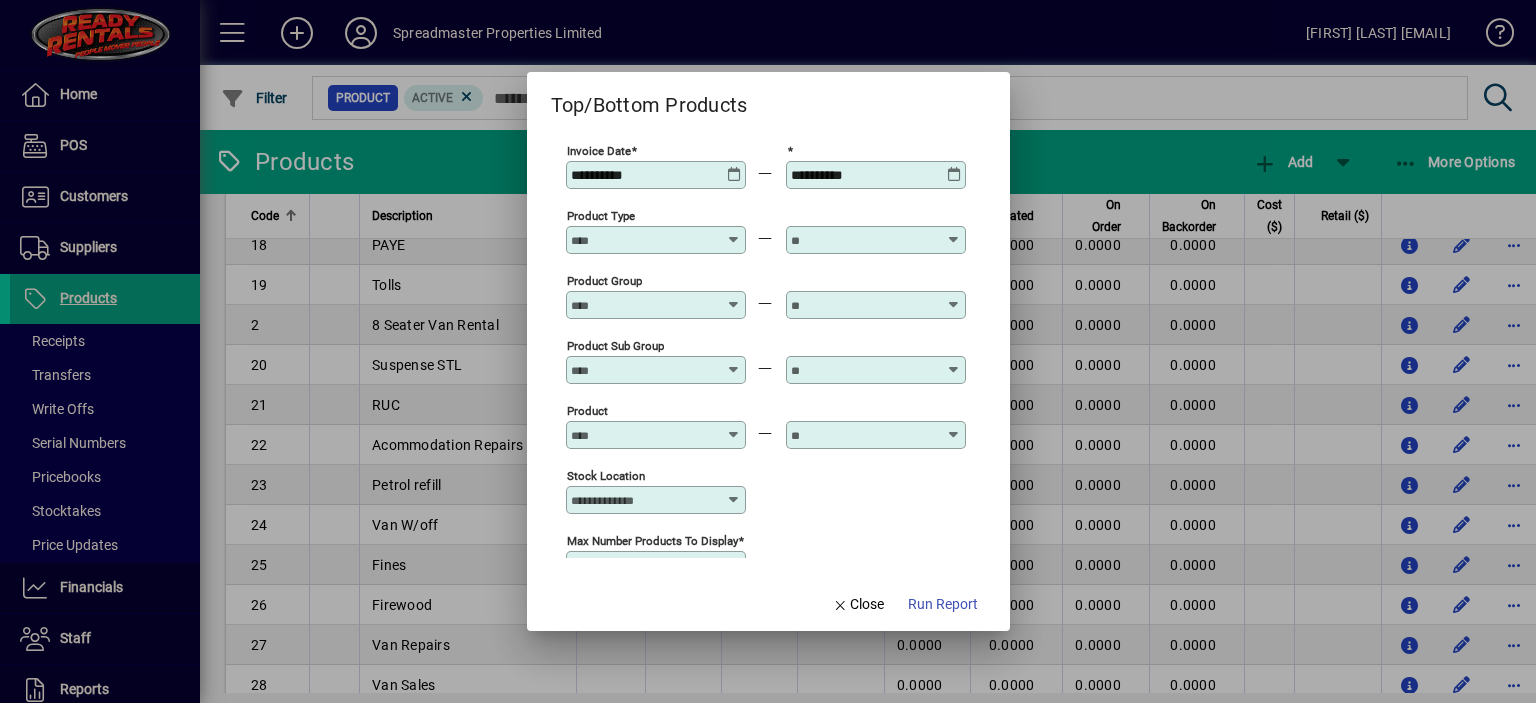 click on "**********" at bounding box center (864, 175) 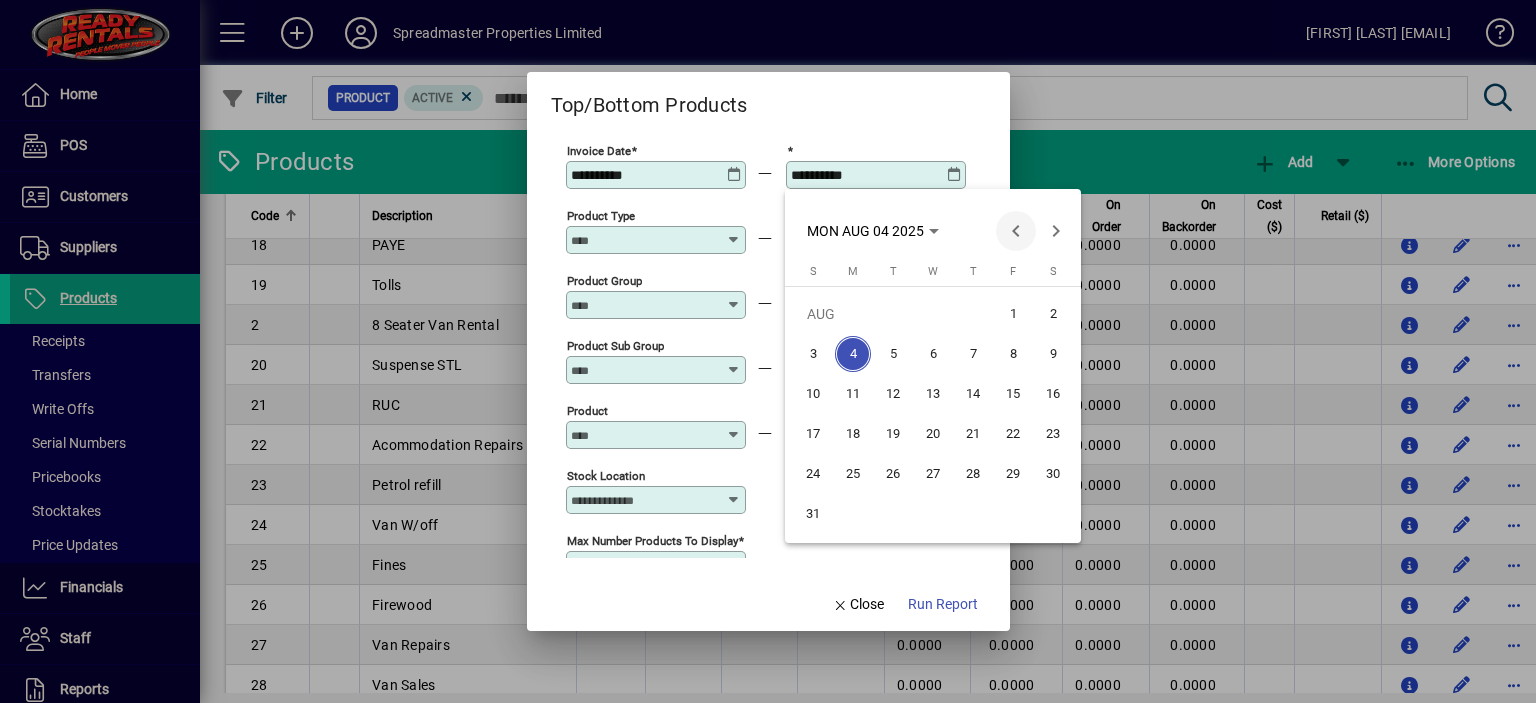 click at bounding box center [1016, 231] 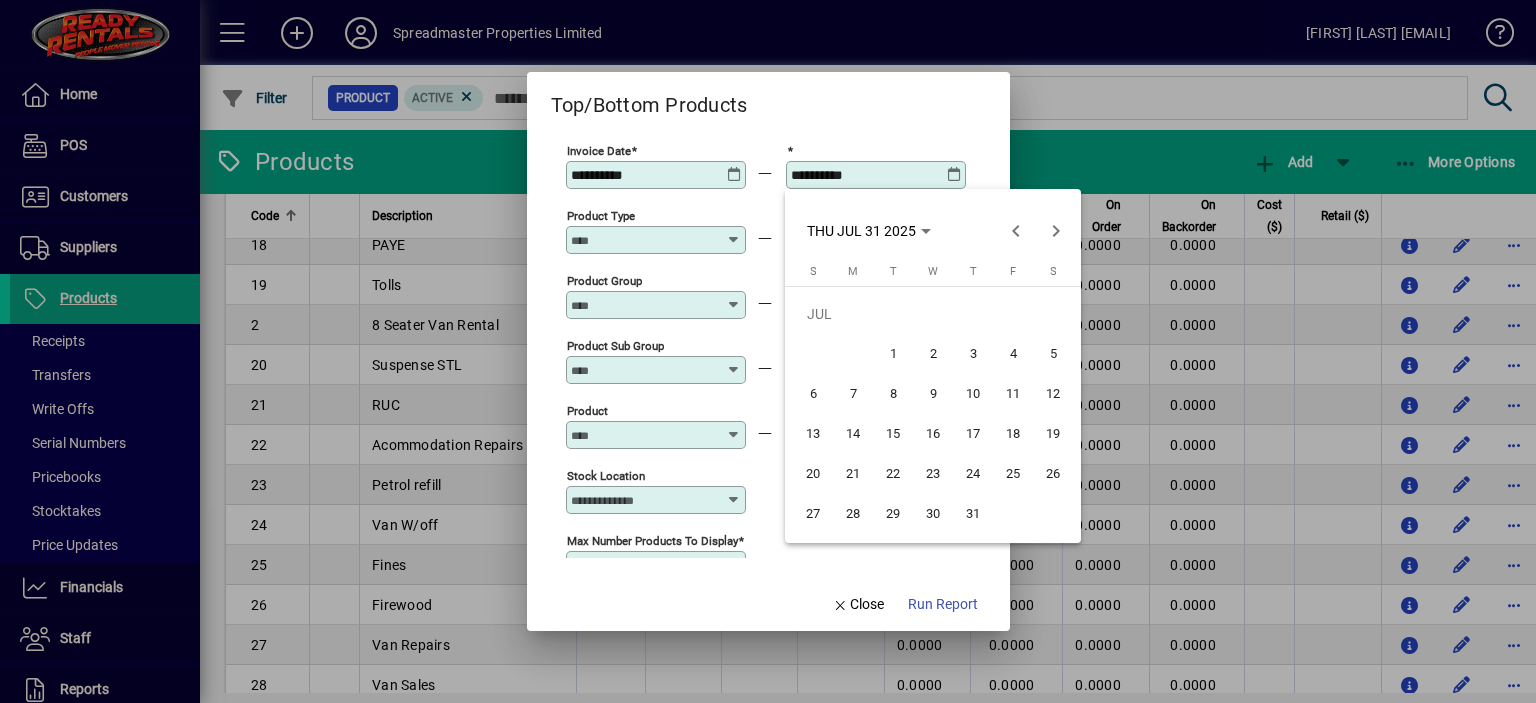 click on "31" at bounding box center (973, 514) 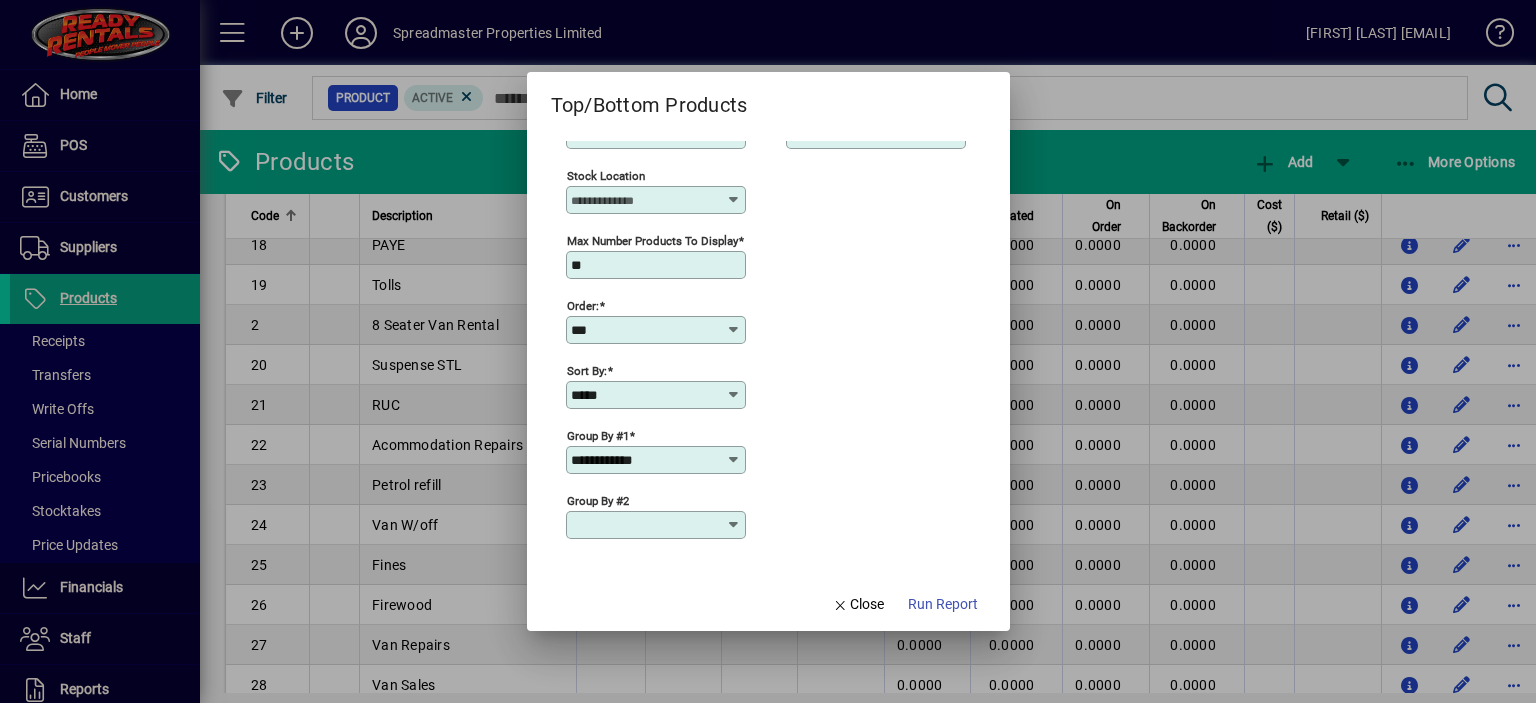 scroll, scrollTop: 368, scrollLeft: 0, axis: vertical 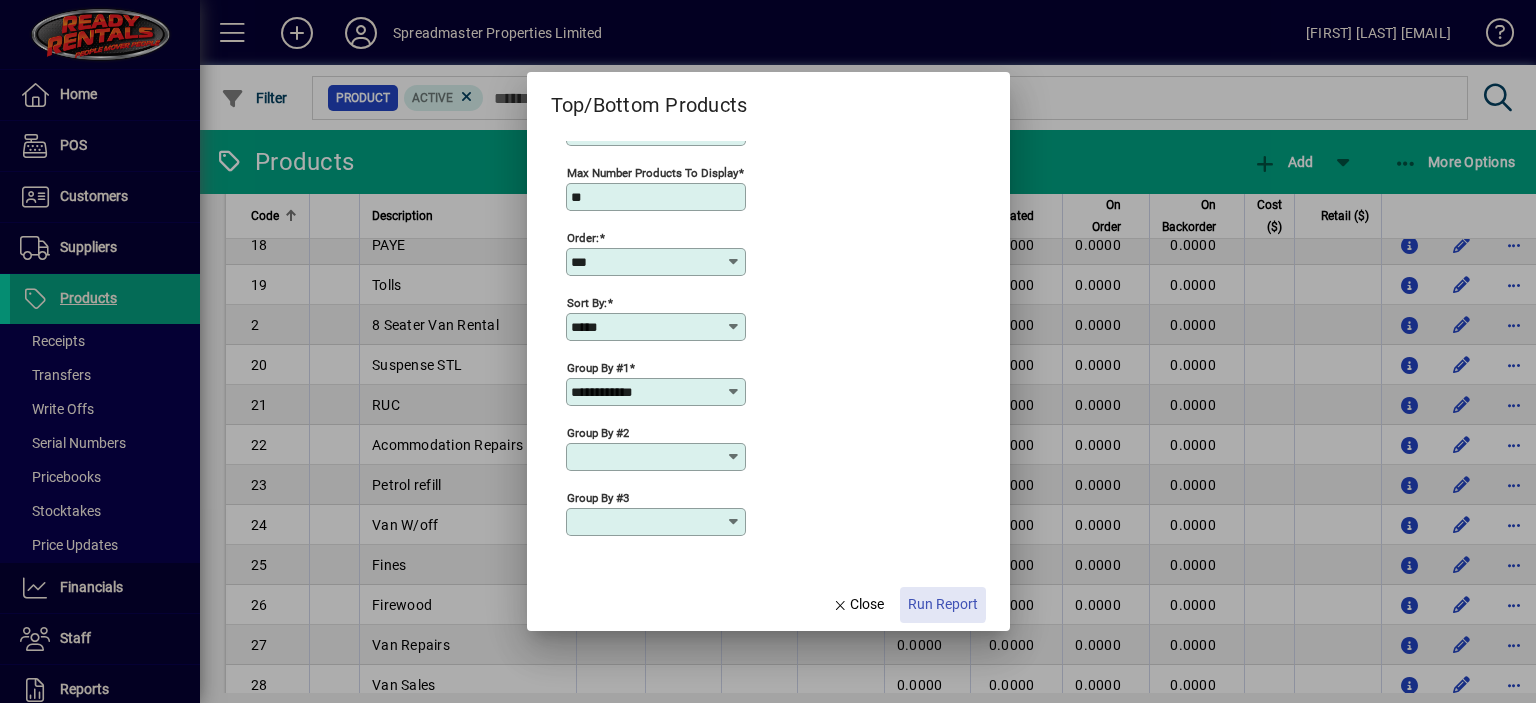 click on "Run Report" 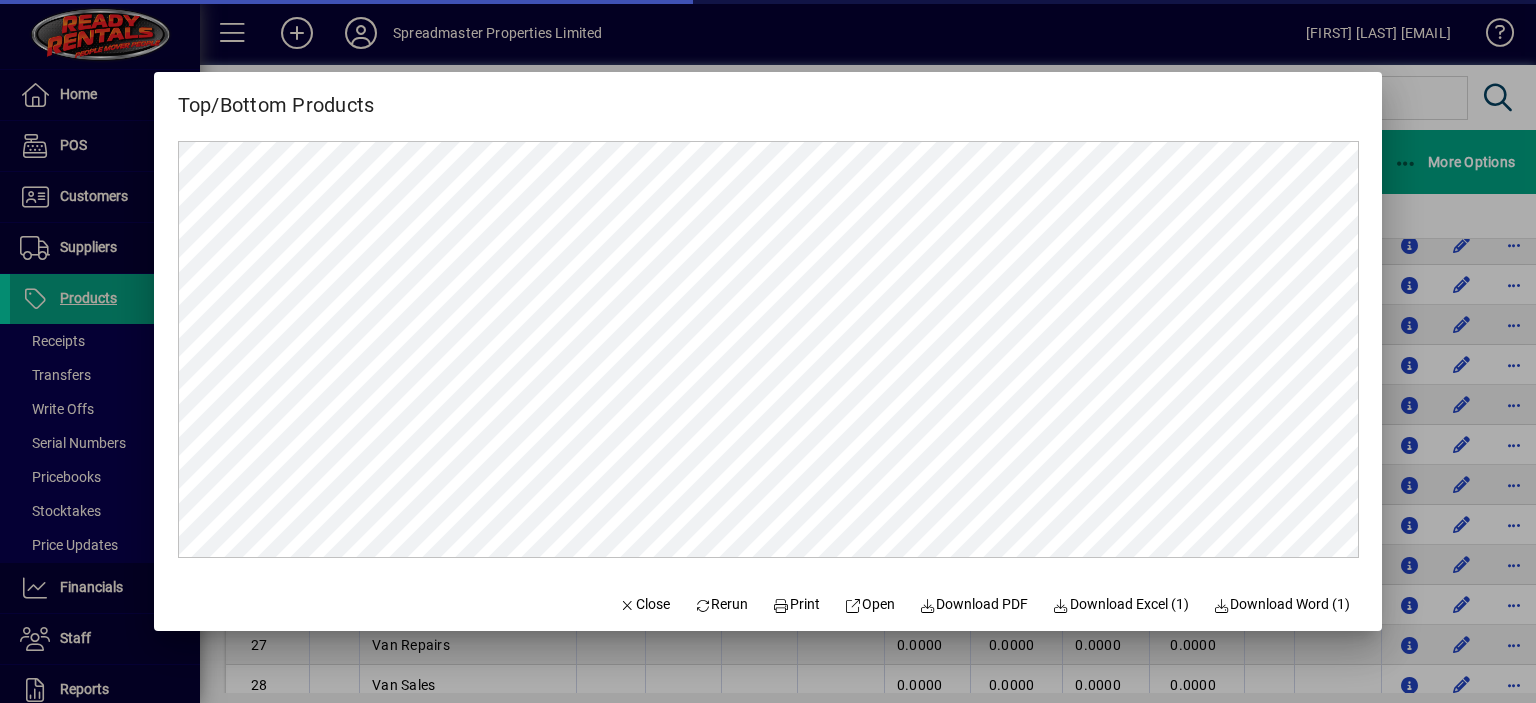 scroll, scrollTop: 0, scrollLeft: 0, axis: both 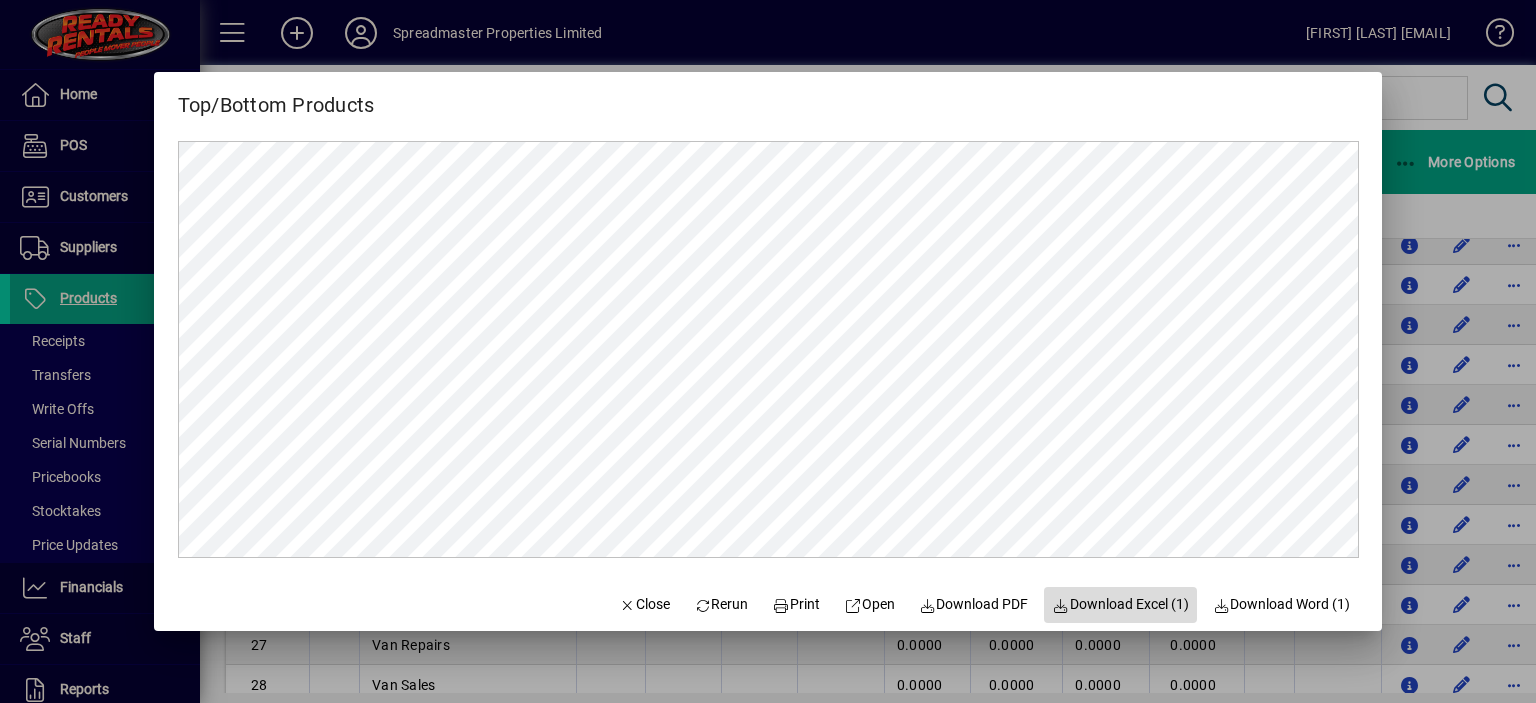 click on "Download Excel (1)" 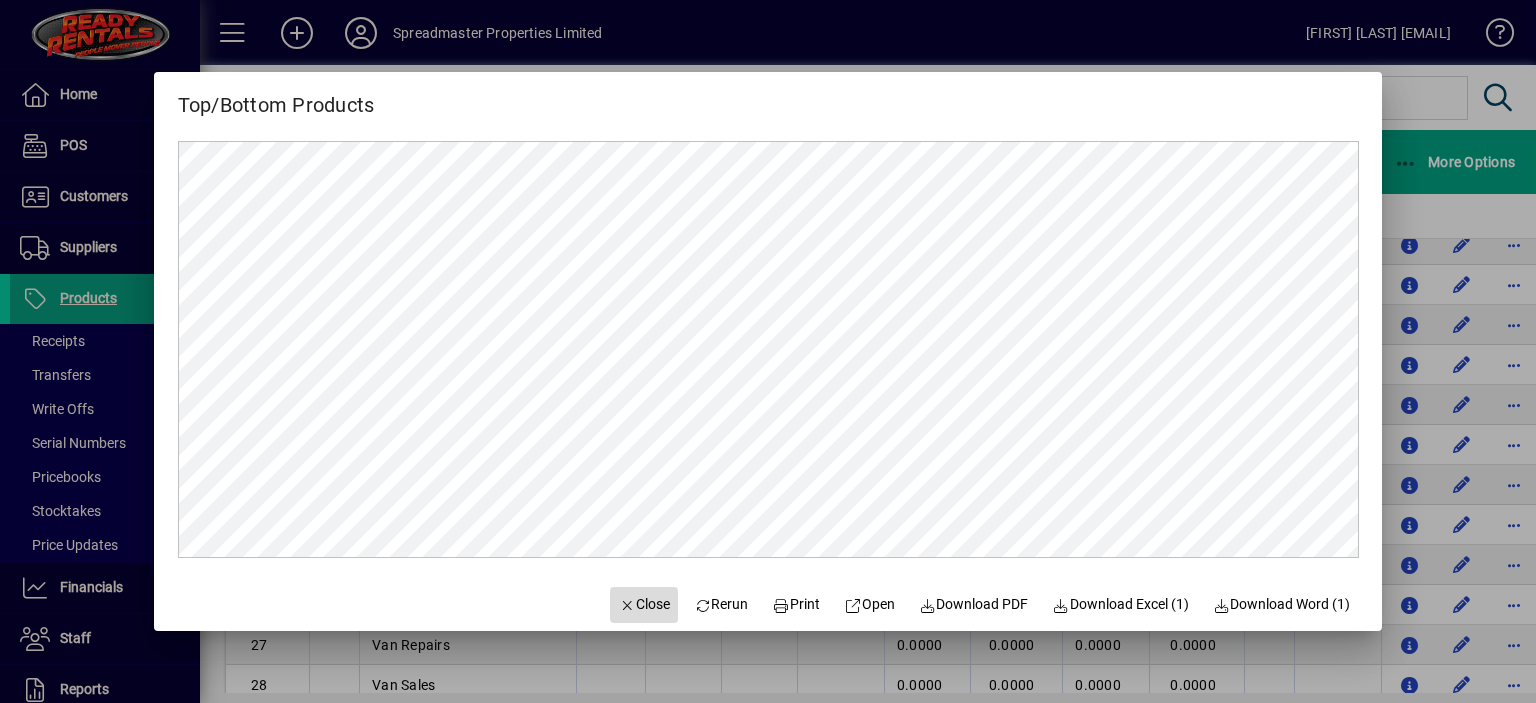click on "Close" 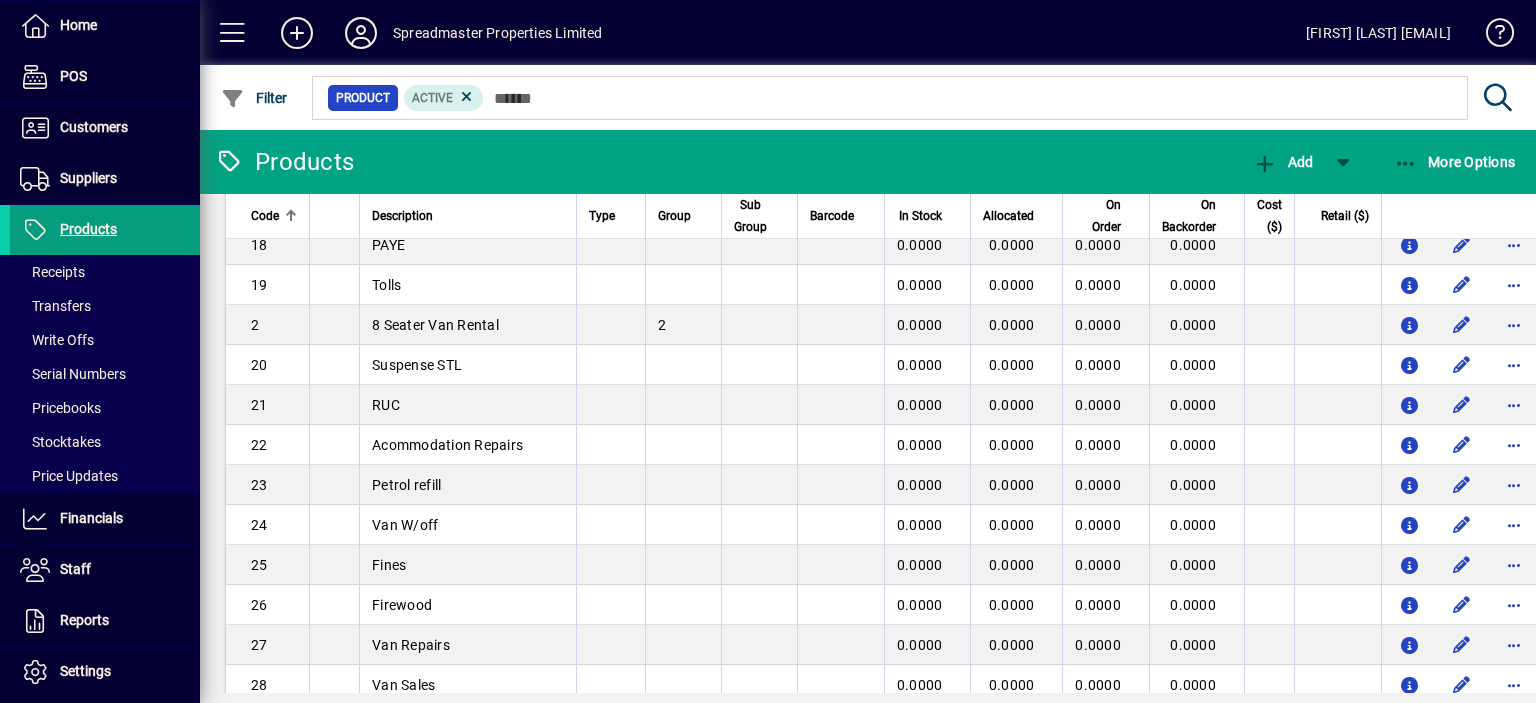 scroll, scrollTop: 100, scrollLeft: 0, axis: vertical 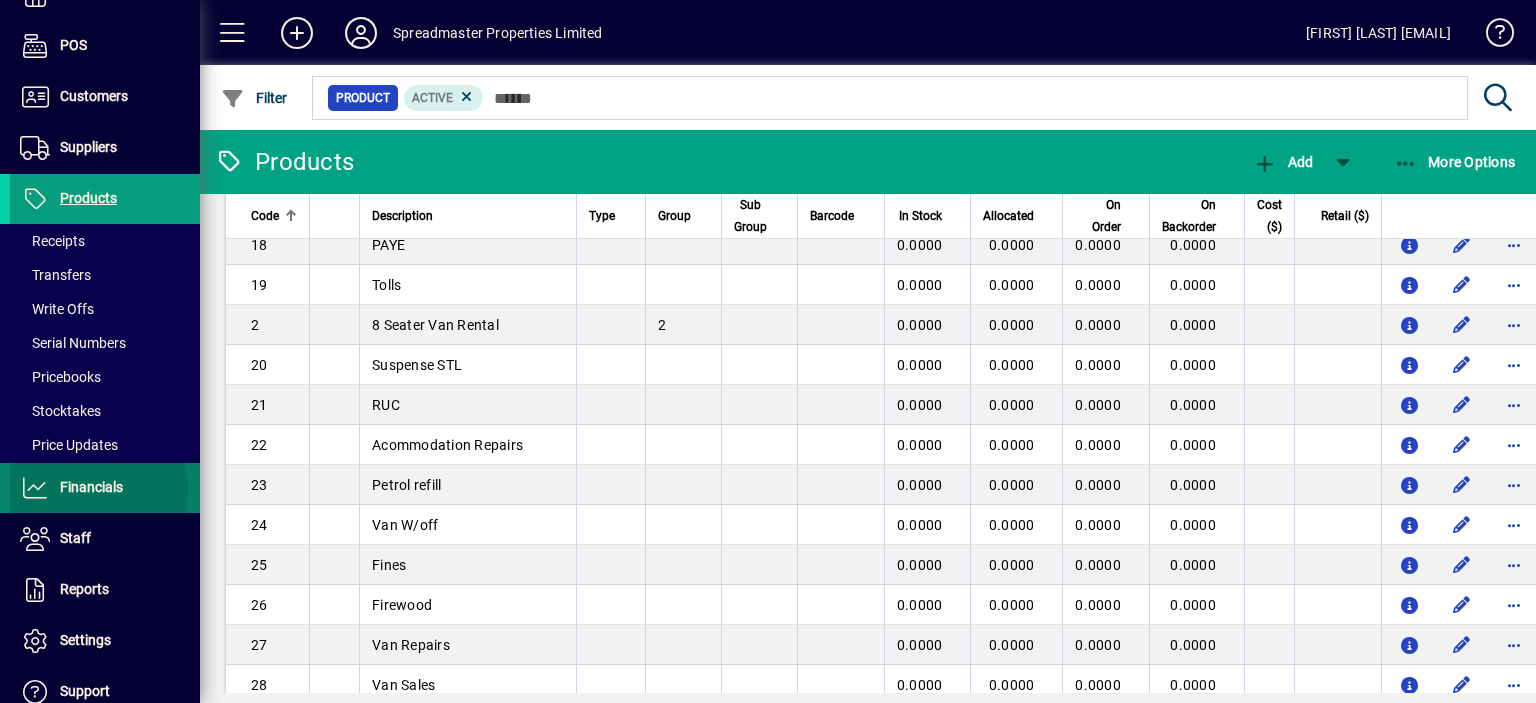 click on "Financials" at bounding box center [91, 487] 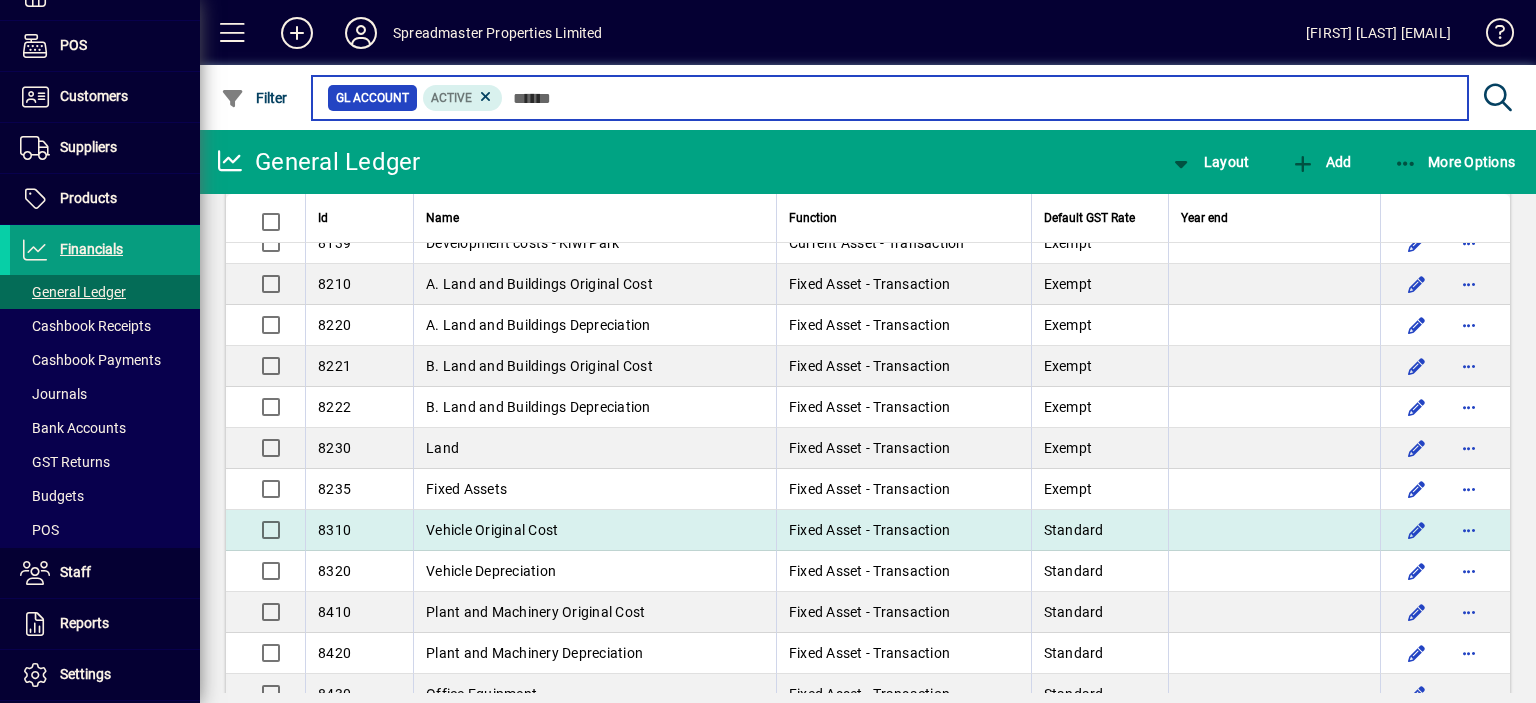 scroll, scrollTop: 4496, scrollLeft: 0, axis: vertical 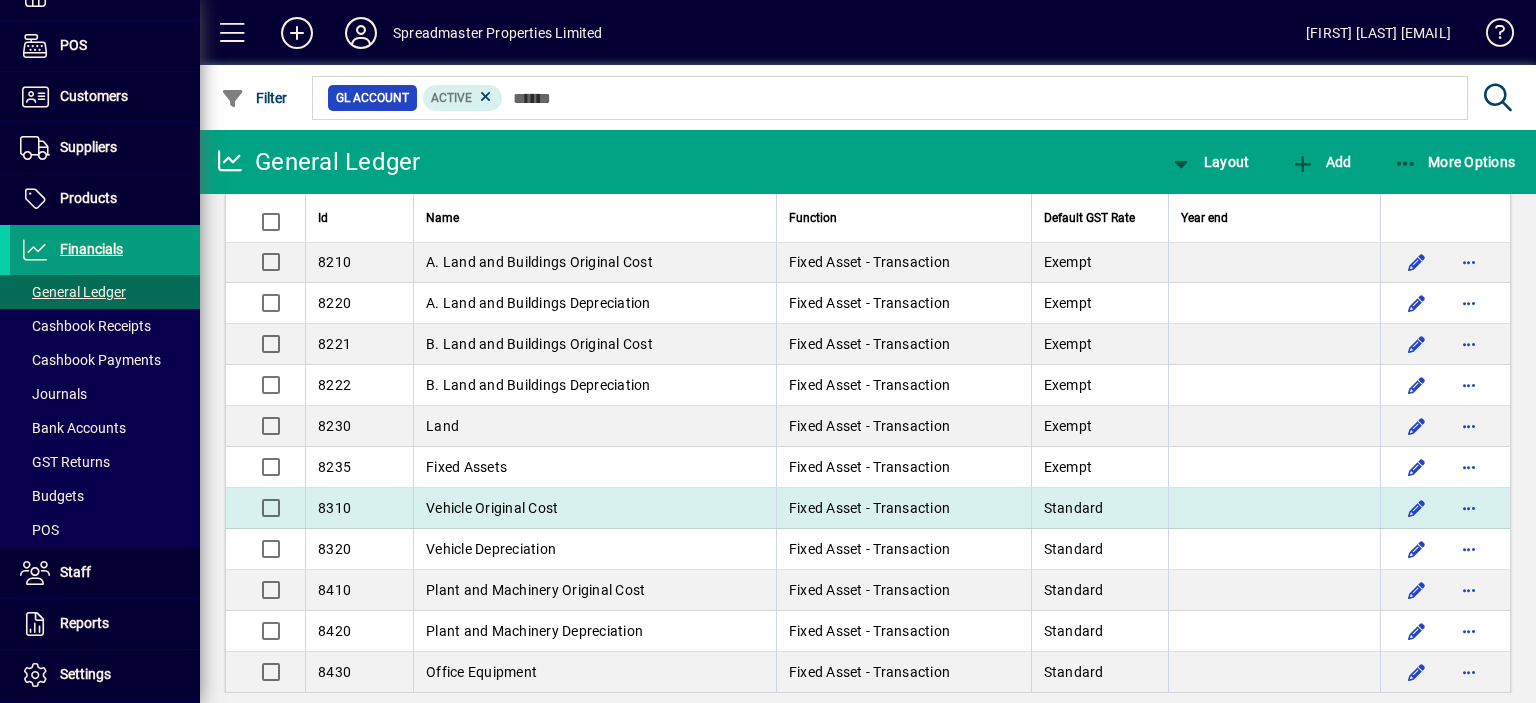 click on "Vehicle Original Cost" at bounding box center [594, 508] 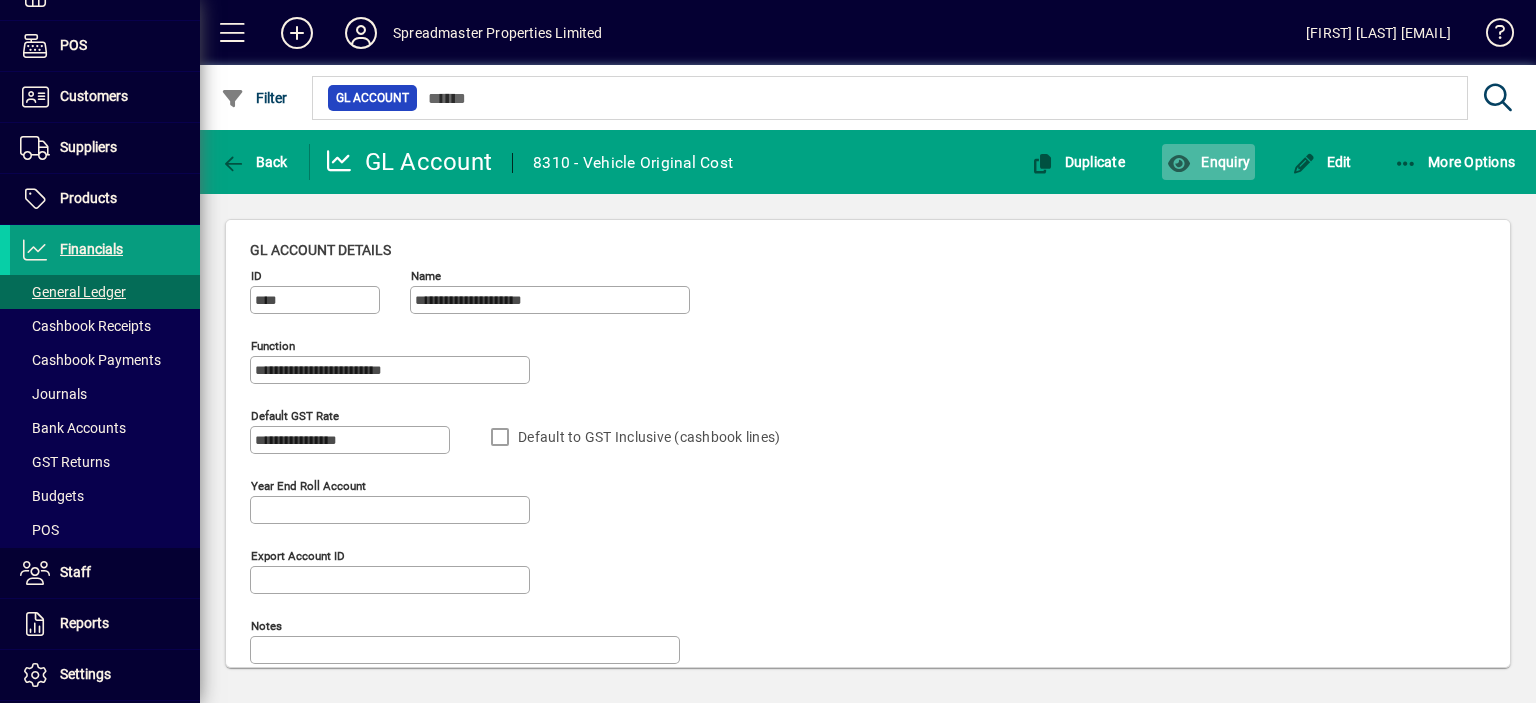 click on "Enquiry" 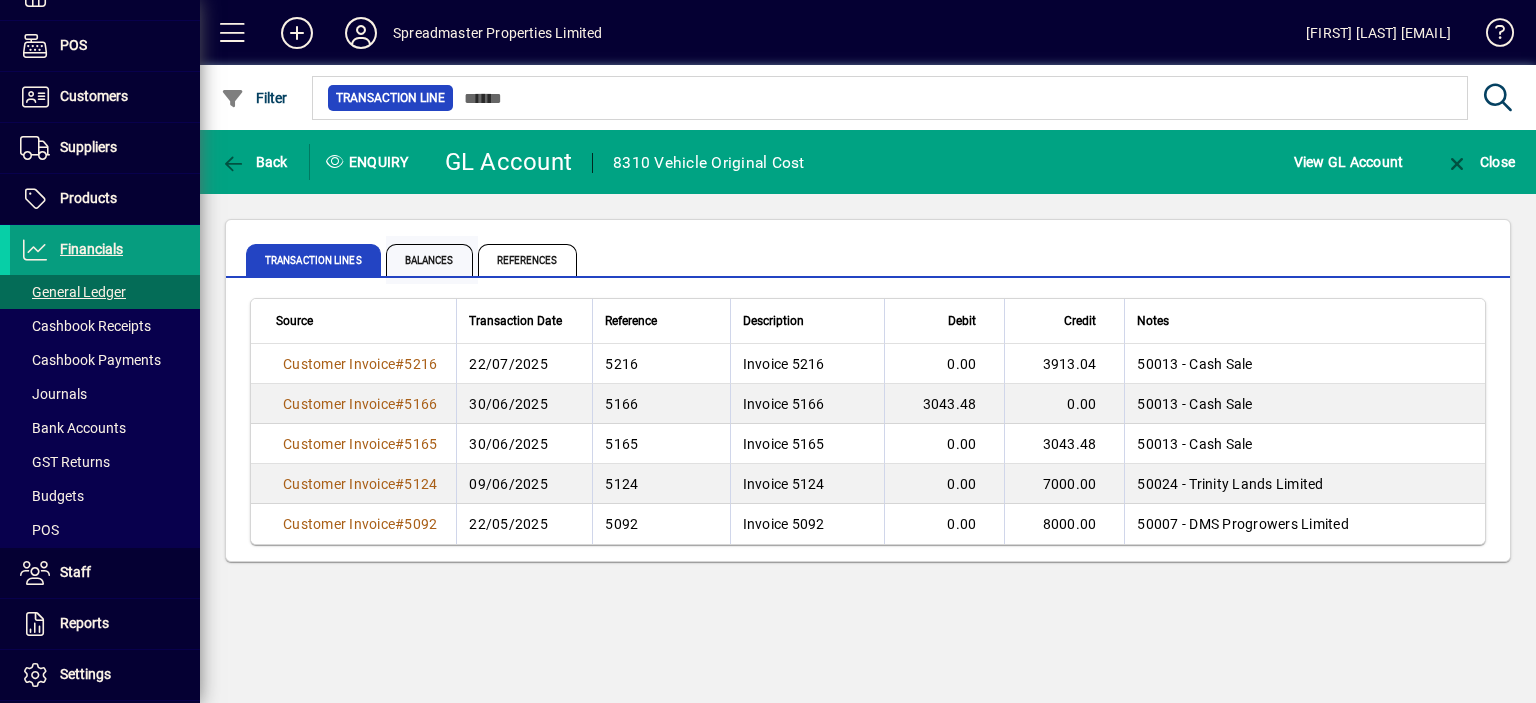 click on "Balances" at bounding box center (429, 260) 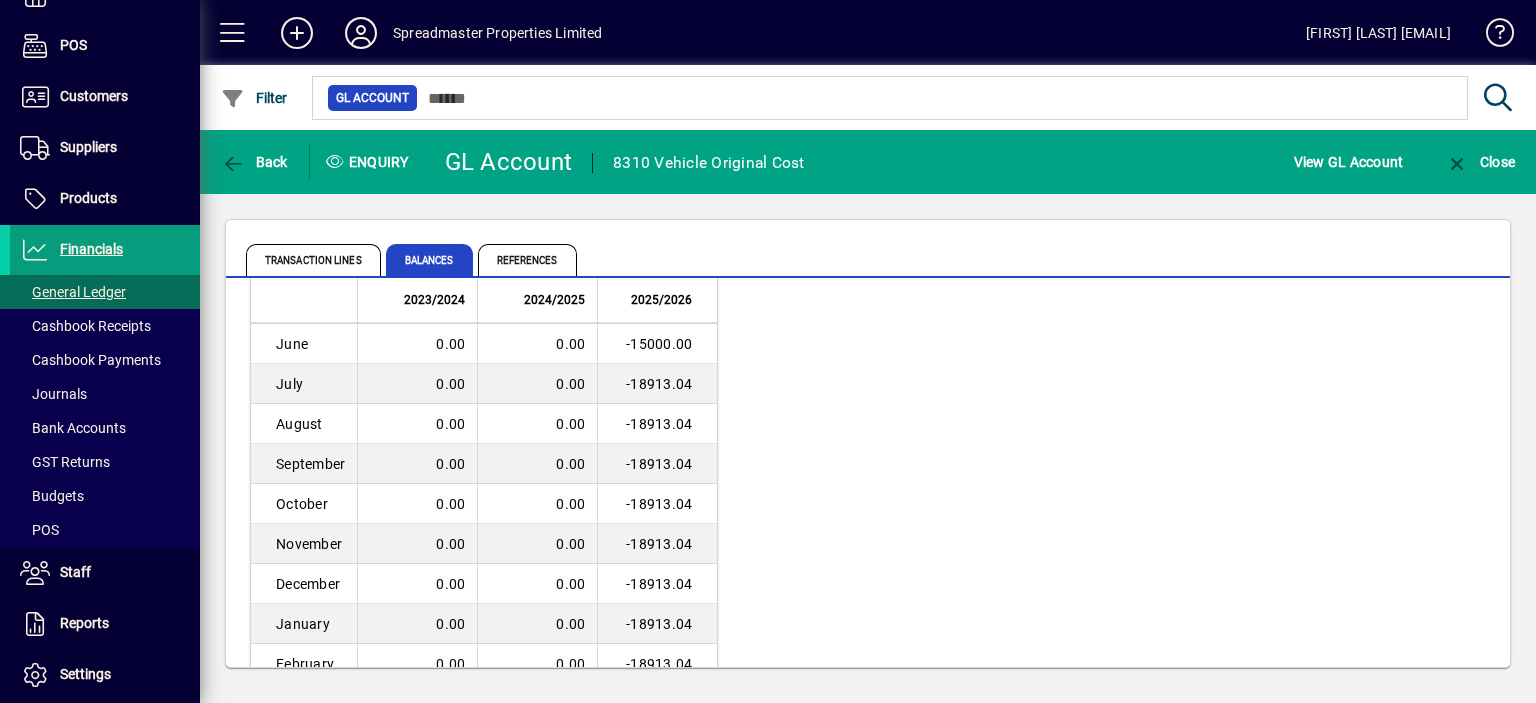 scroll, scrollTop: 166, scrollLeft: 0, axis: vertical 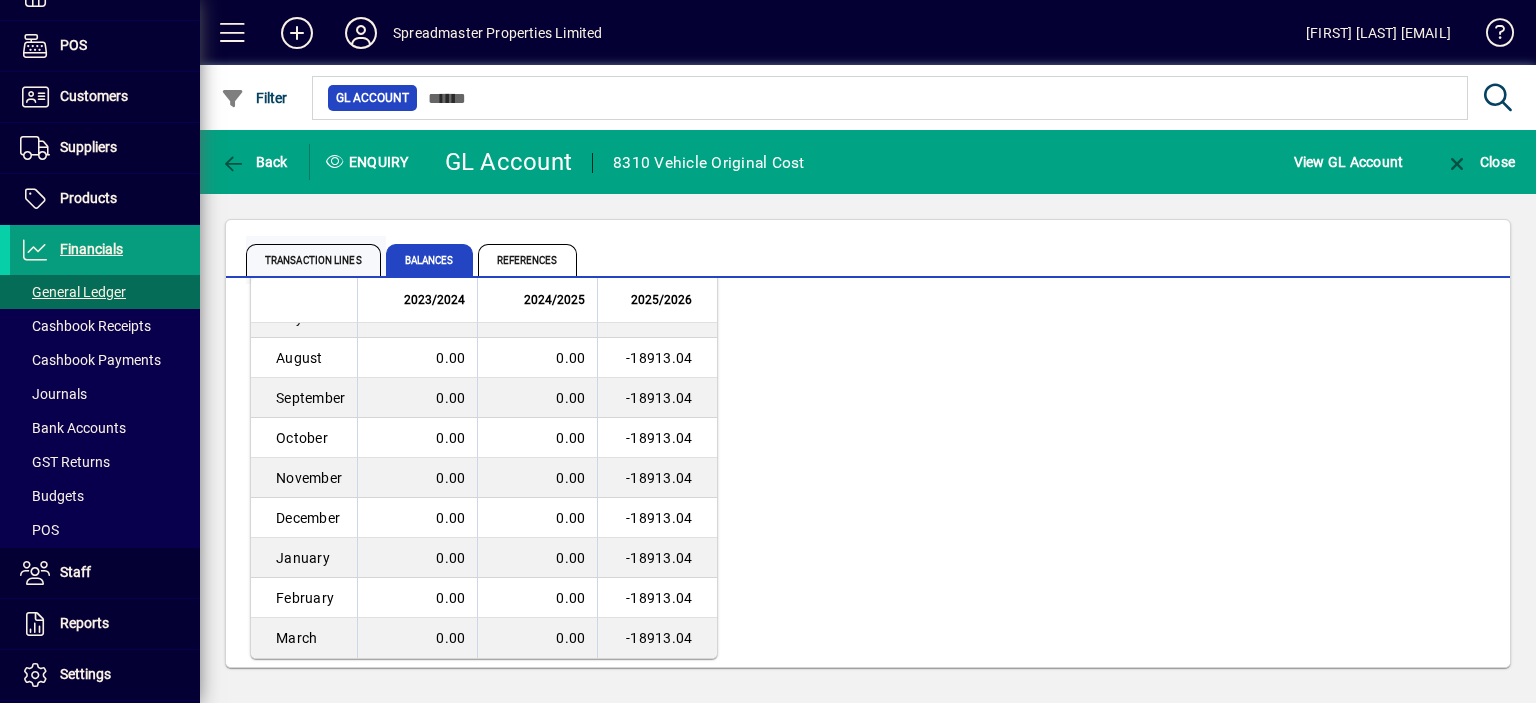 click on "Transaction lines" at bounding box center [313, 260] 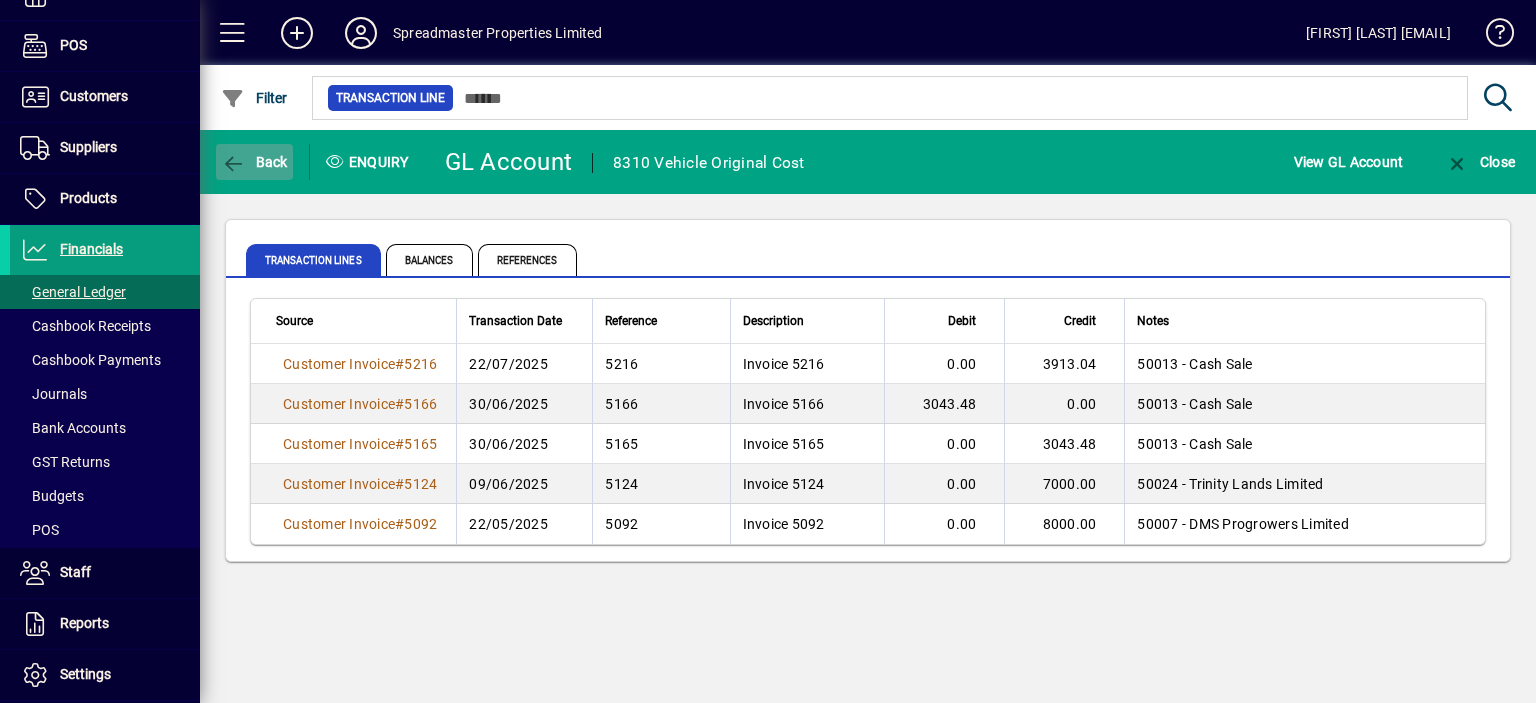 click on "Back" 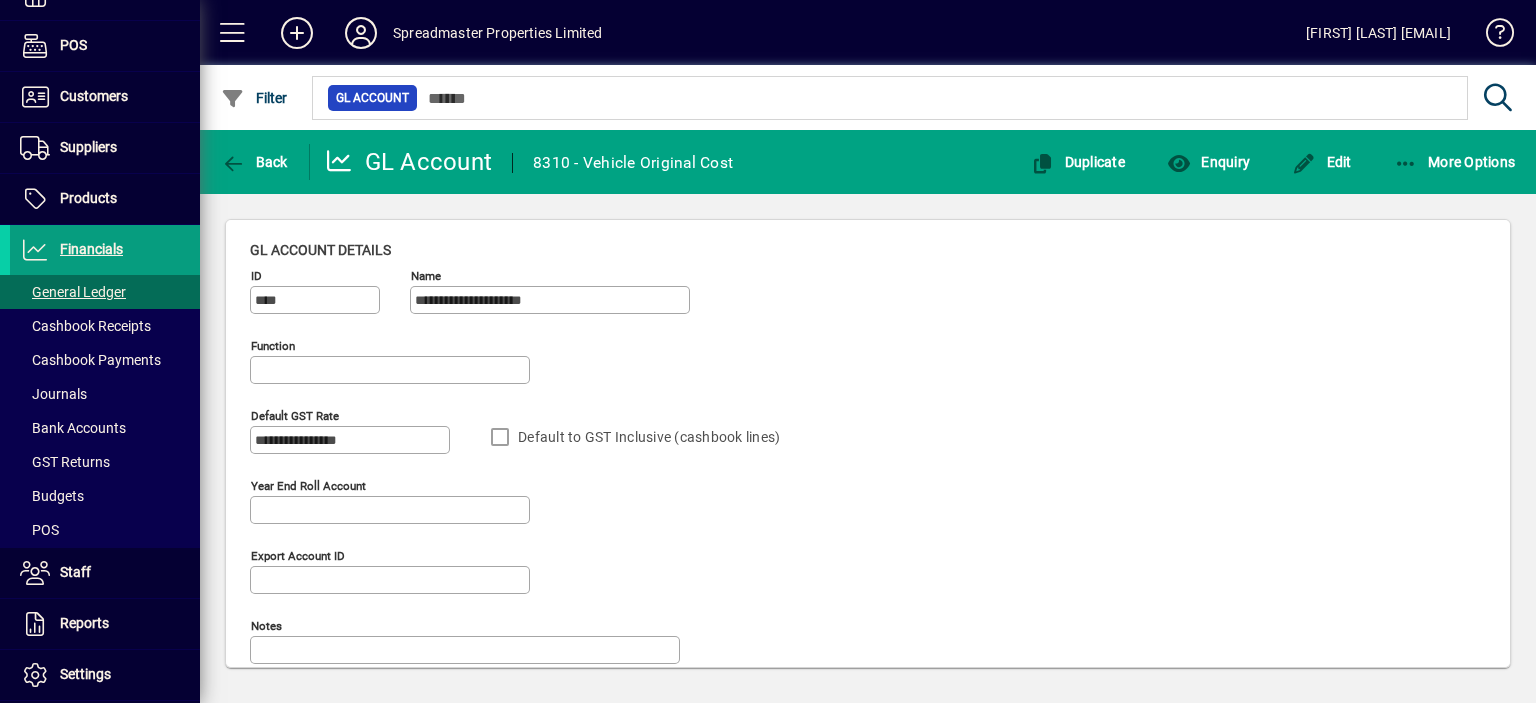type on "**********" 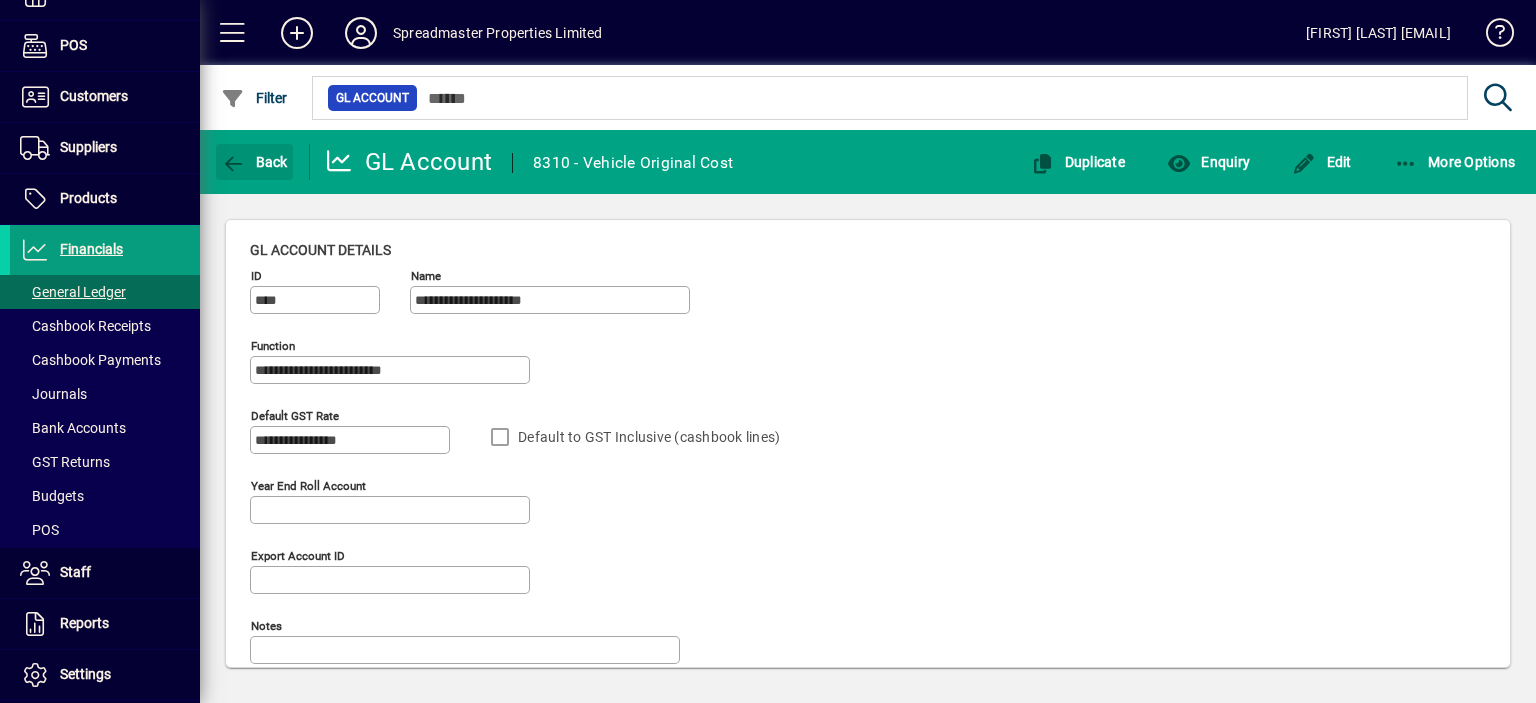 click on "Back" 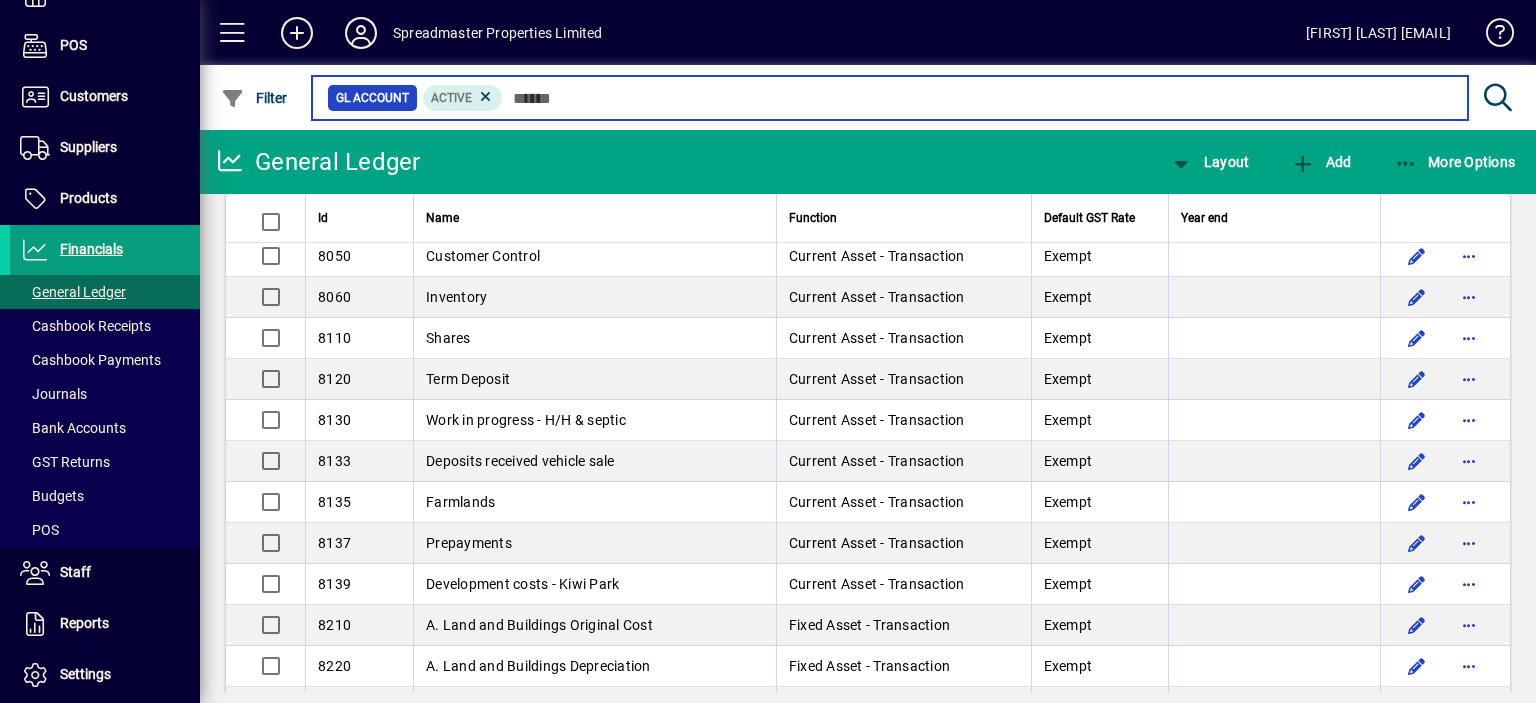 scroll, scrollTop: 4144, scrollLeft: 0, axis: vertical 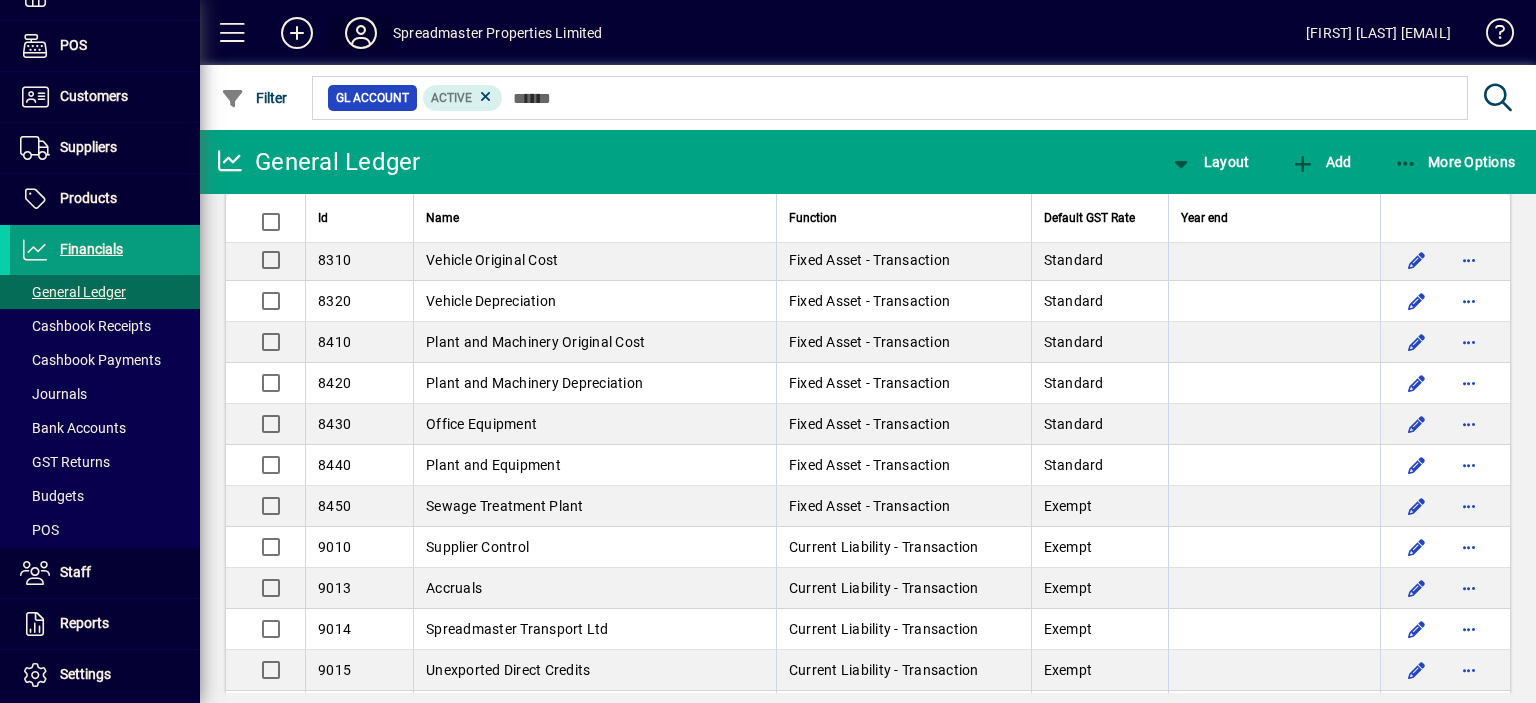 click 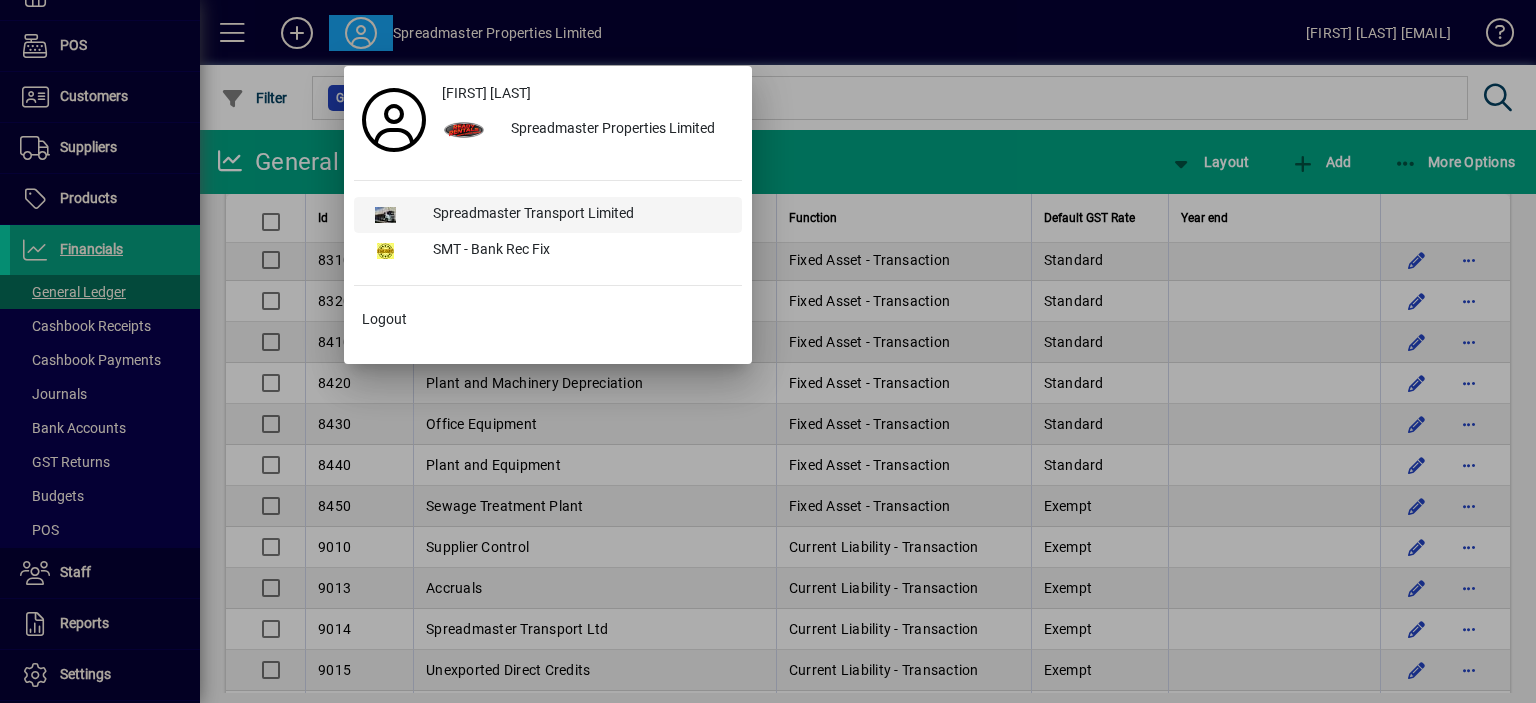click on "Spreadmaster Transport Limited" at bounding box center [579, 215] 